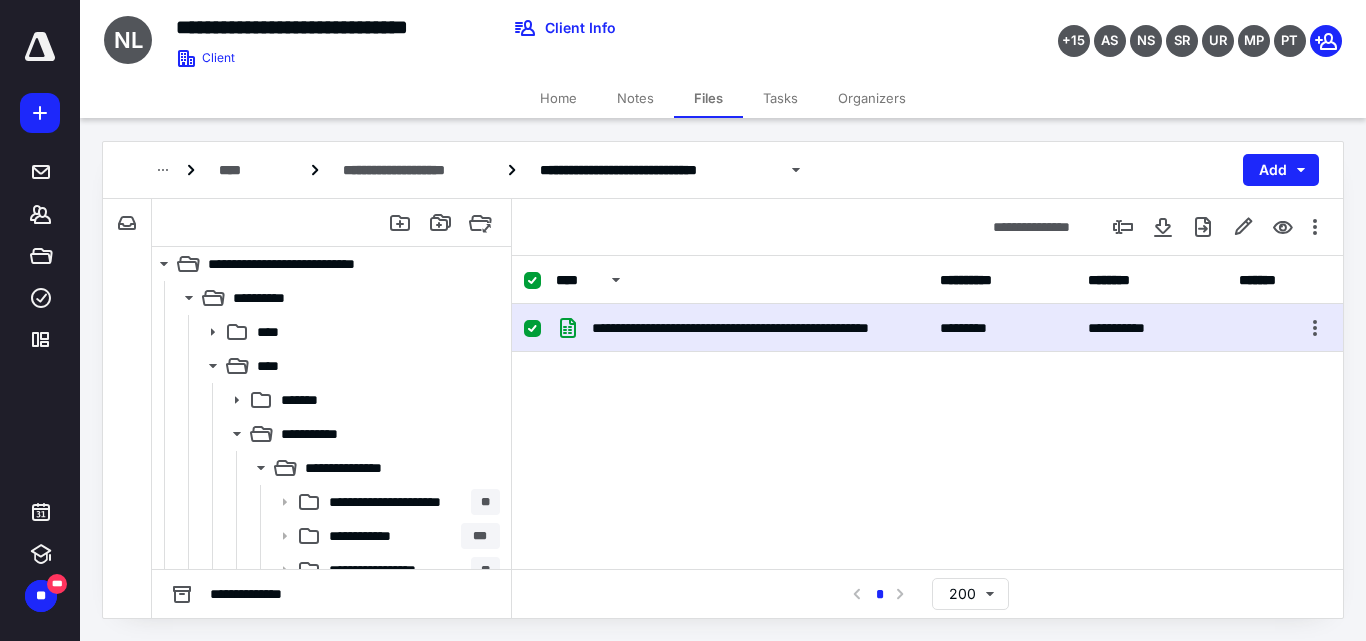 scroll, scrollTop: 0, scrollLeft: 0, axis: both 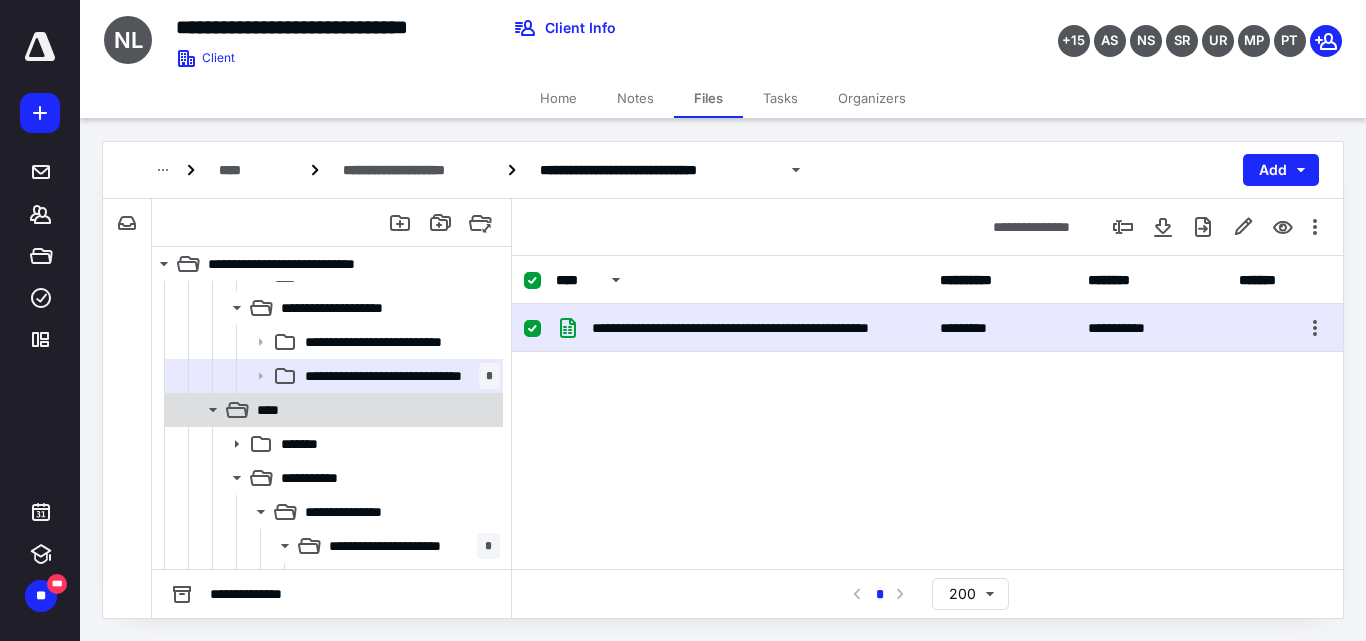 click on "****" at bounding box center (374, 410) 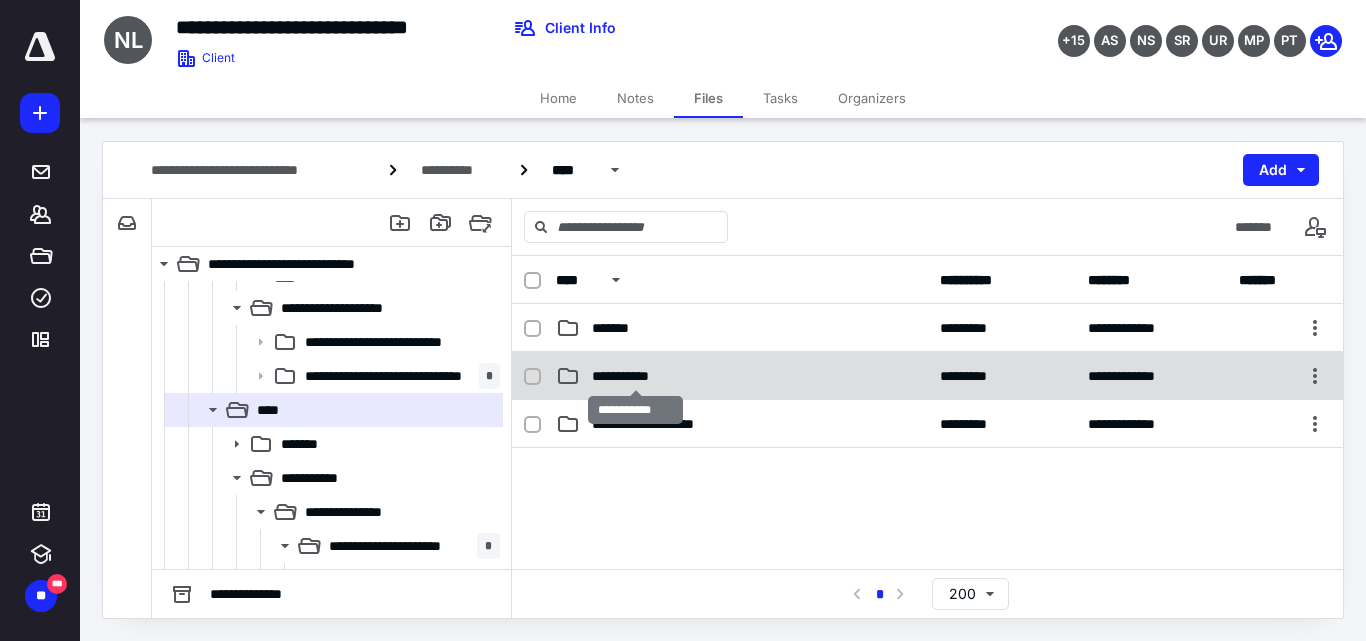 click on "**********" at bounding box center [635, 376] 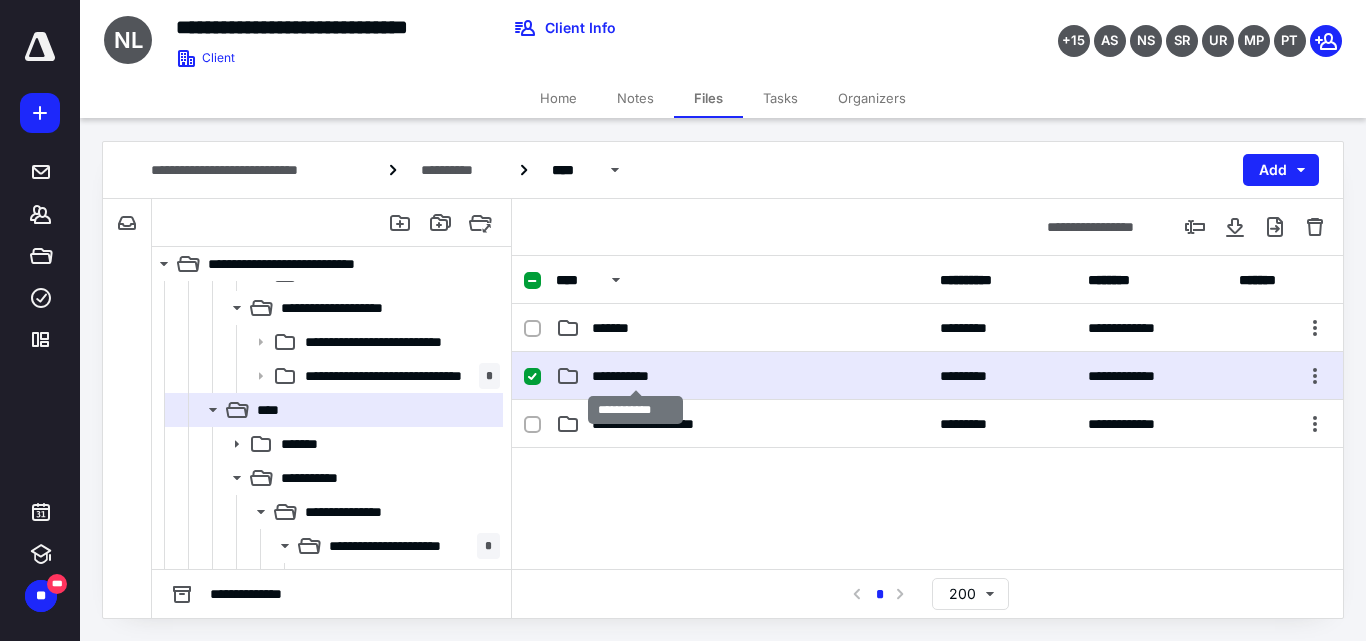 click on "**********" at bounding box center [635, 376] 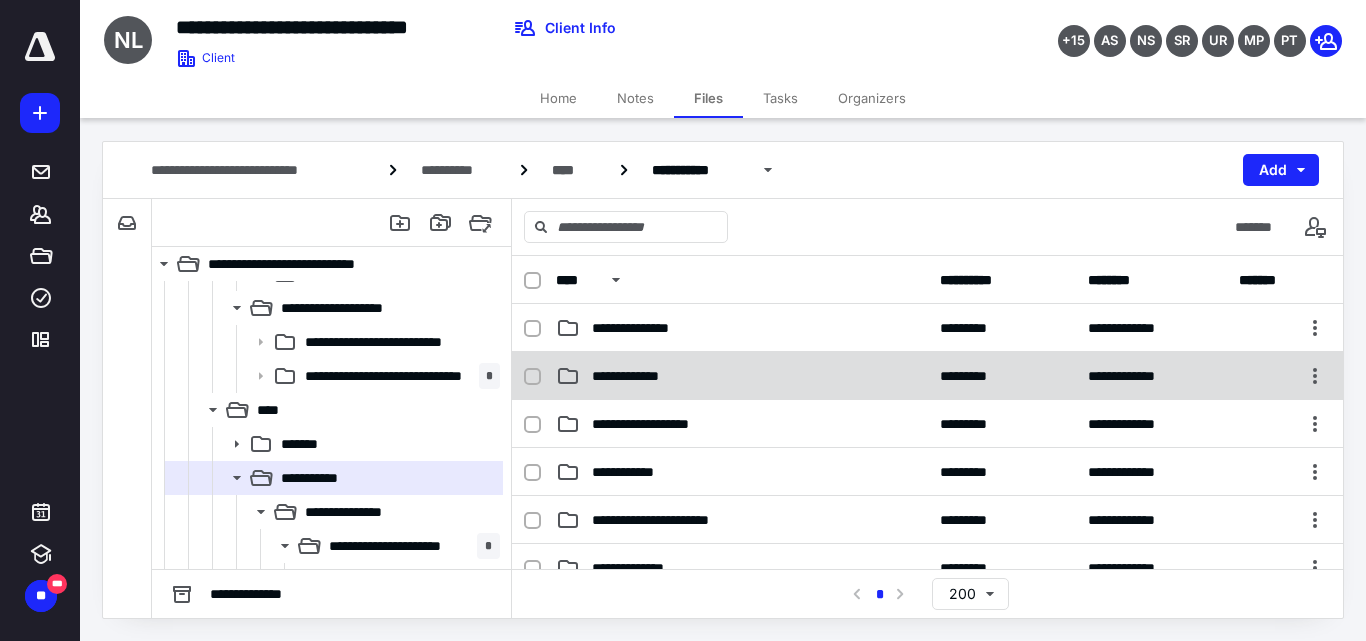 click on "**********" at bounding box center [927, 376] 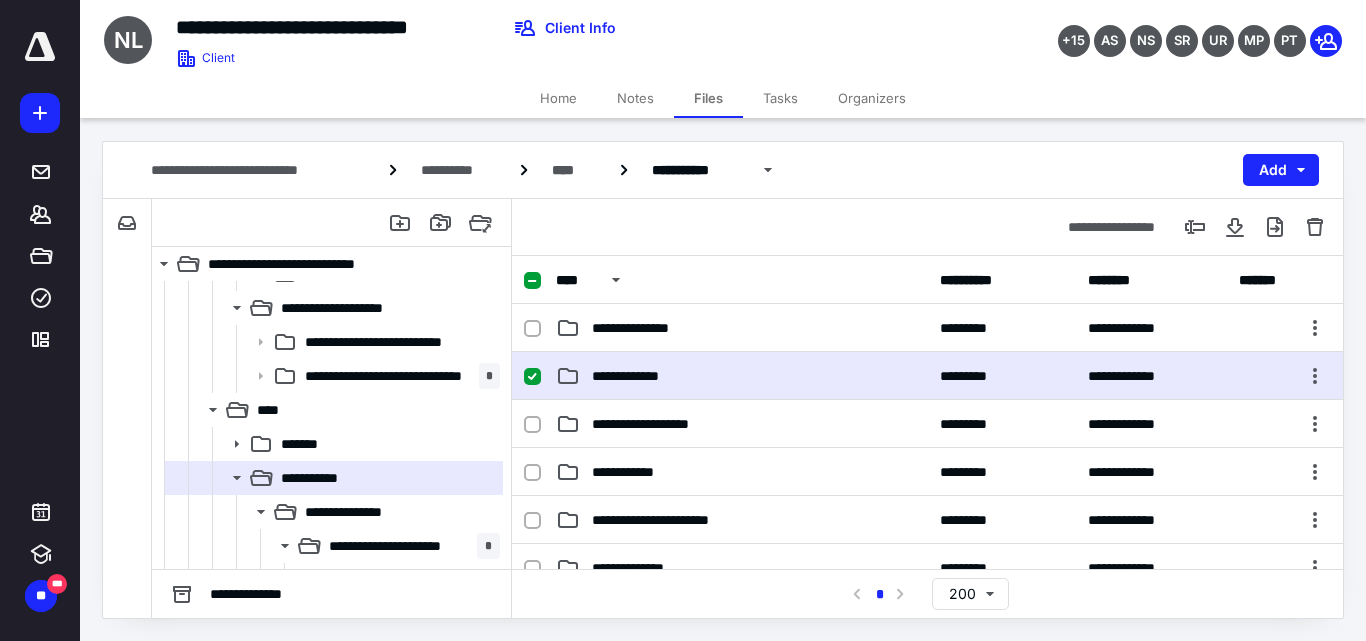 click on "**********" at bounding box center [927, 376] 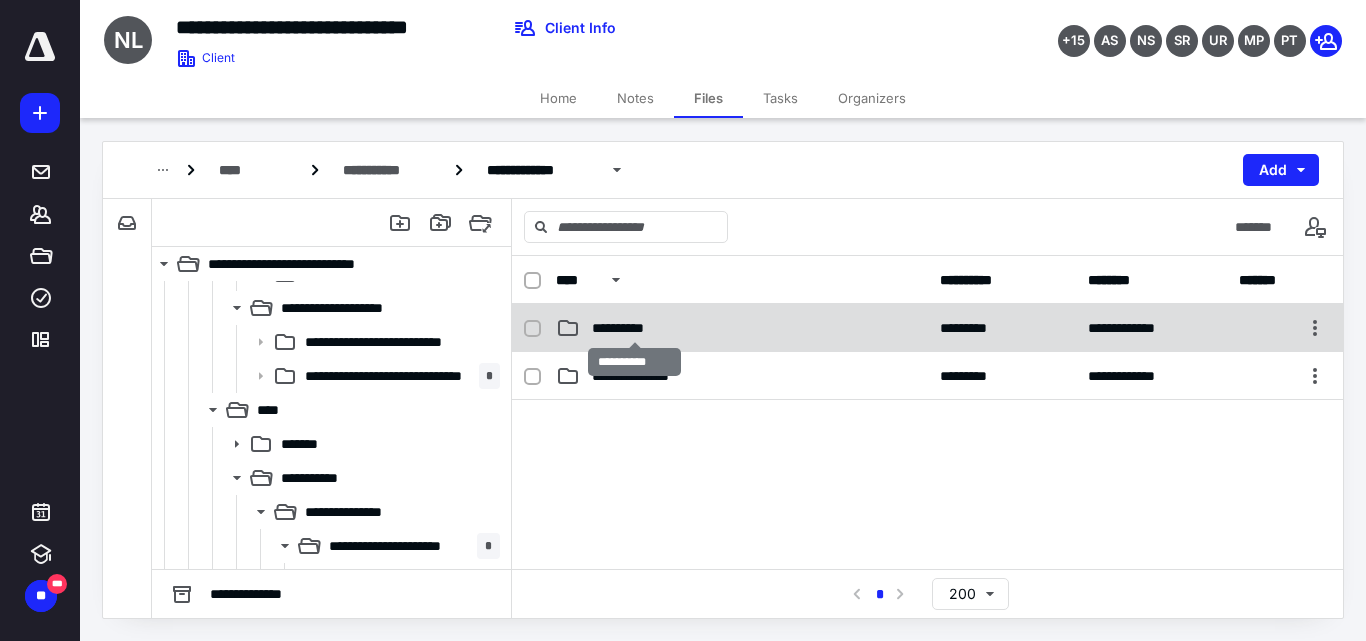 click on "**********" at bounding box center (634, 328) 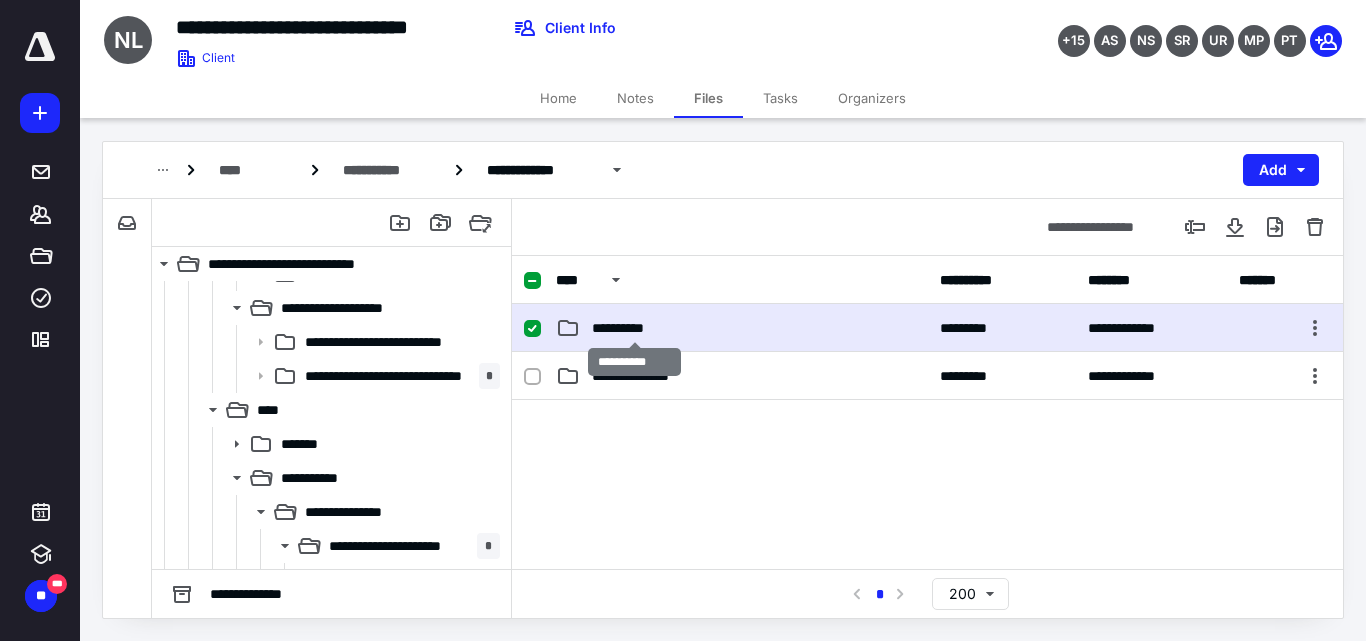 click on "**********" at bounding box center (634, 328) 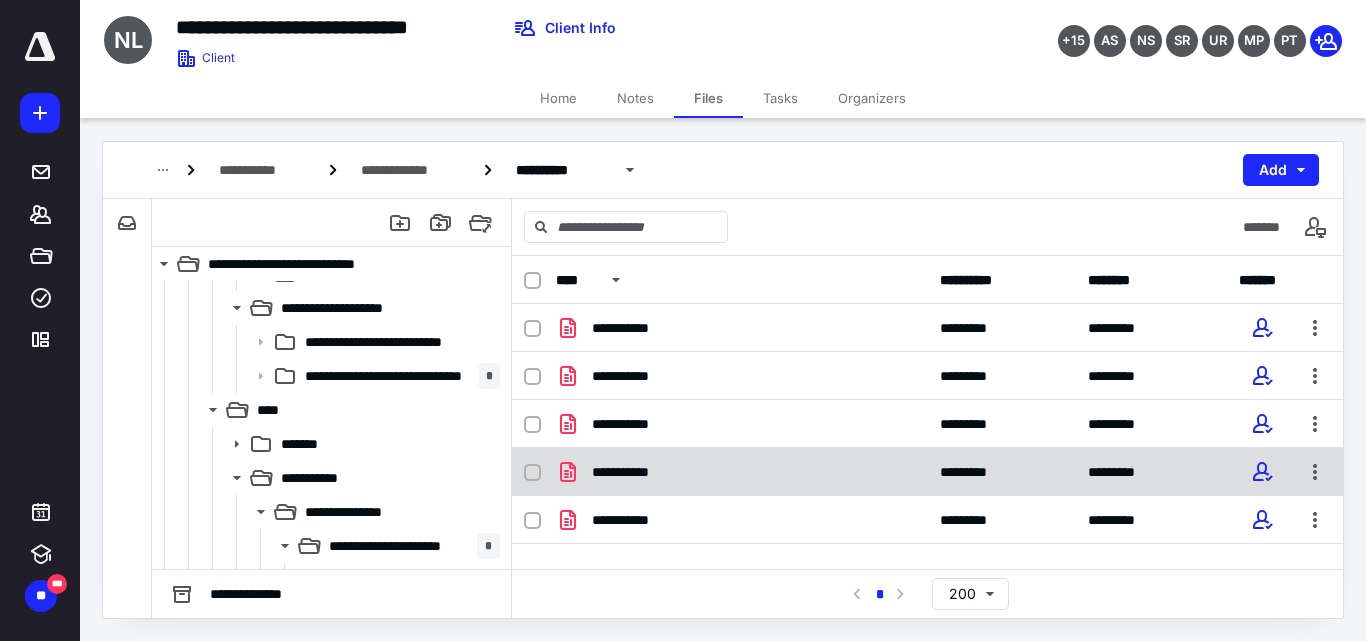 click on "**********" at bounding box center [634, 472] 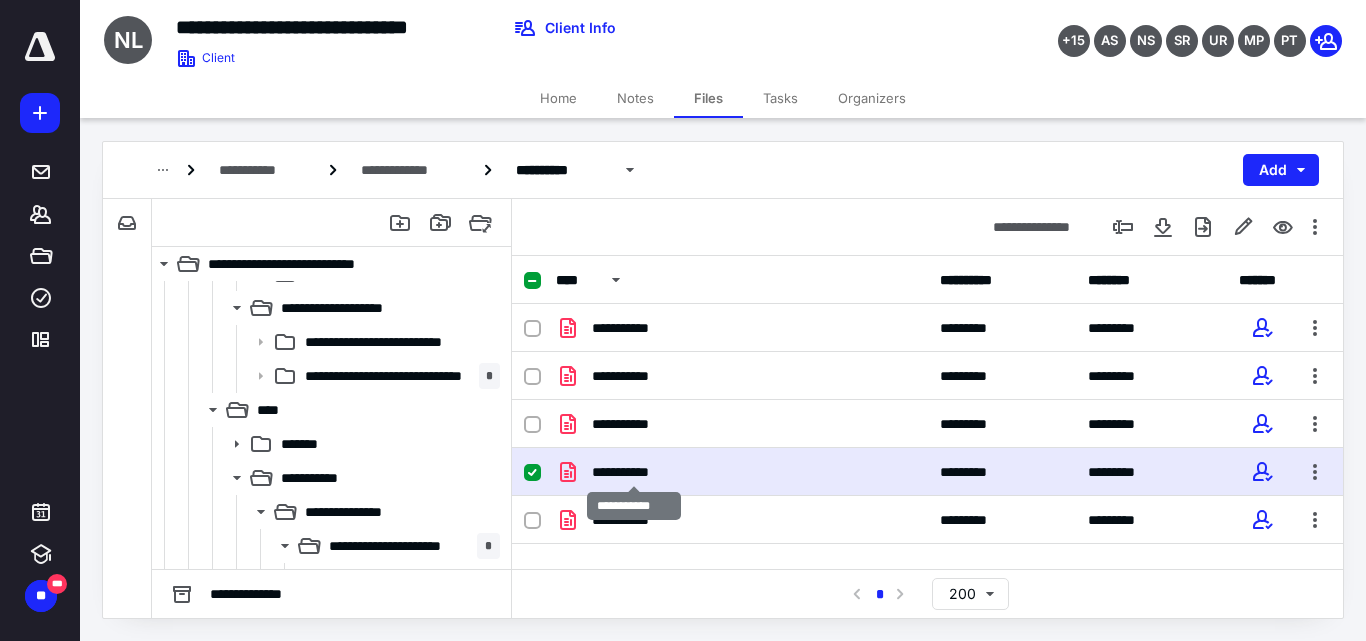 click on "**********" at bounding box center [634, 472] 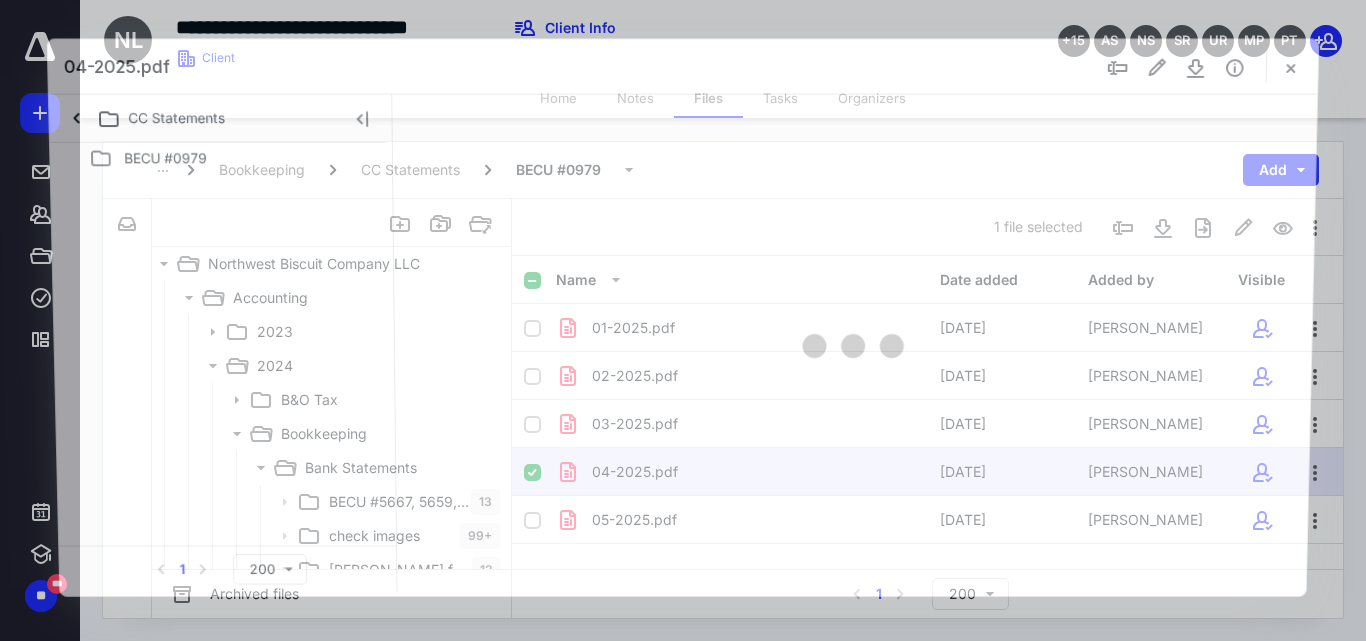 scroll, scrollTop: 500, scrollLeft: 0, axis: vertical 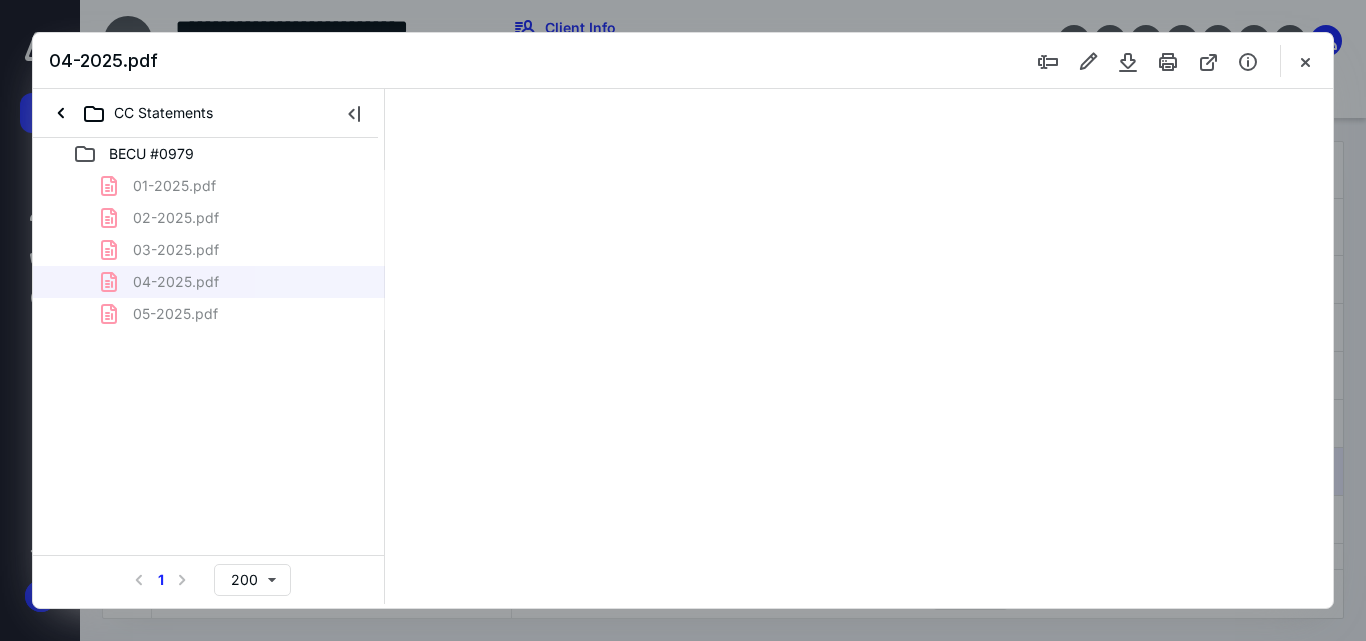 type on "55" 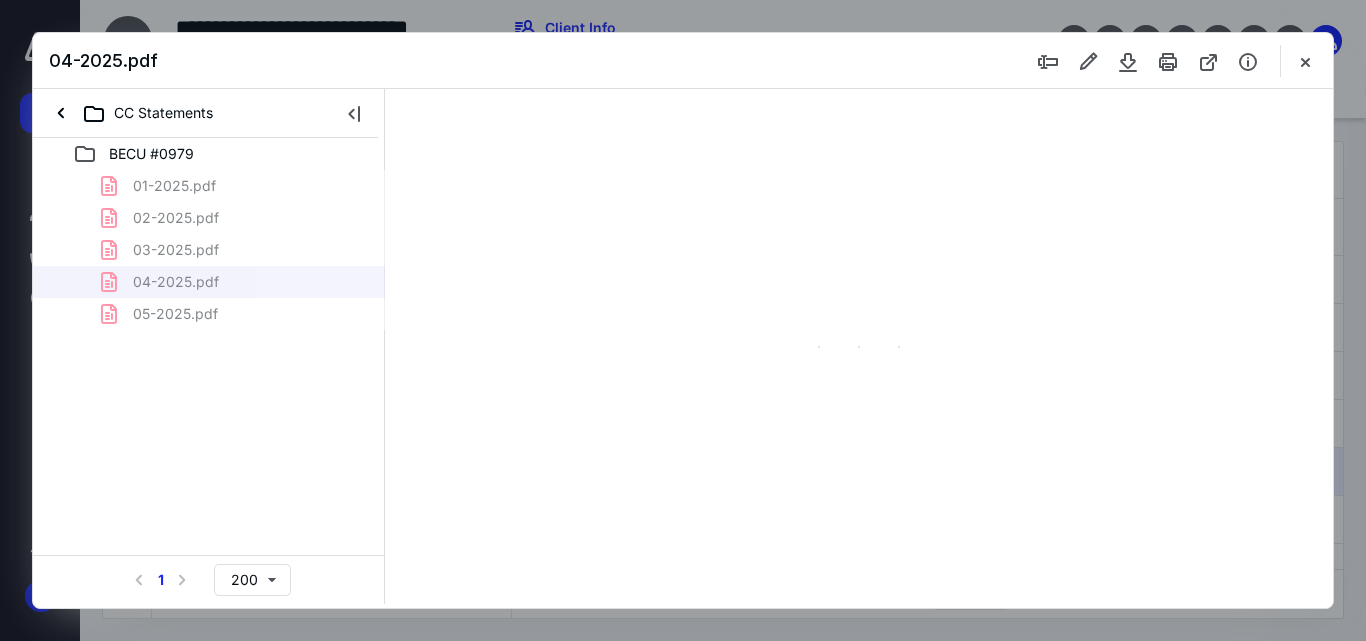 scroll, scrollTop: 78, scrollLeft: 0, axis: vertical 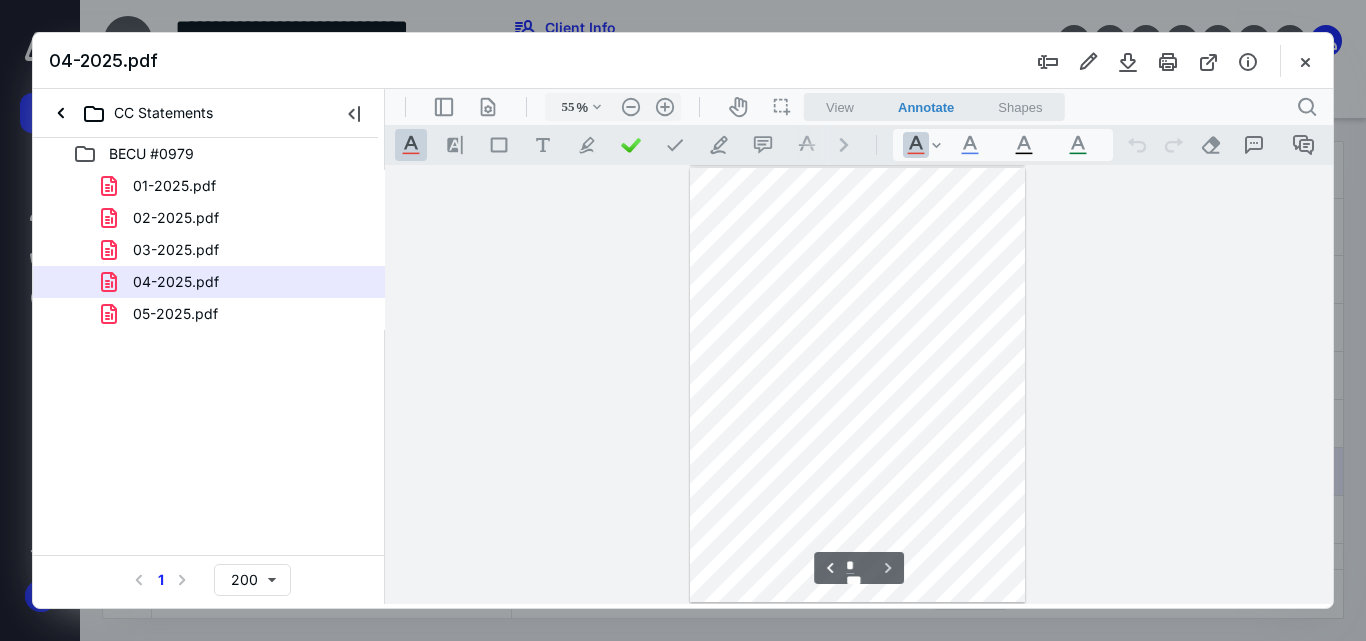 type on "*" 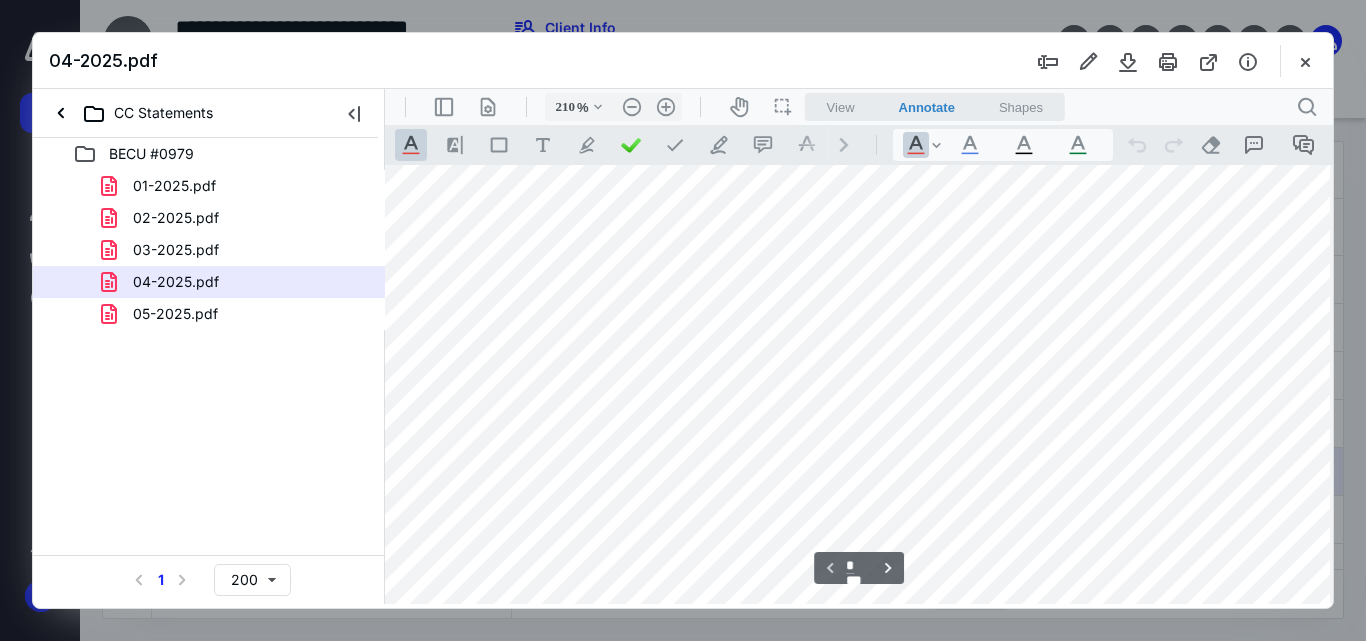 scroll, scrollTop: 233, scrollLeft: 163, axis: both 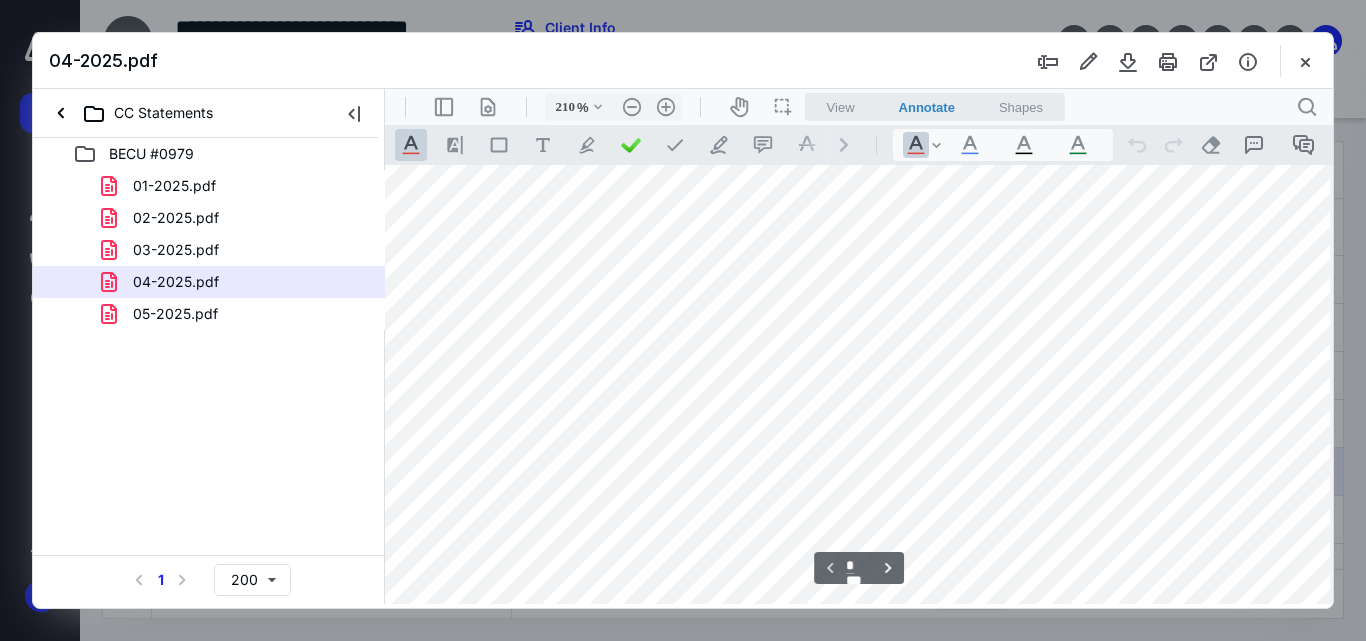type on "160" 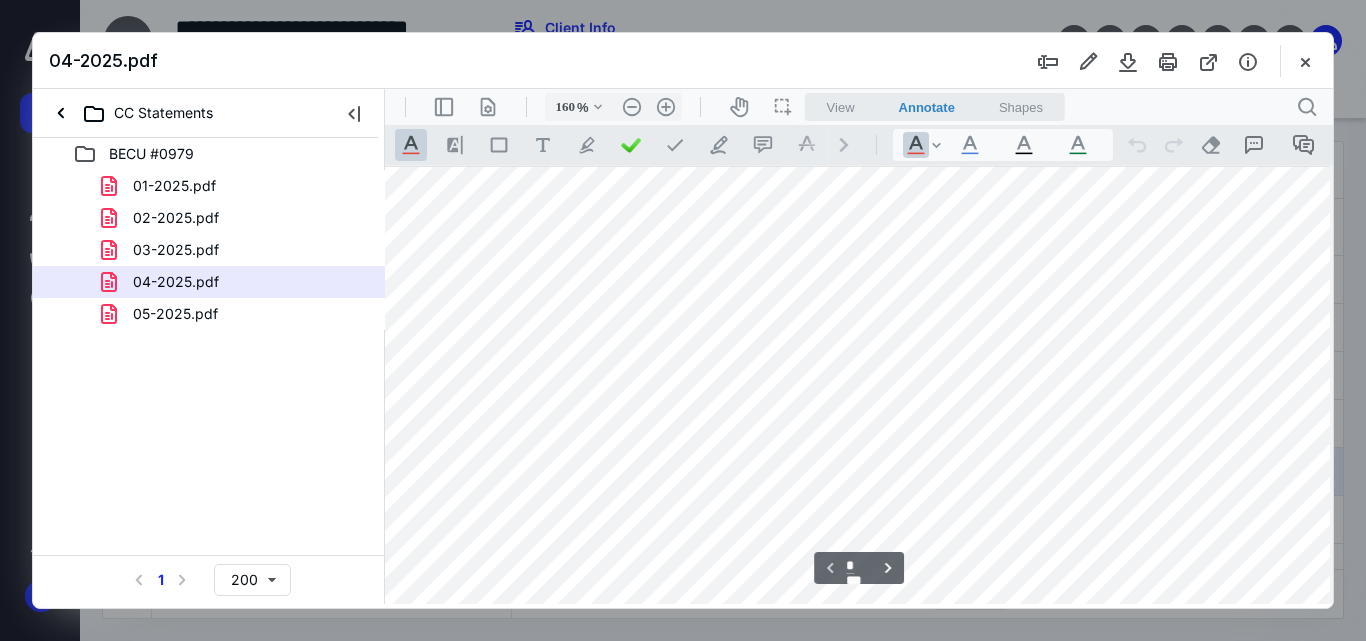 scroll, scrollTop: 0, scrollLeft: 24, axis: horizontal 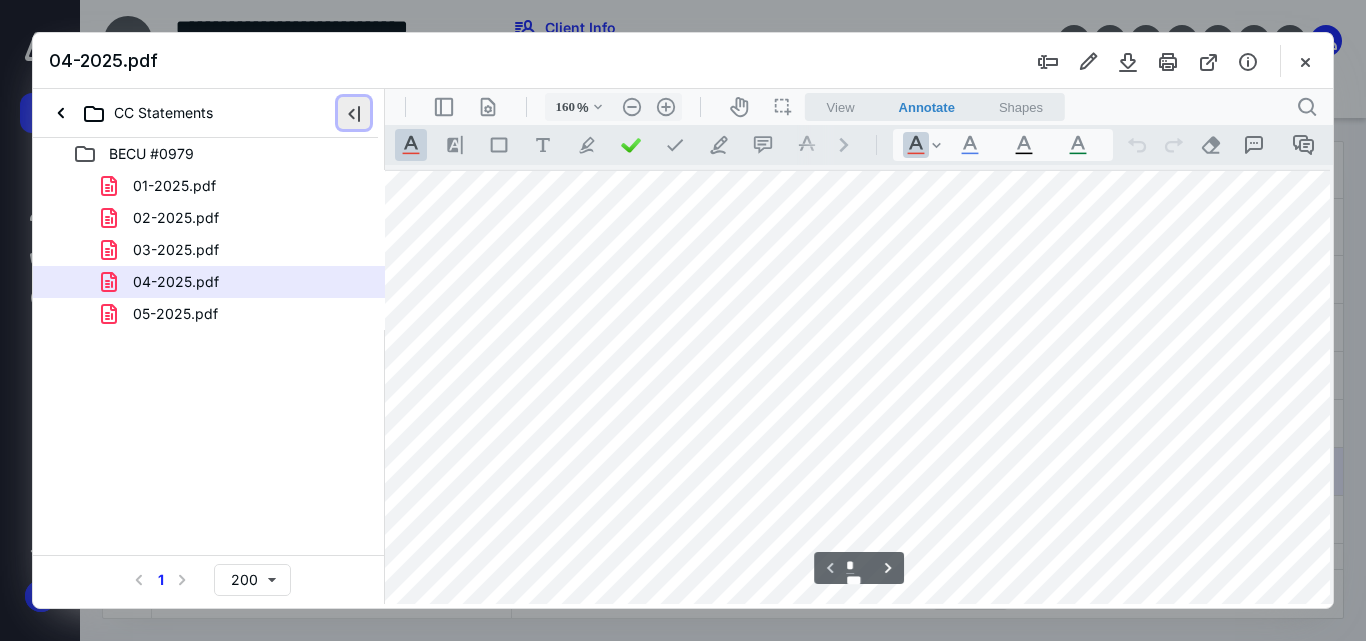 click at bounding box center [354, 113] 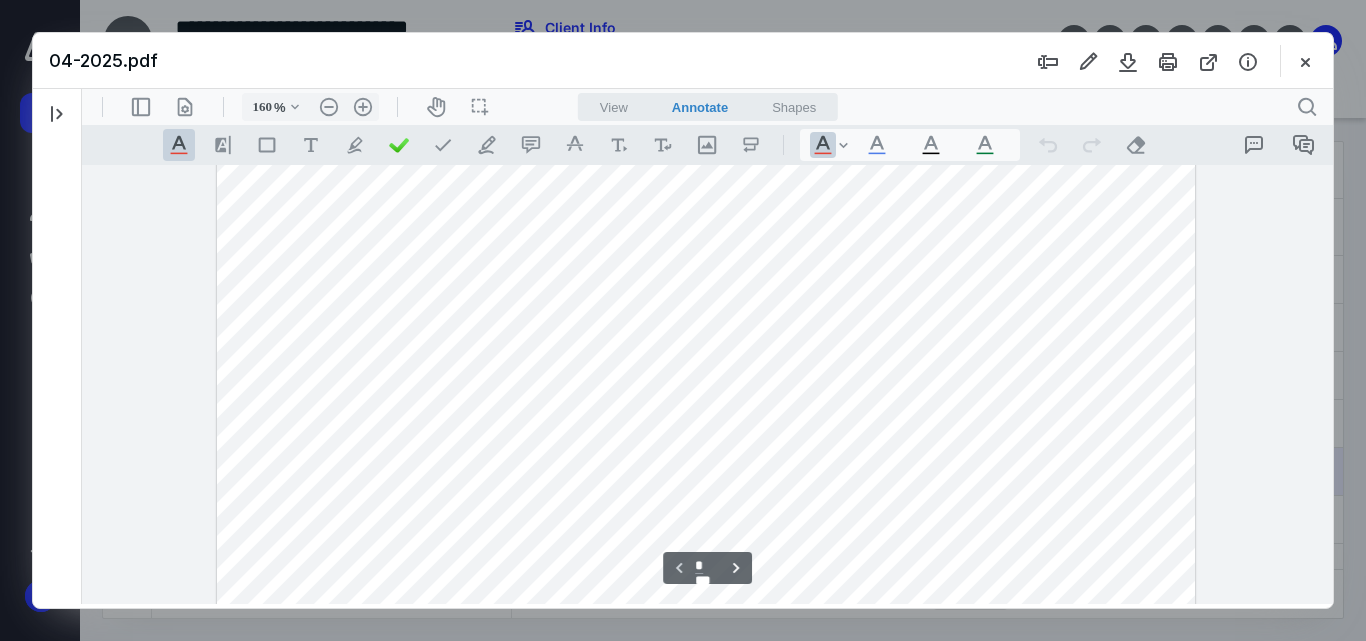 scroll, scrollTop: 400, scrollLeft: 0, axis: vertical 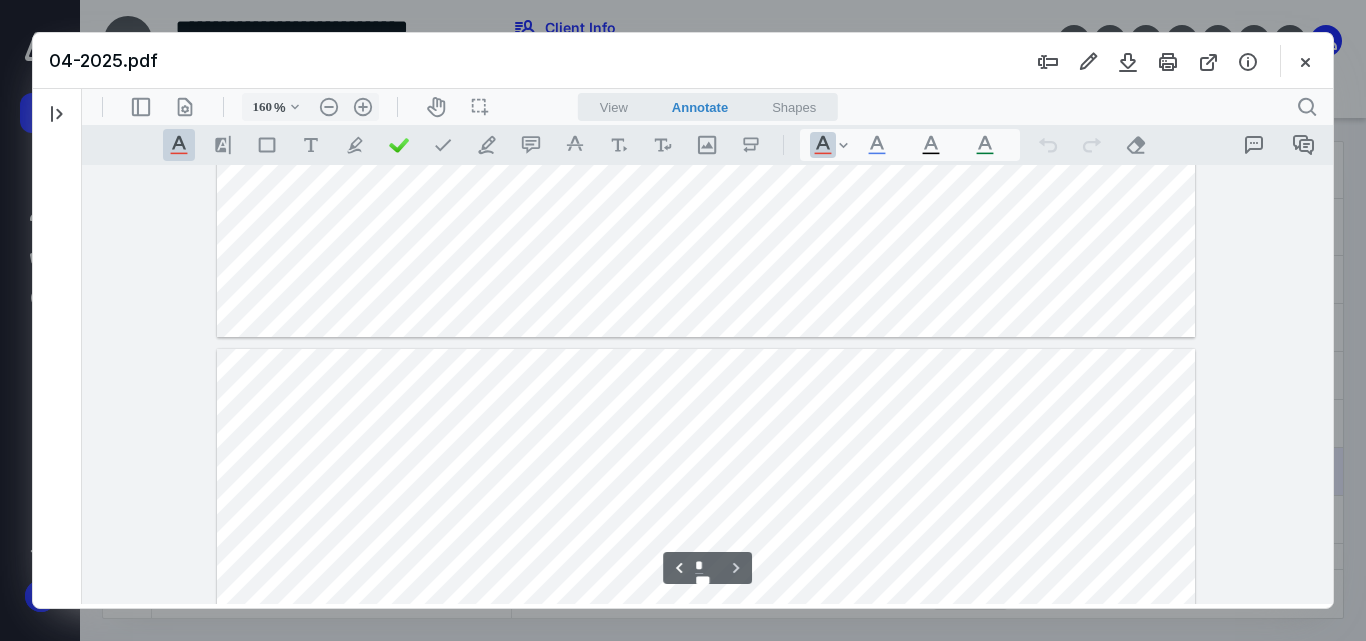 type on "*" 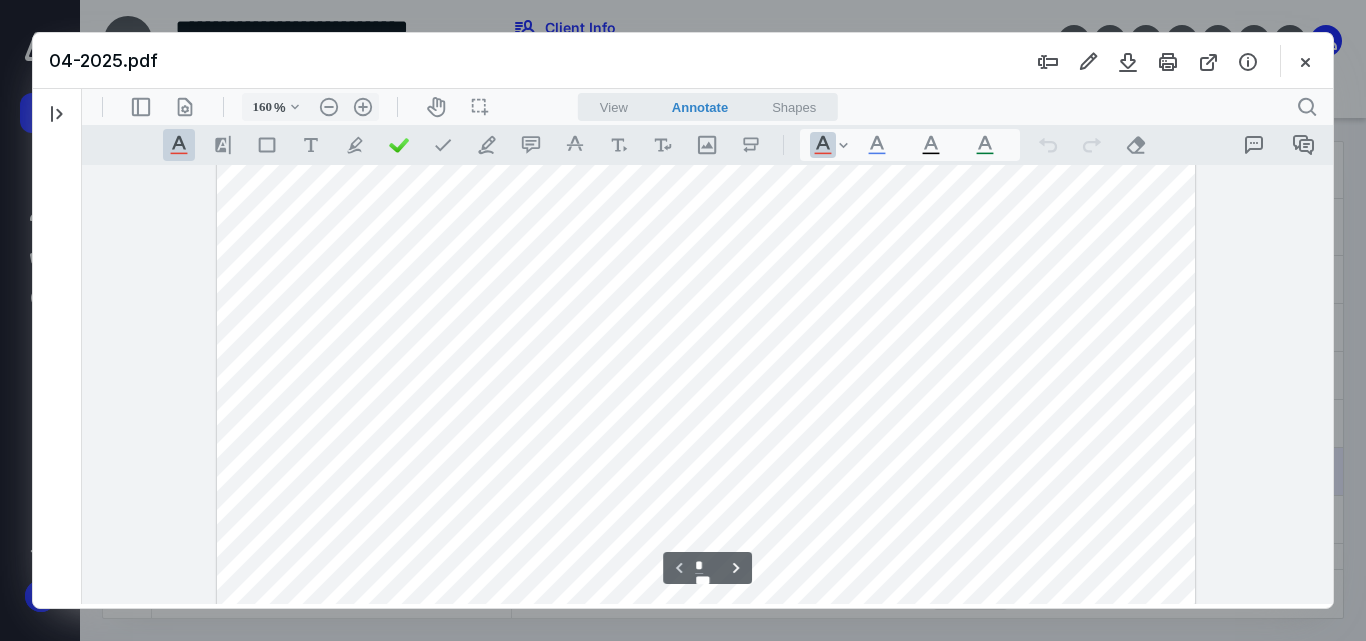 scroll, scrollTop: 200, scrollLeft: 0, axis: vertical 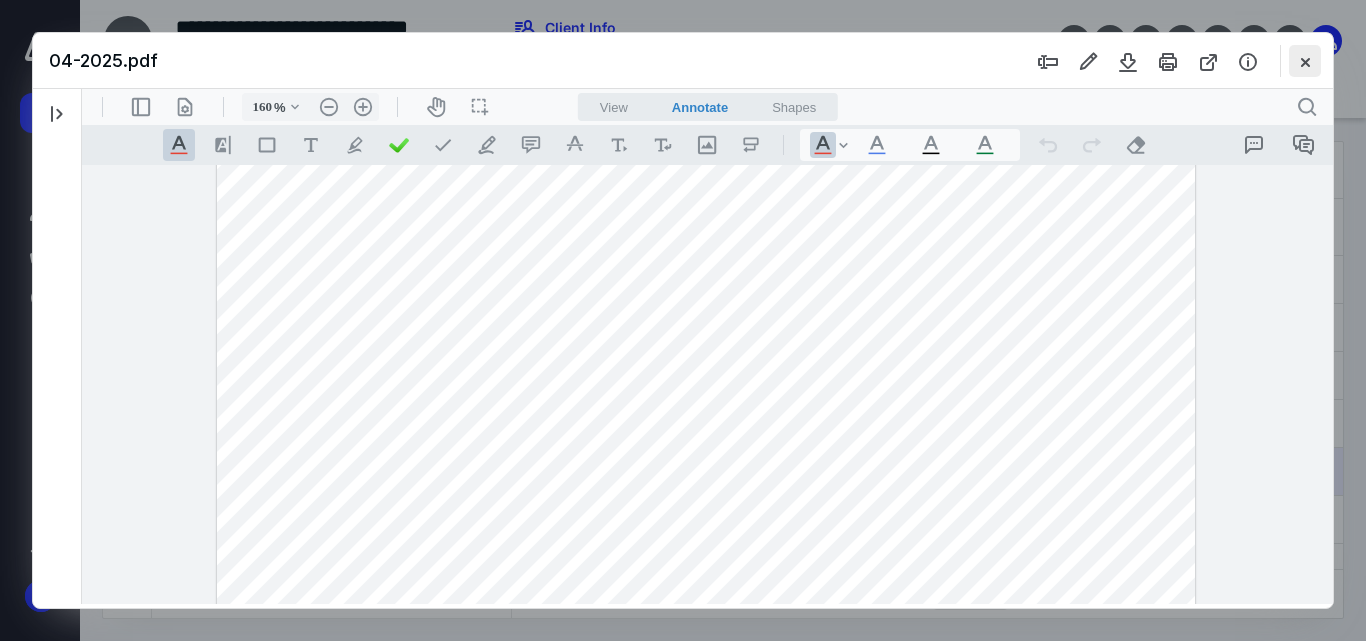 click at bounding box center [1305, 61] 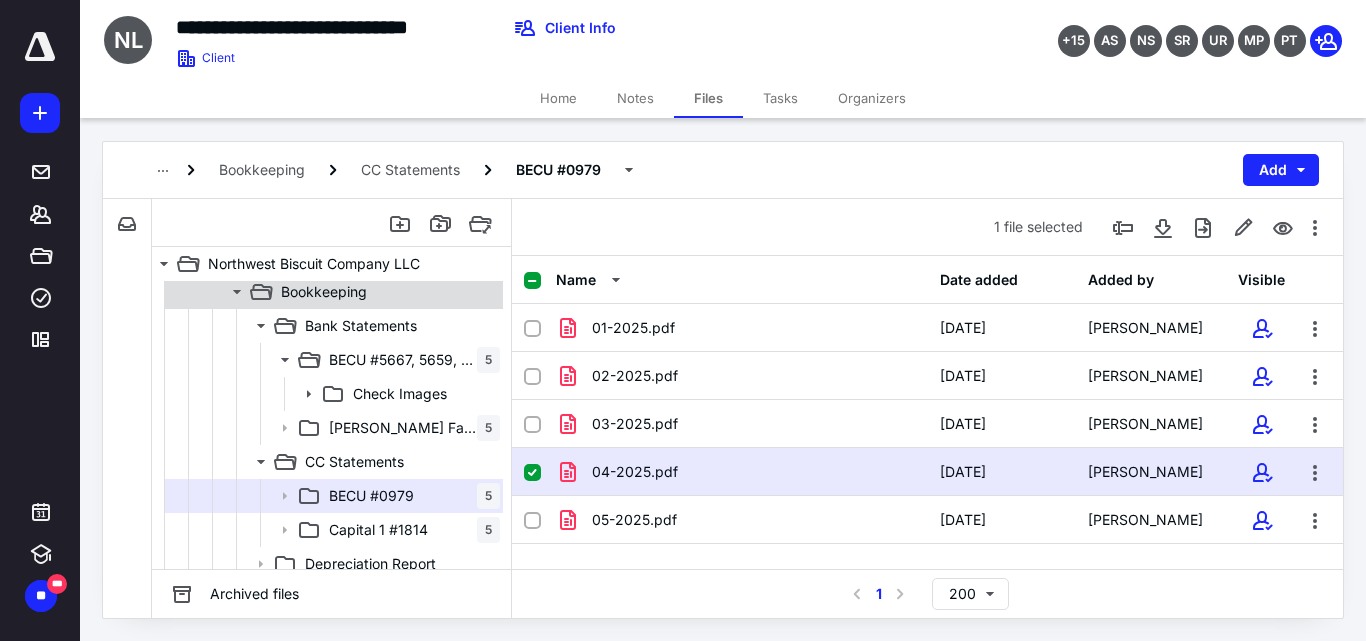 scroll, scrollTop: 700, scrollLeft: 0, axis: vertical 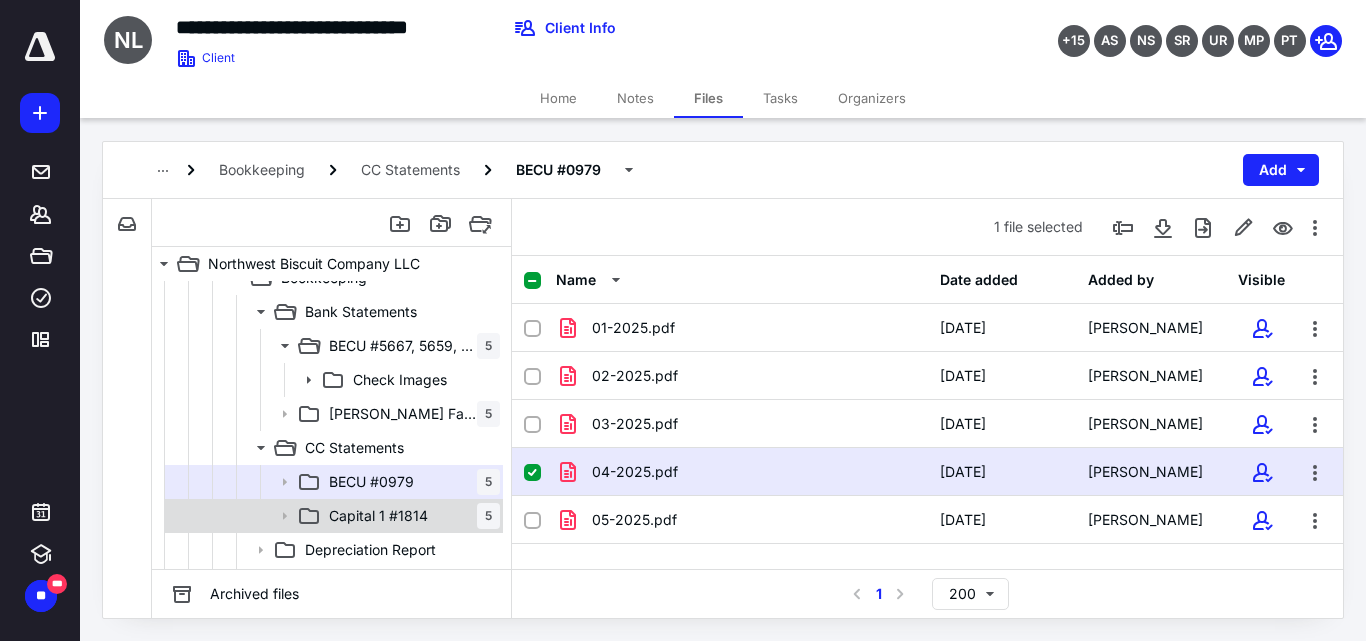 click on "Capital 1 #1814" at bounding box center (378, 516) 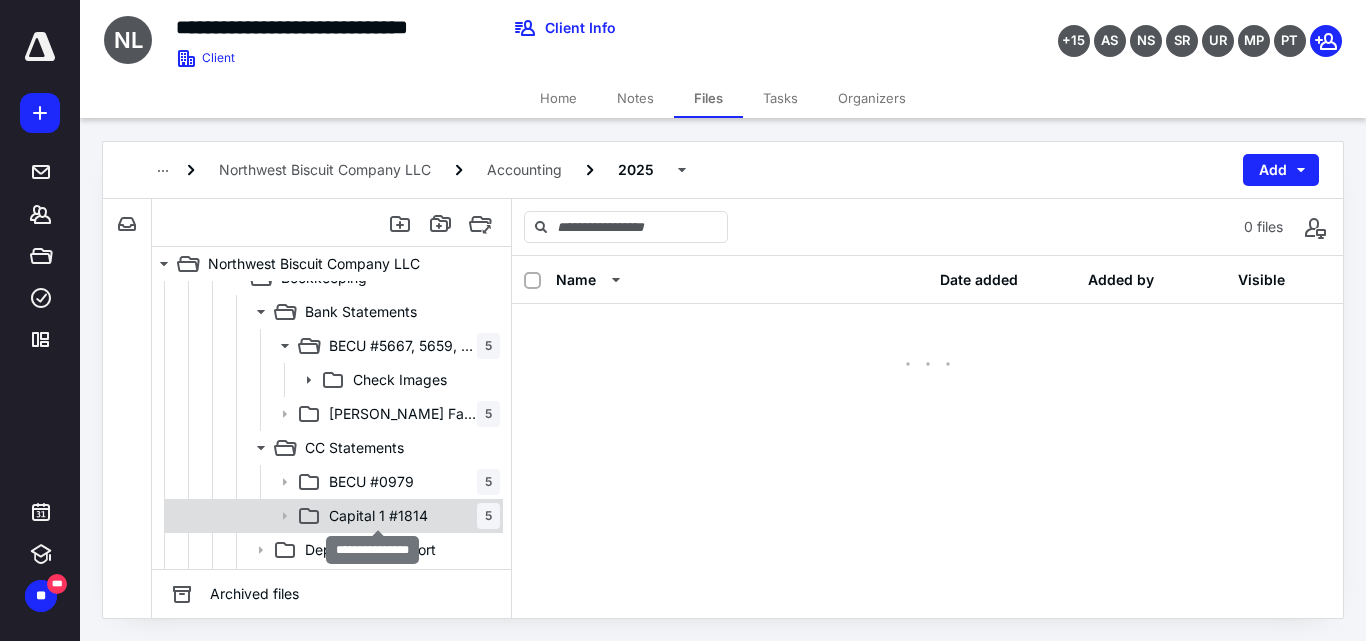 click on "Capital 1 #1814" at bounding box center (378, 516) 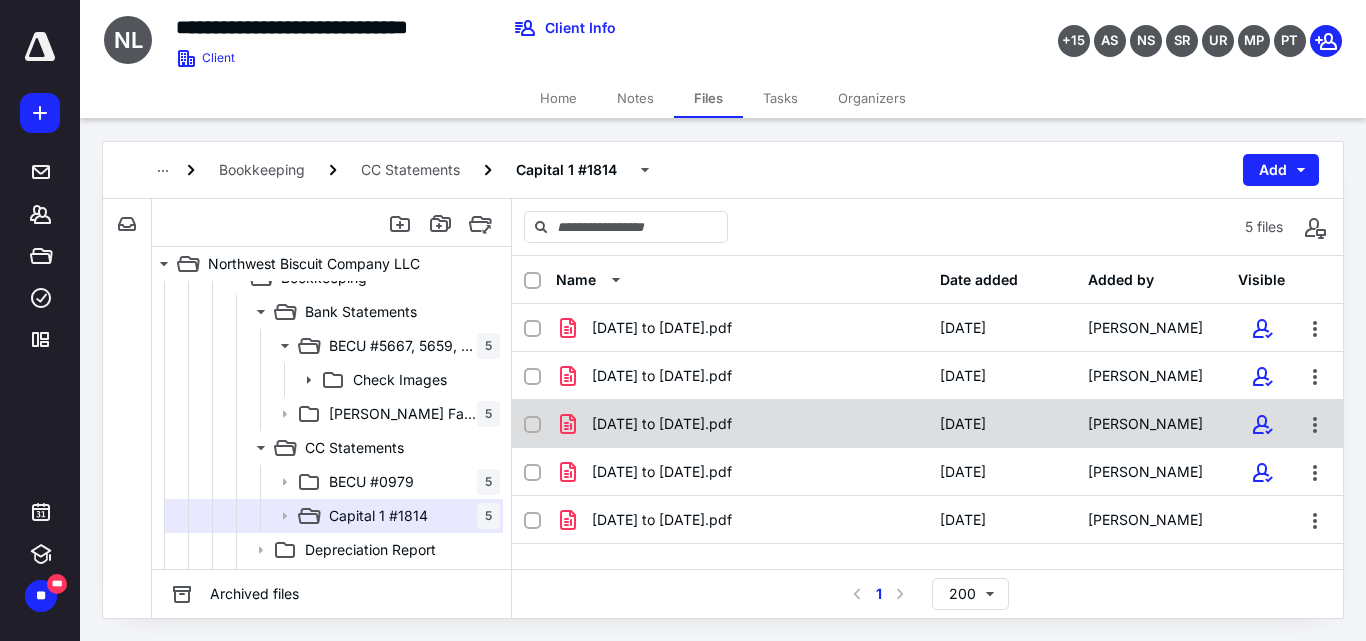 click on "[DATE] to [DATE].pdf" at bounding box center [742, 424] 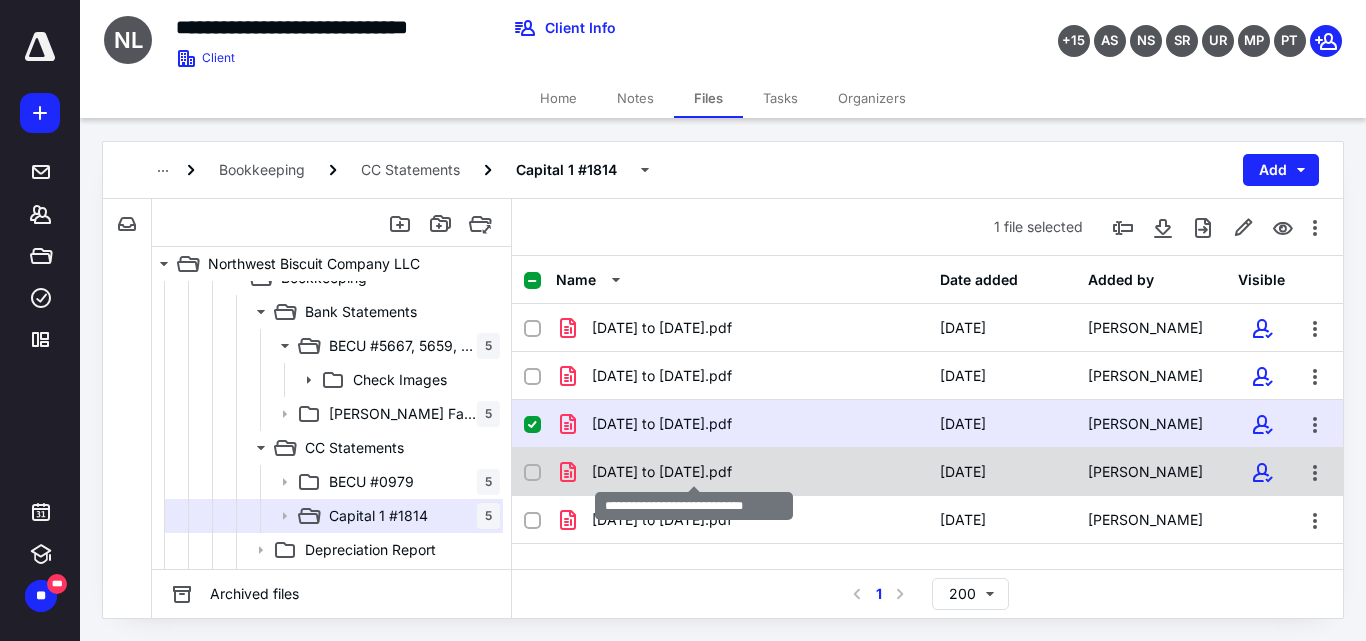 click on "[DATE] to [DATE].pdf" at bounding box center (662, 472) 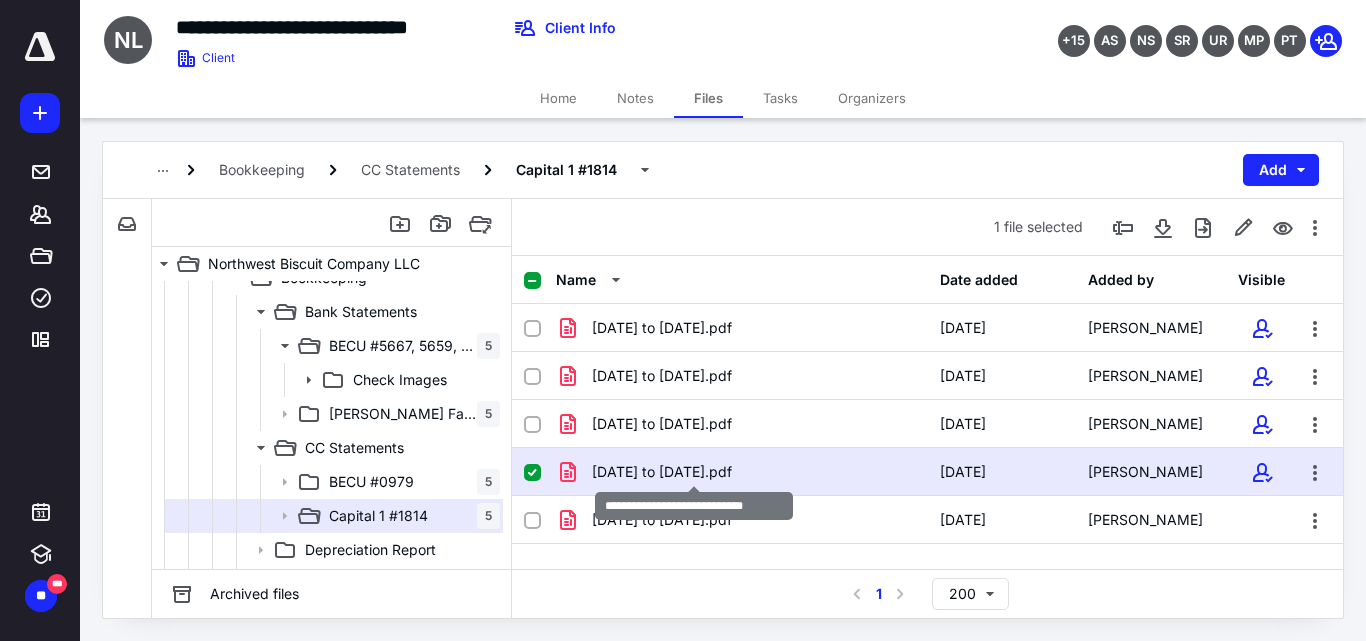 click on "[DATE] to [DATE].pdf" at bounding box center (662, 472) 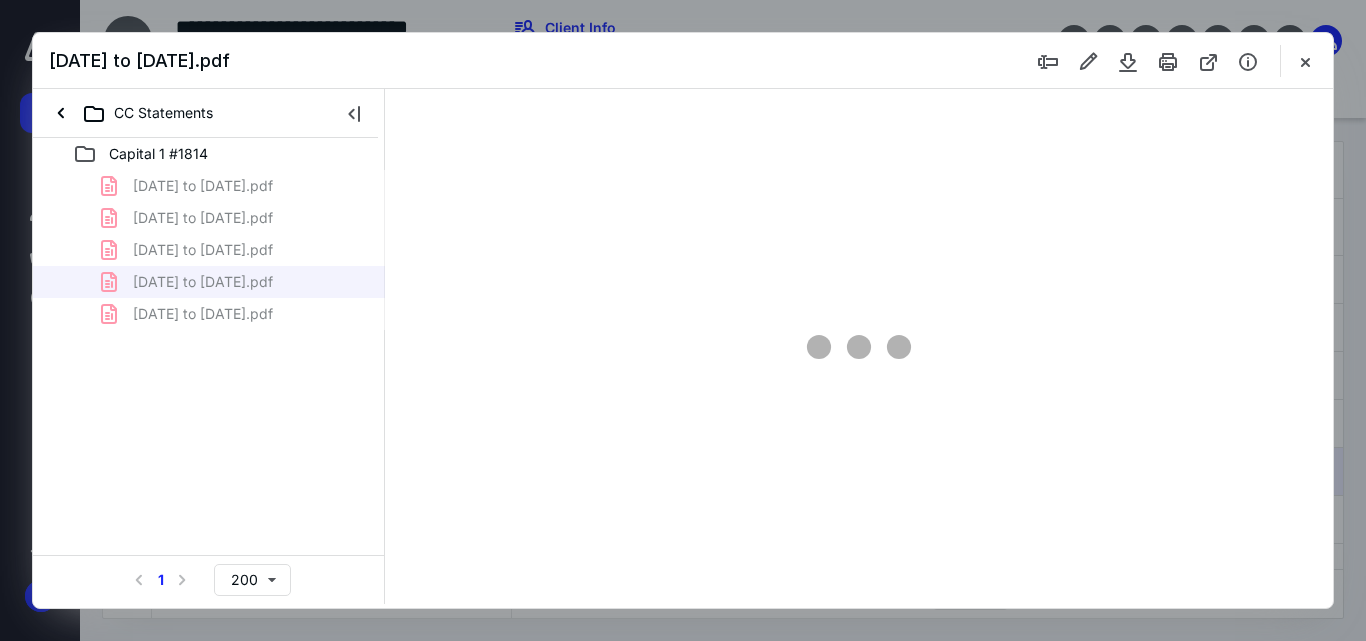 scroll, scrollTop: 0, scrollLeft: 0, axis: both 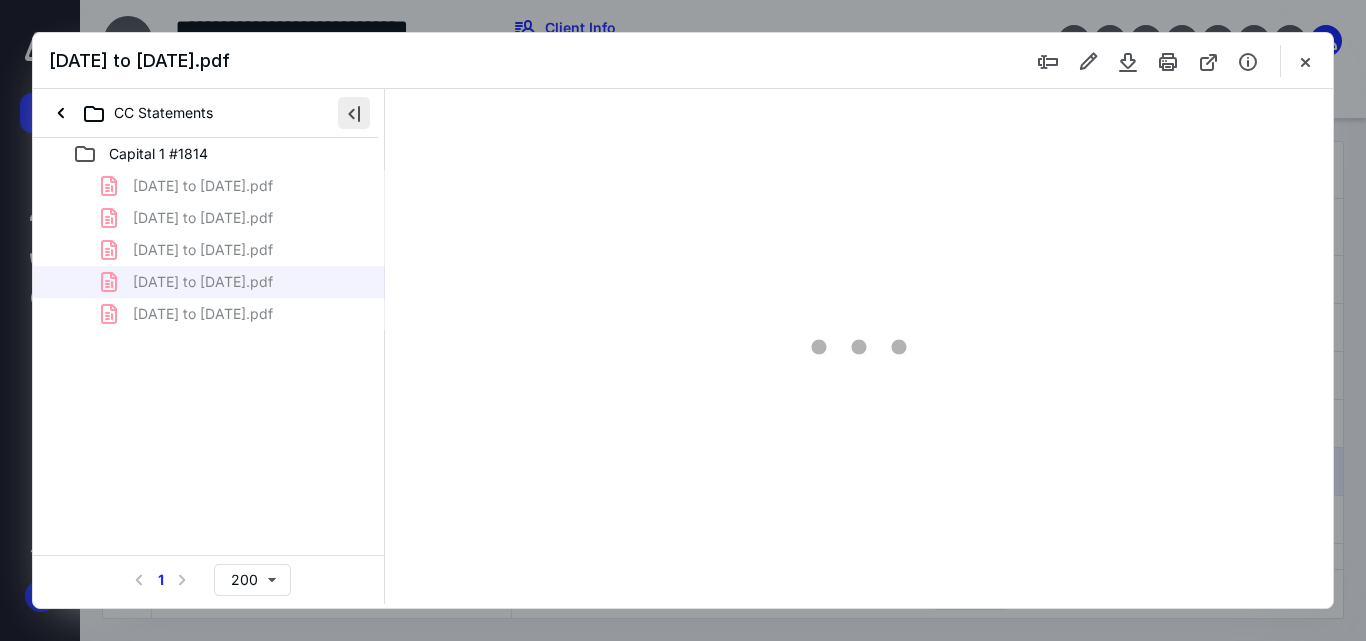 click at bounding box center (354, 113) 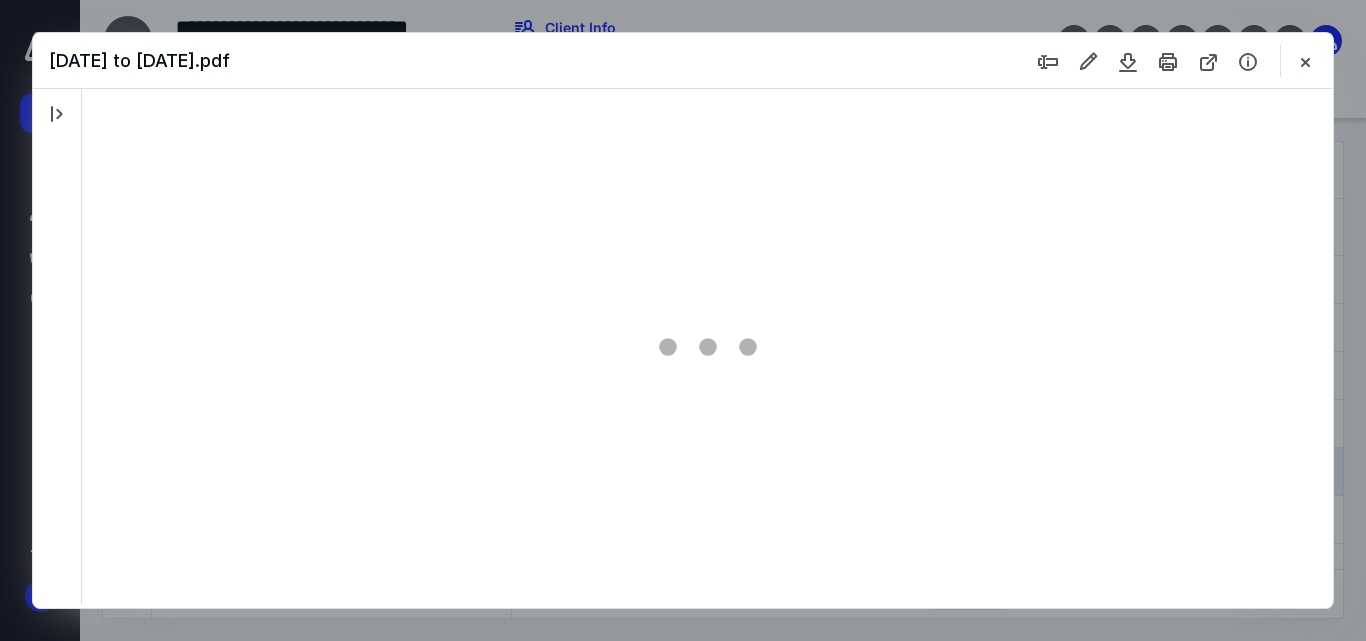 type on "55" 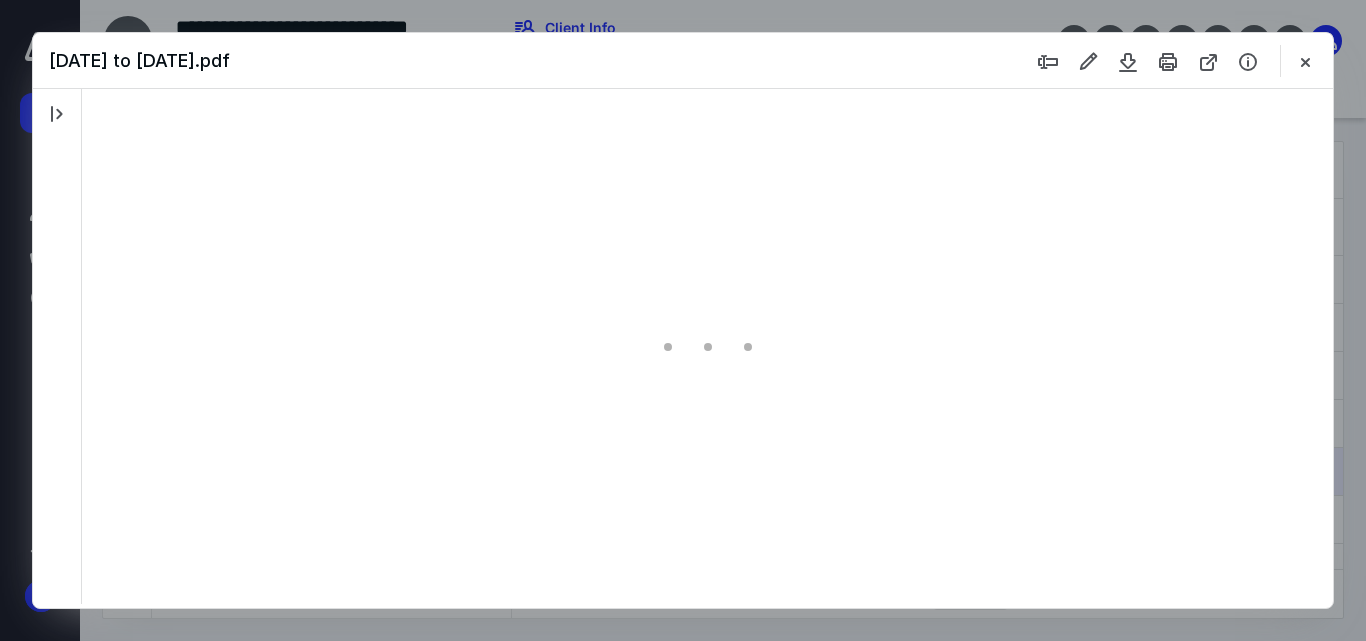 scroll, scrollTop: 78, scrollLeft: 0, axis: vertical 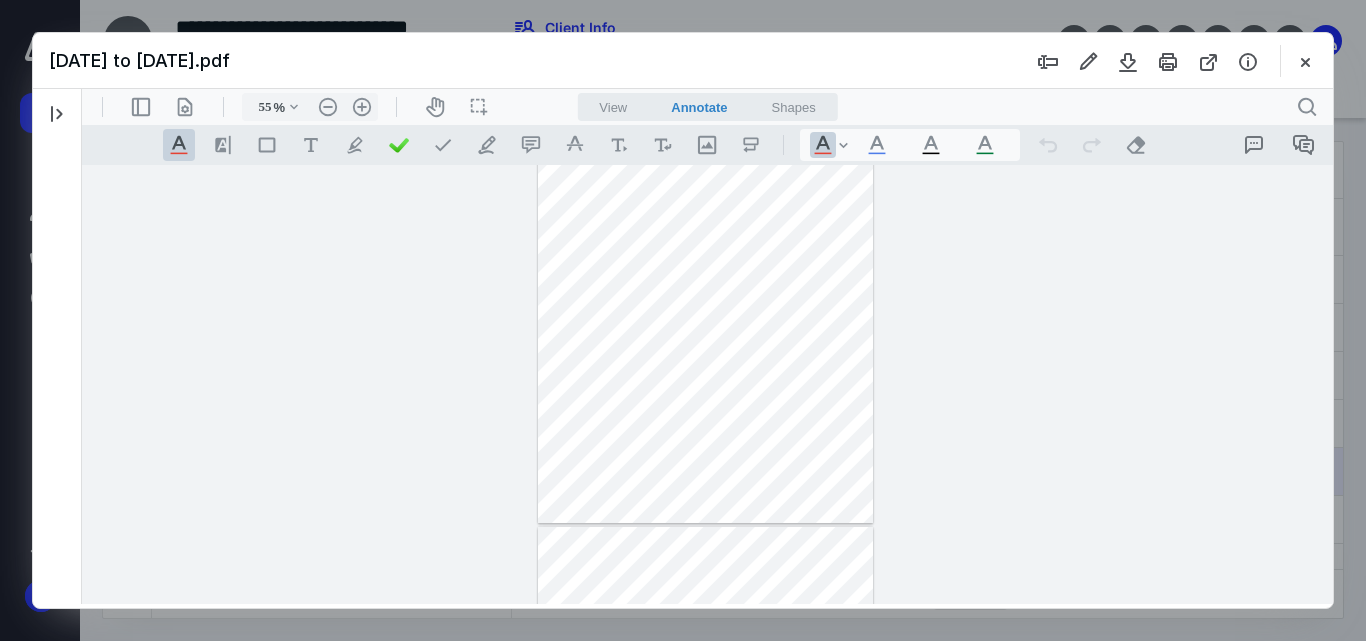 type 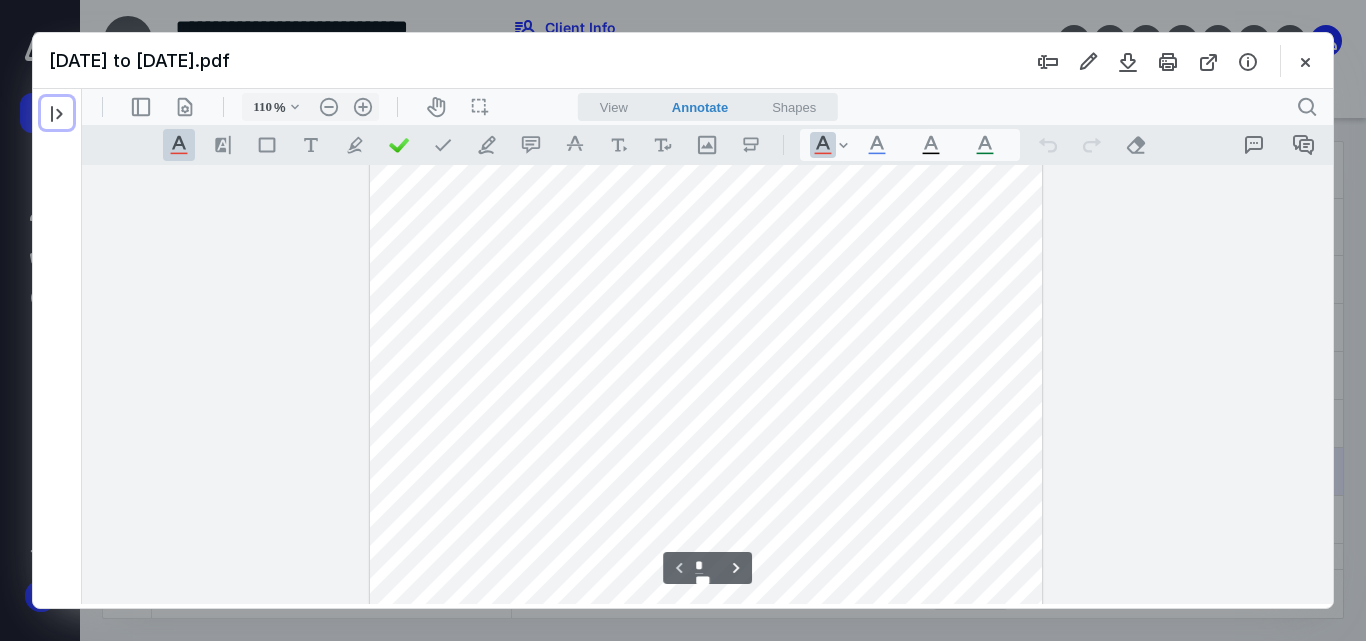 type on "135" 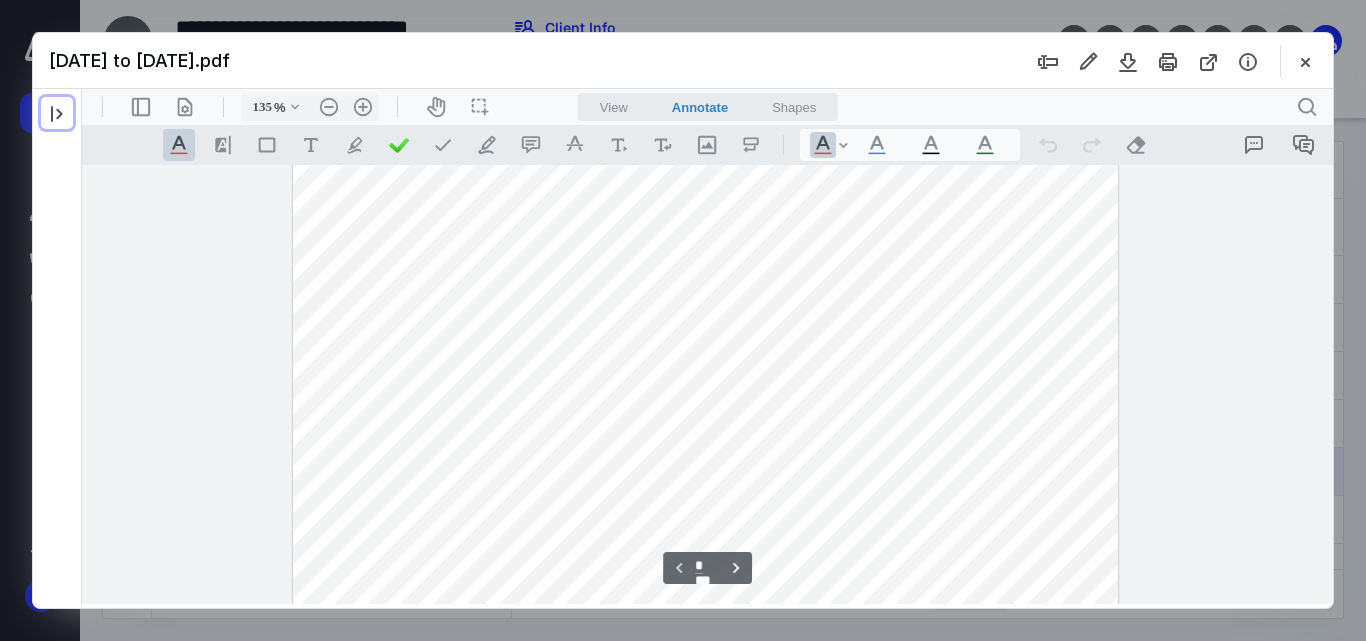 scroll, scrollTop: 0, scrollLeft: 0, axis: both 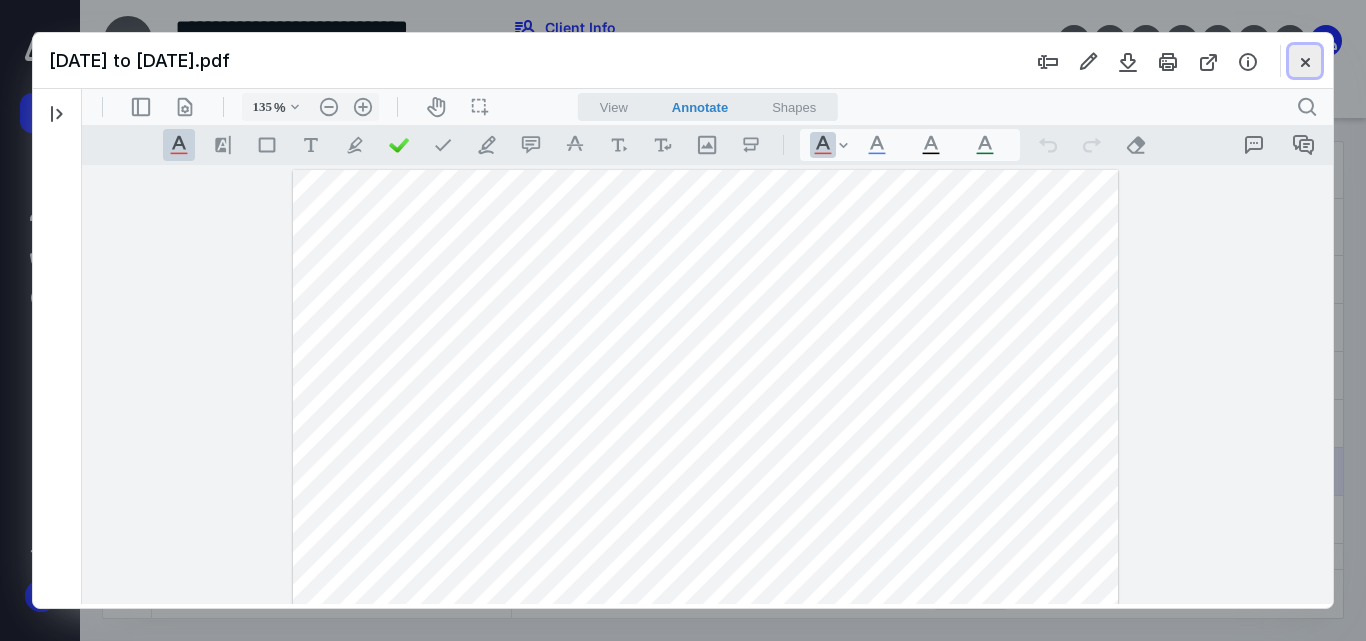 click at bounding box center (1305, 61) 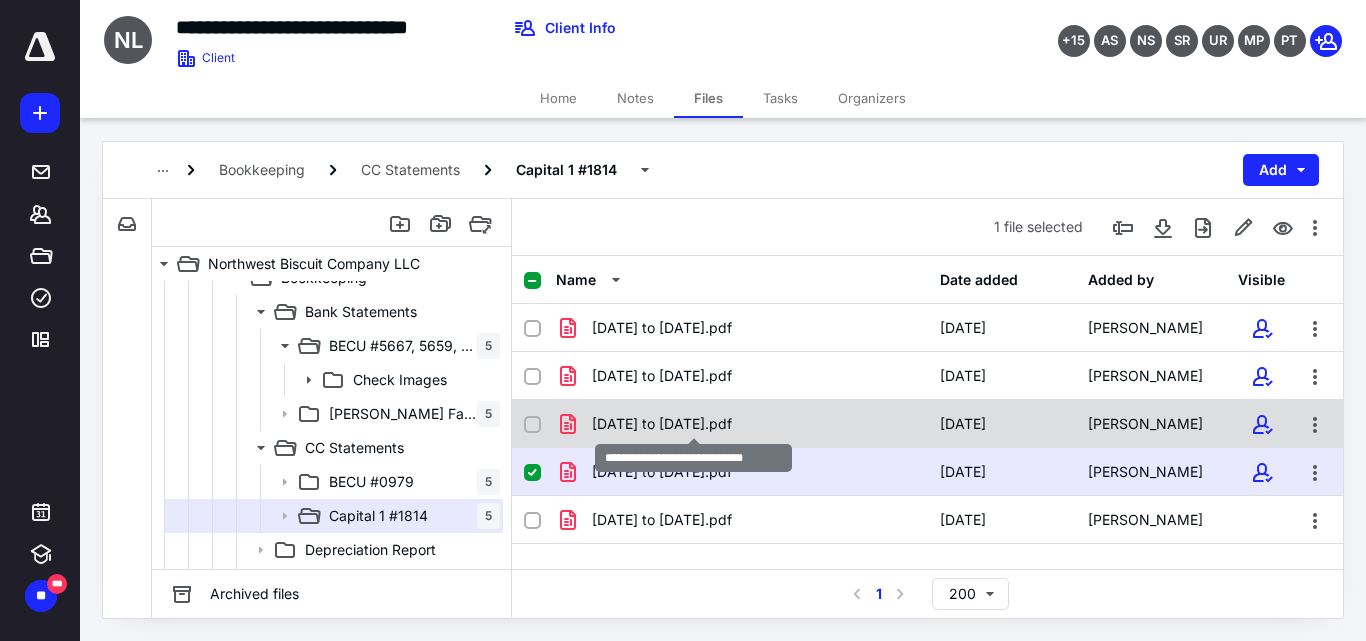 click on "[DATE] to [DATE].pdf" at bounding box center (662, 424) 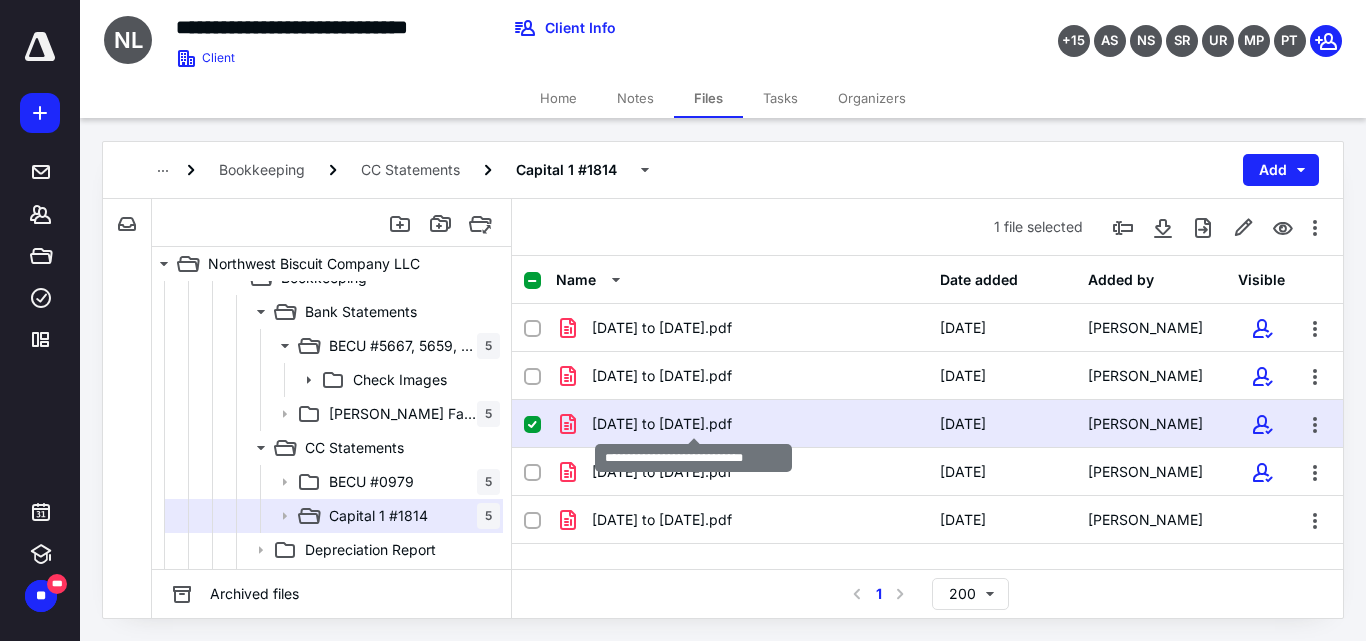 click on "[DATE] to [DATE].pdf" at bounding box center [662, 424] 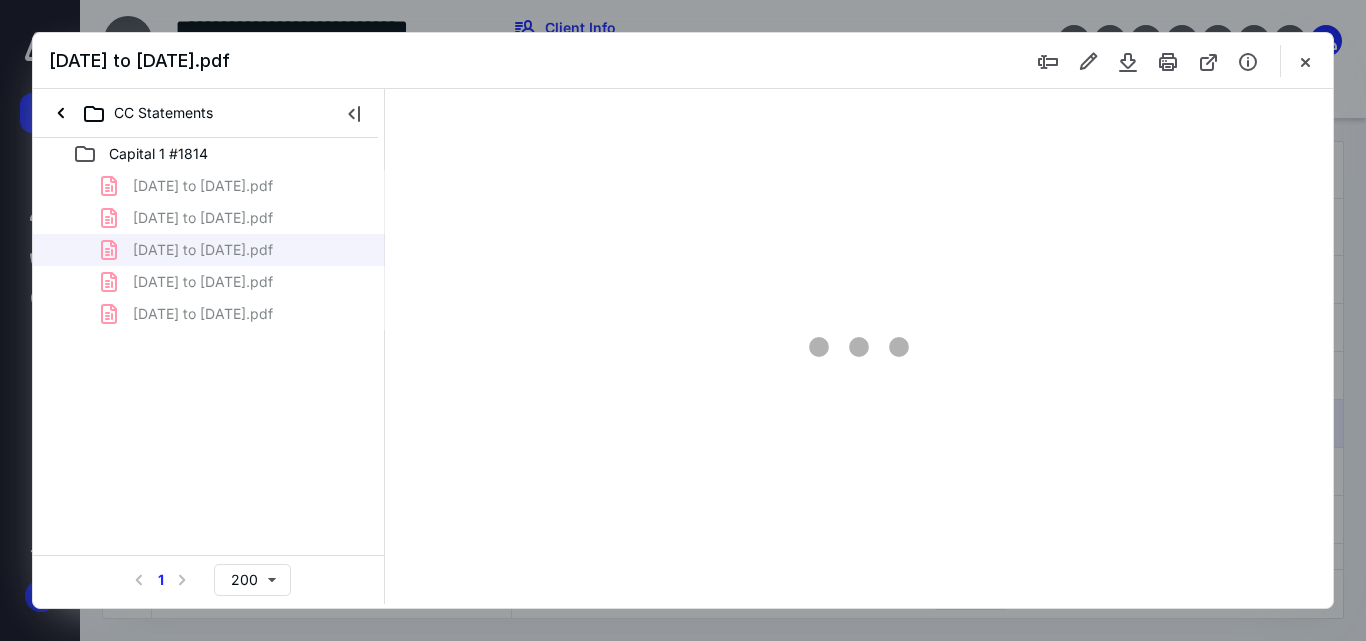 scroll, scrollTop: 0, scrollLeft: 0, axis: both 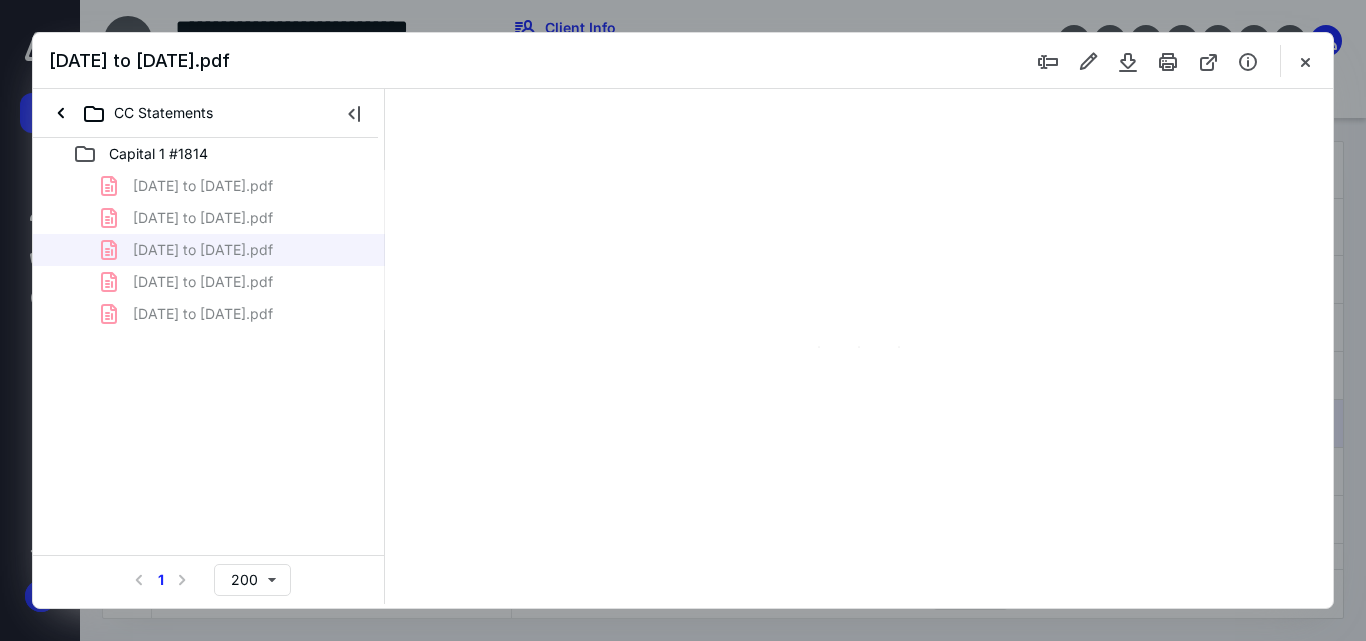 type on "55" 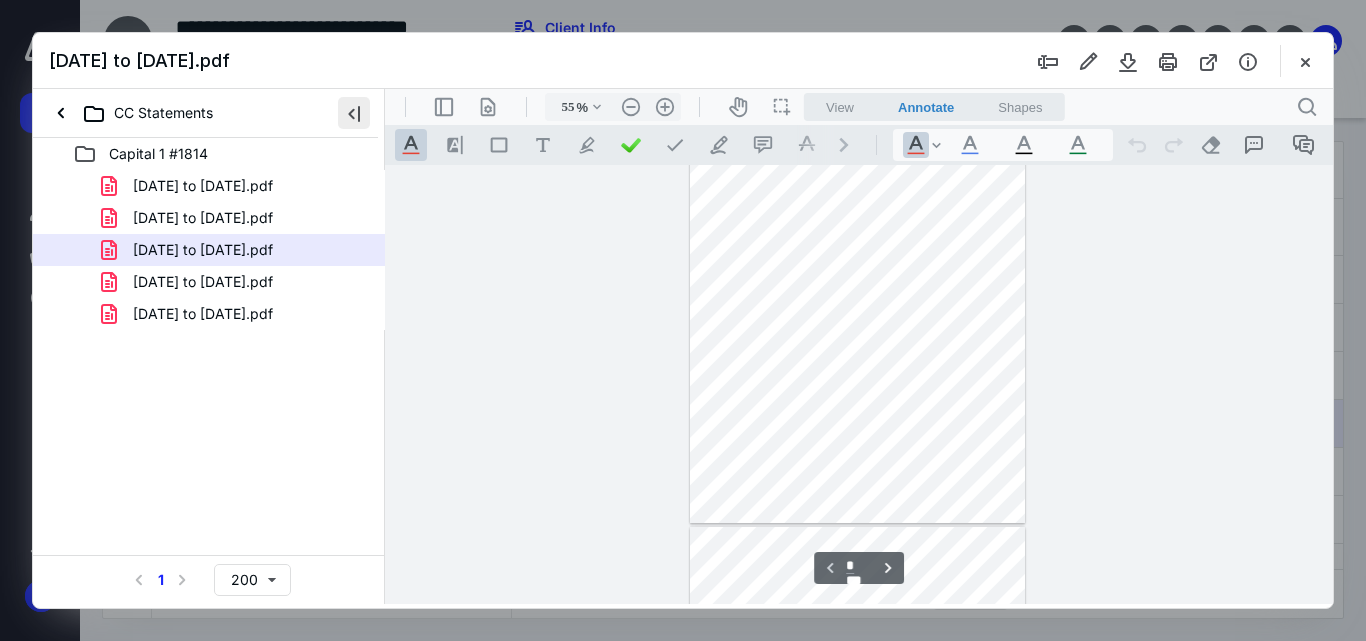 click at bounding box center (354, 113) 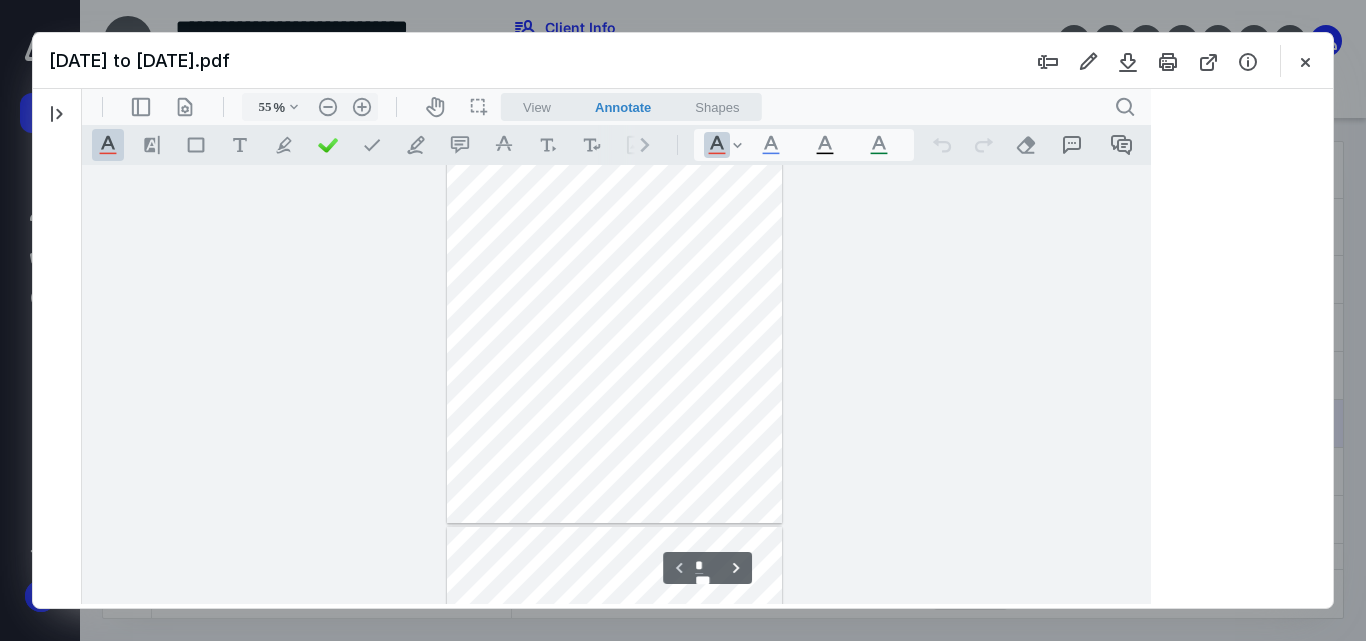 type 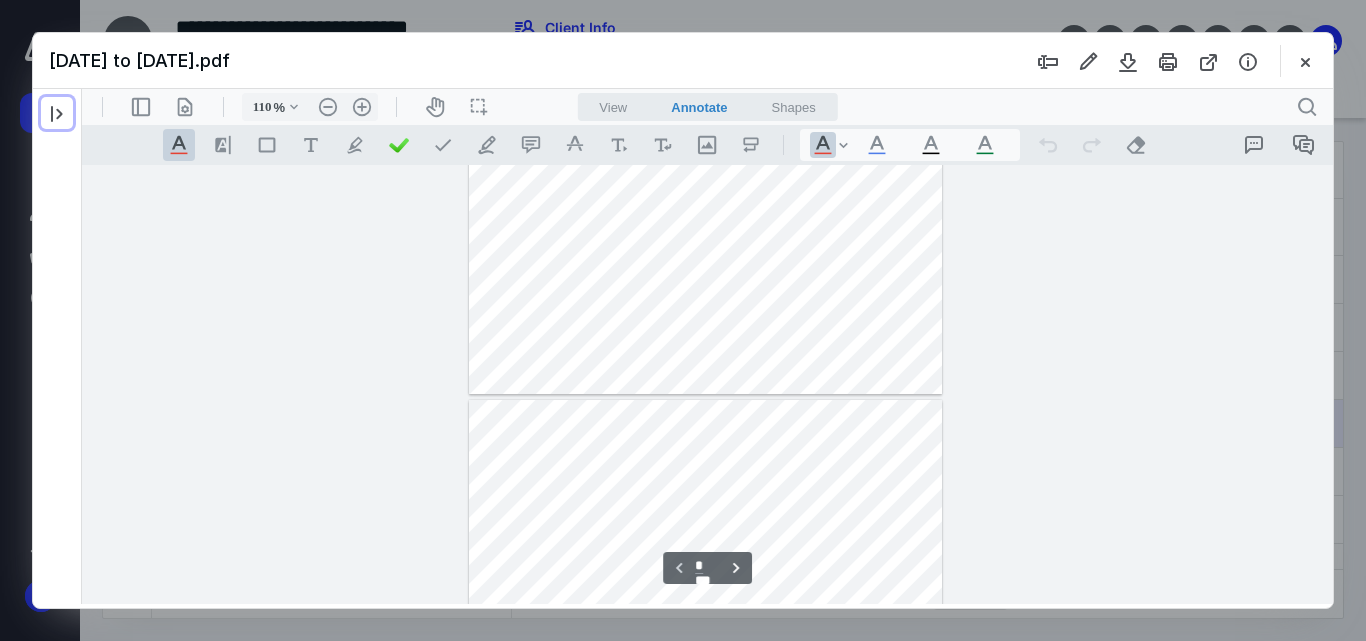 type on "135" 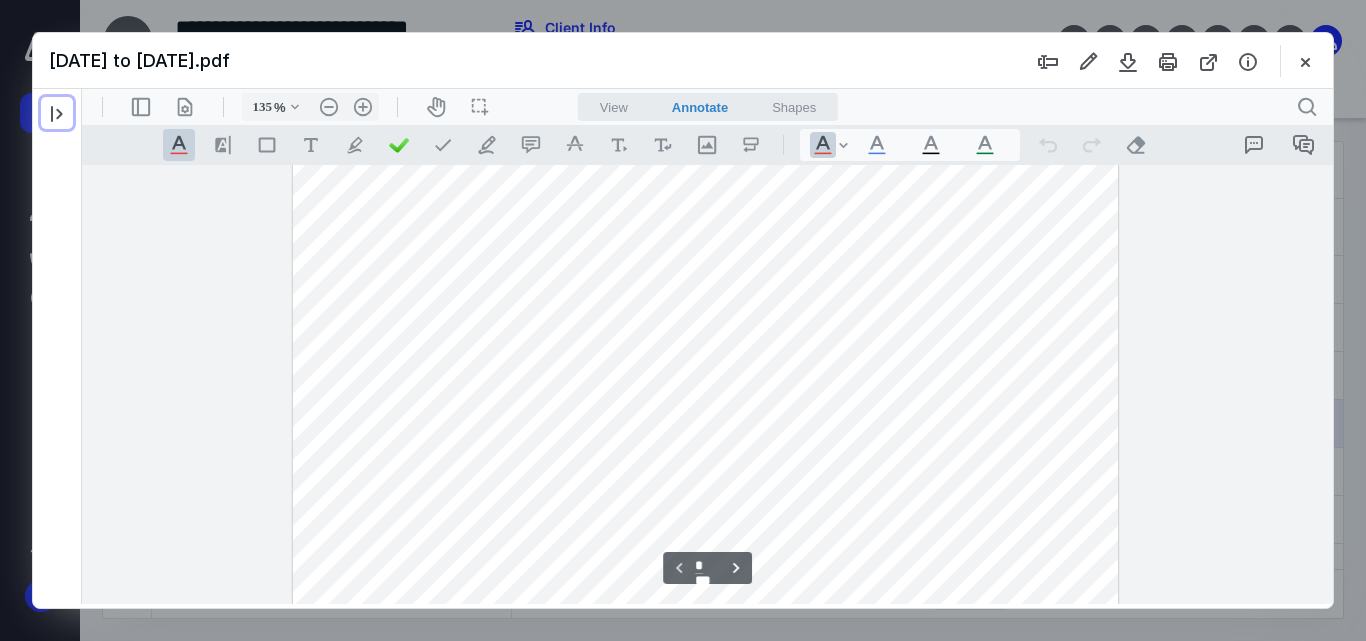 scroll, scrollTop: 0, scrollLeft: 0, axis: both 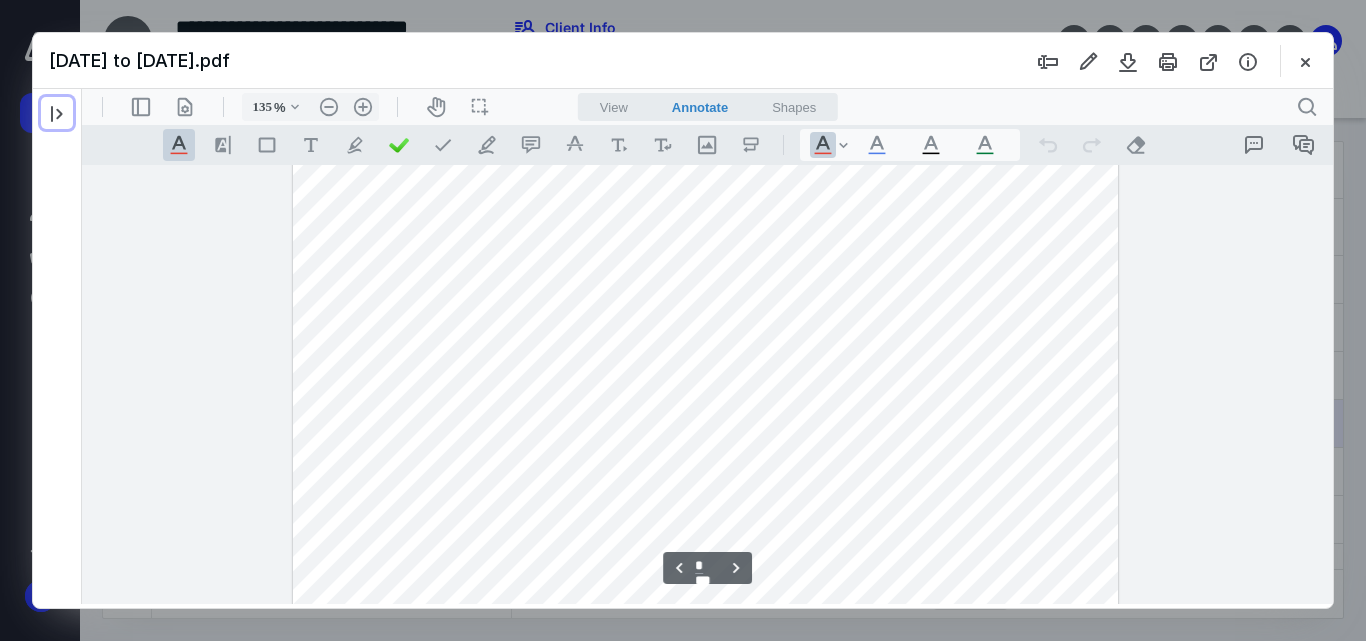 type on "*" 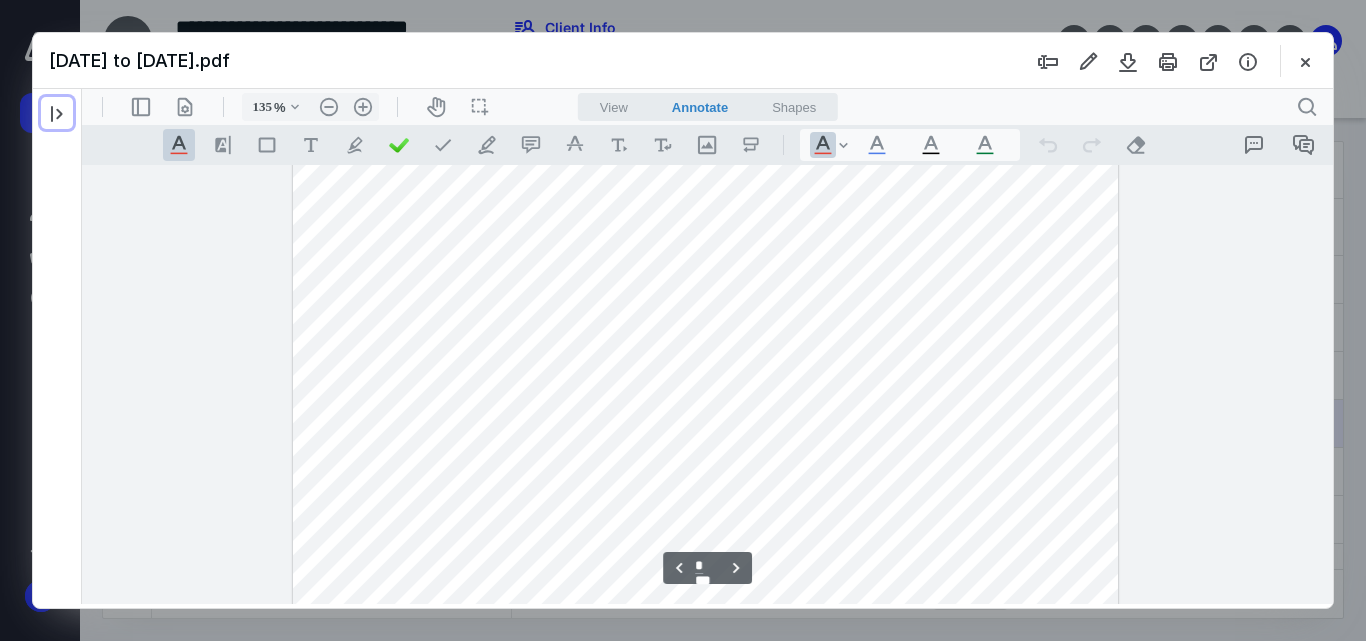 scroll, scrollTop: 2300, scrollLeft: 0, axis: vertical 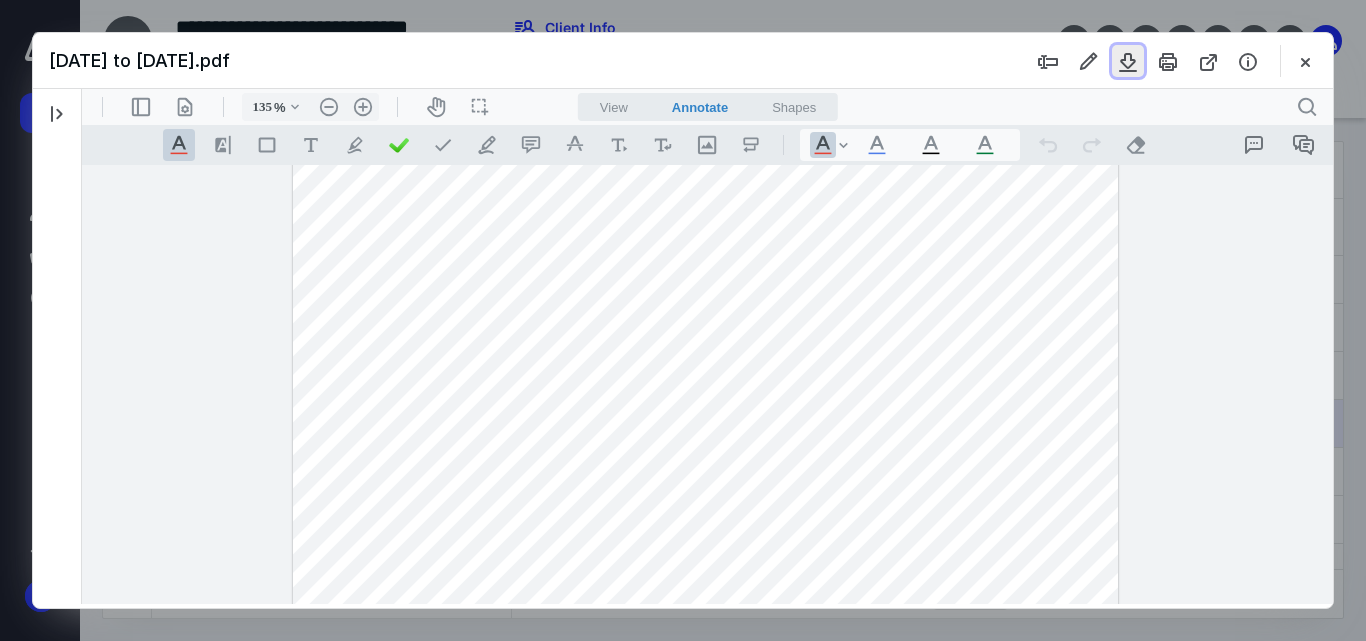 click at bounding box center (1128, 61) 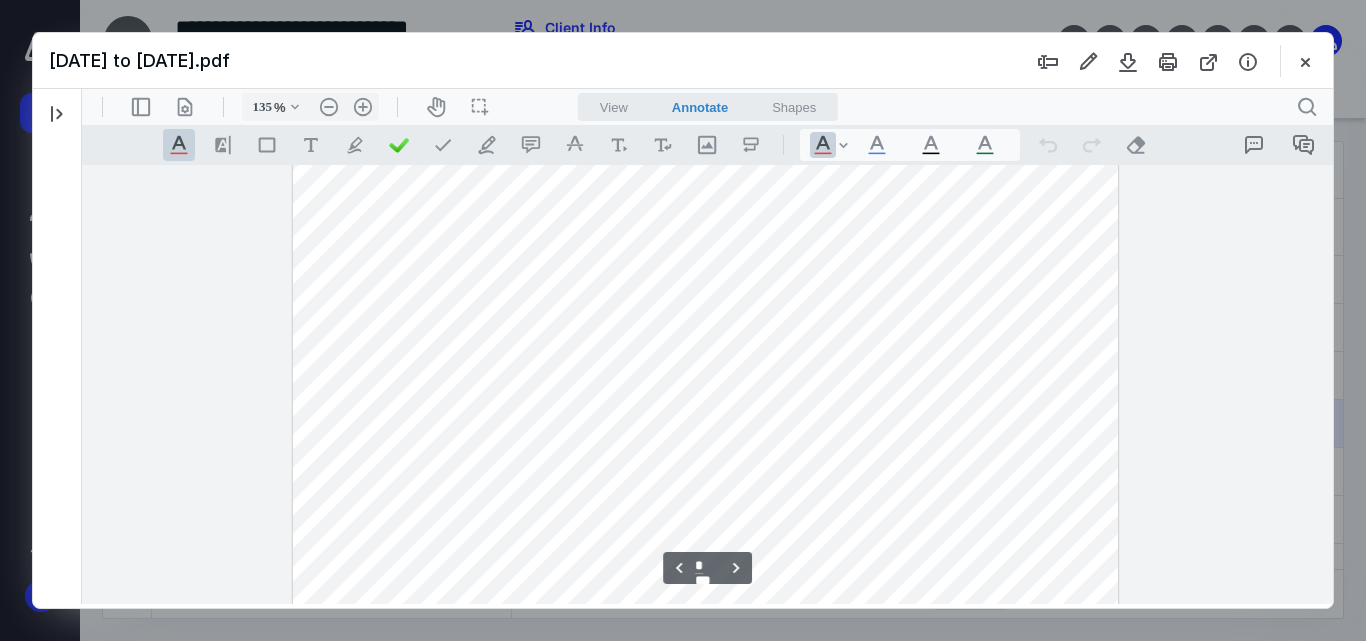 scroll, scrollTop: 2500, scrollLeft: 0, axis: vertical 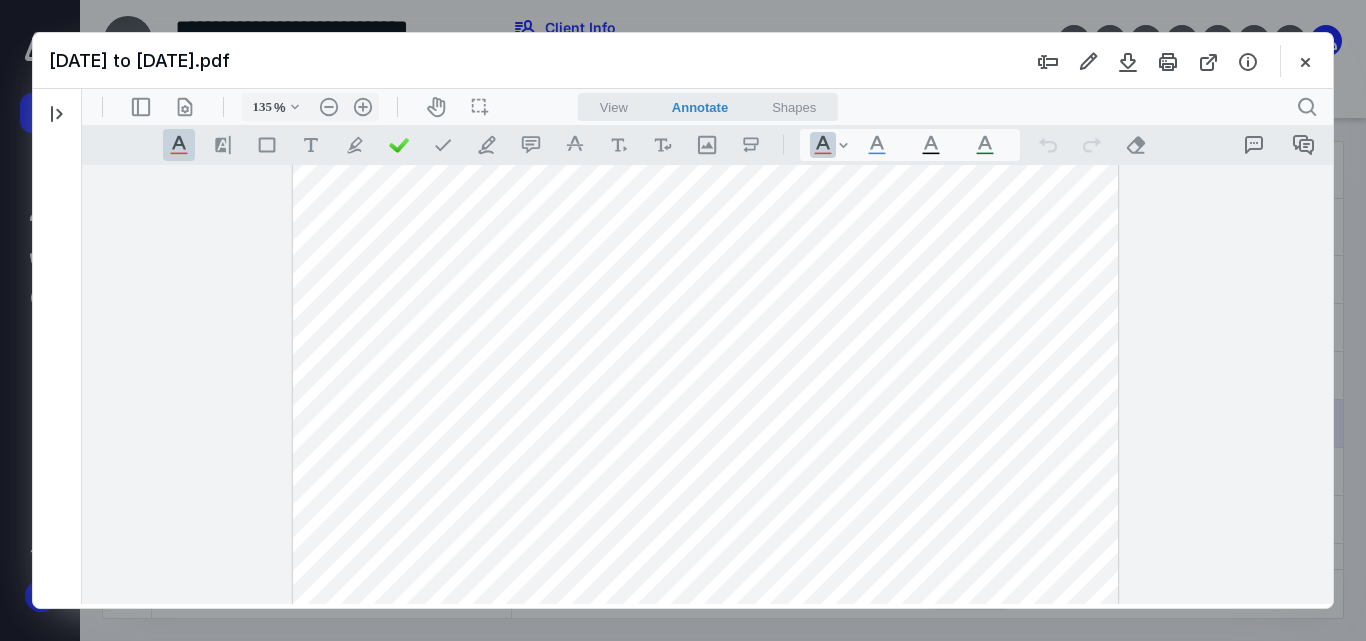 type 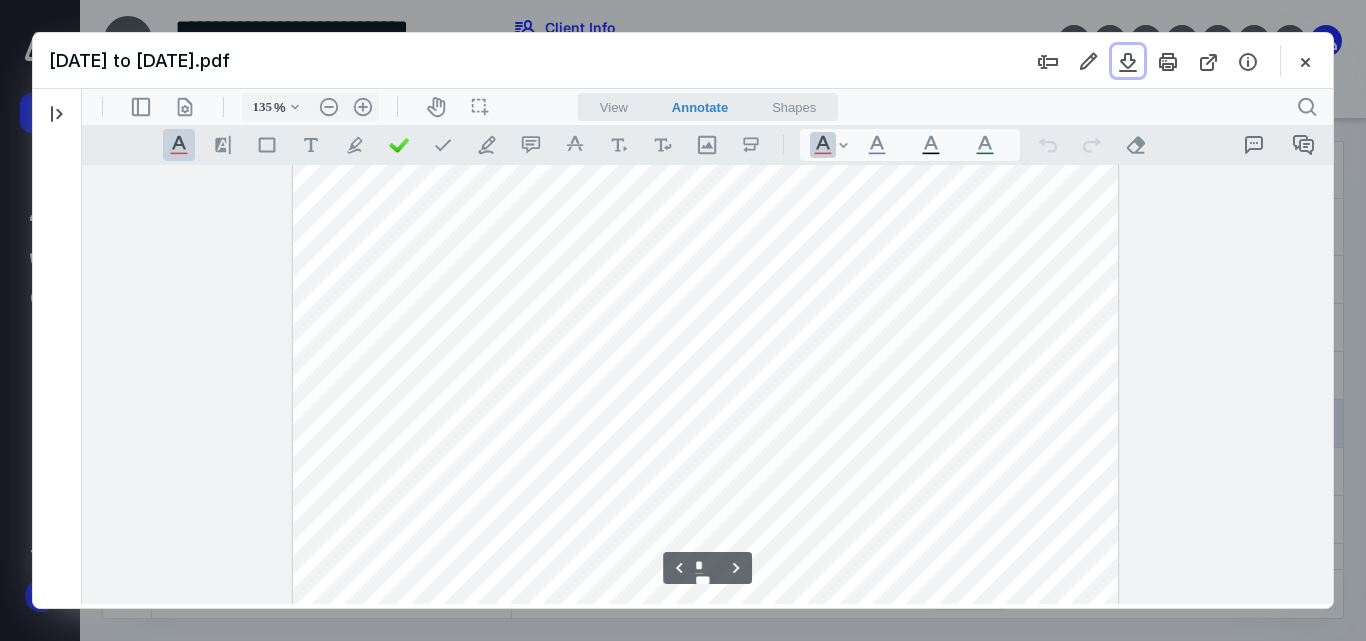 scroll, scrollTop: 2200, scrollLeft: 0, axis: vertical 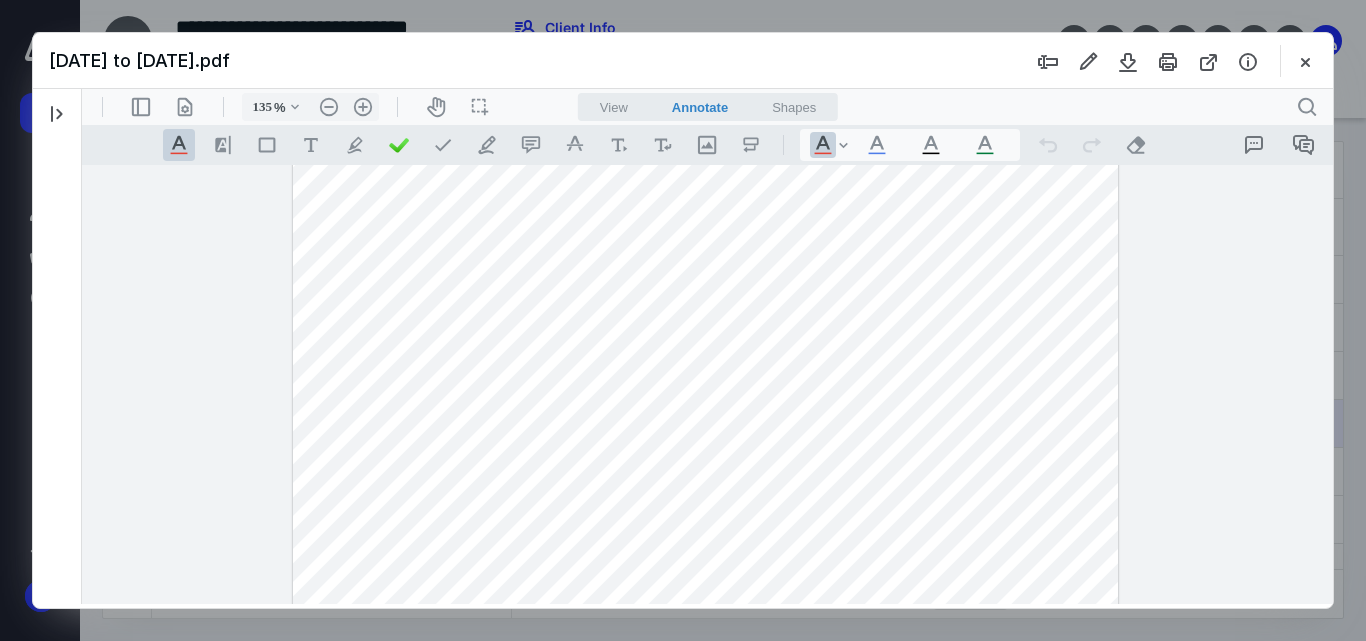 click at bounding box center (705, 404) 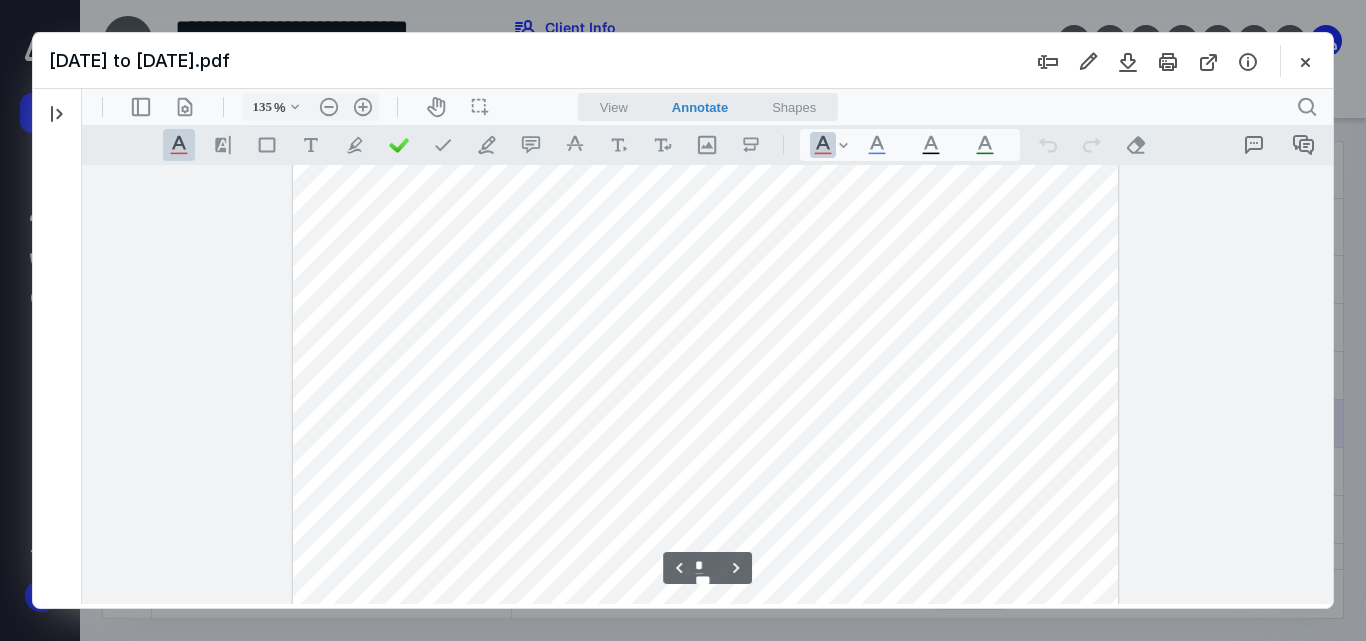 scroll, scrollTop: 2800, scrollLeft: 0, axis: vertical 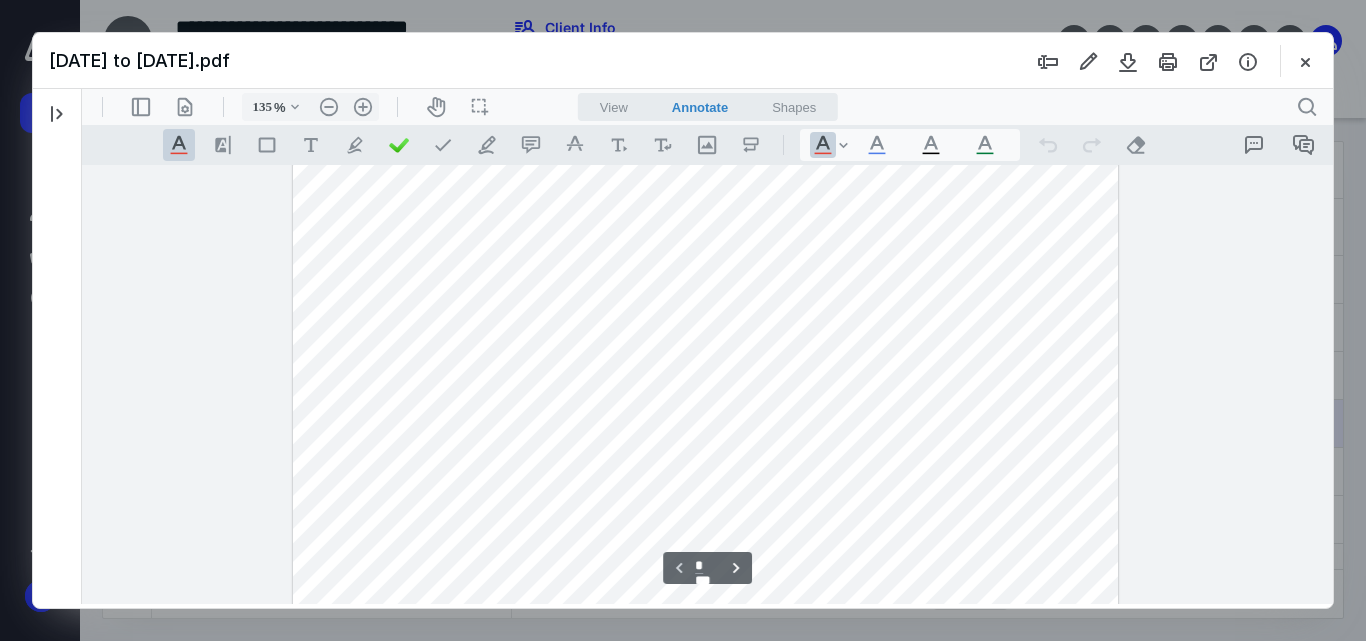 type on "*" 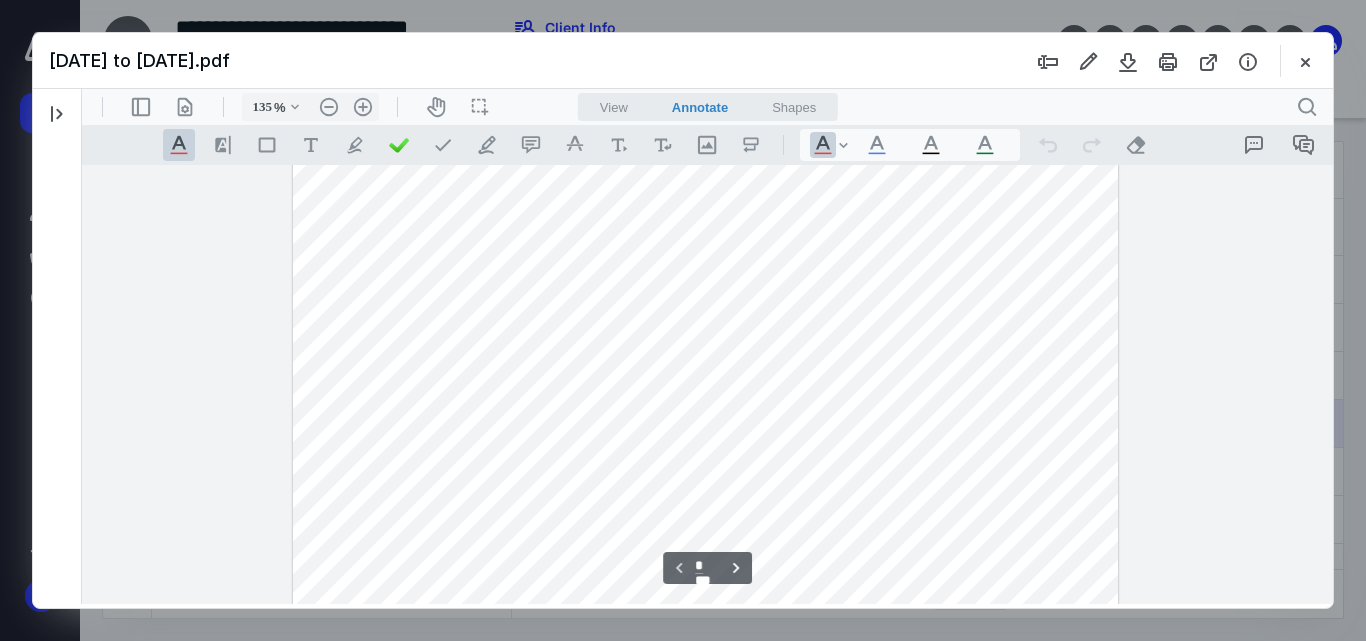 scroll, scrollTop: 0, scrollLeft: 0, axis: both 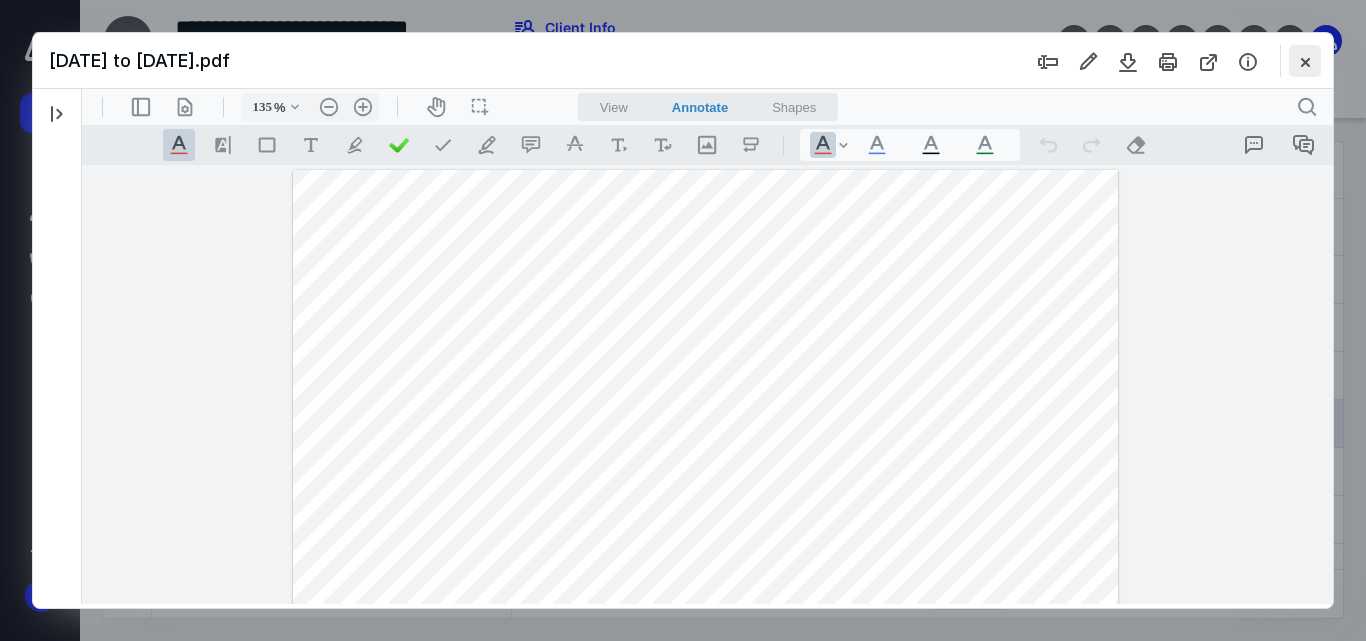 click at bounding box center (1305, 61) 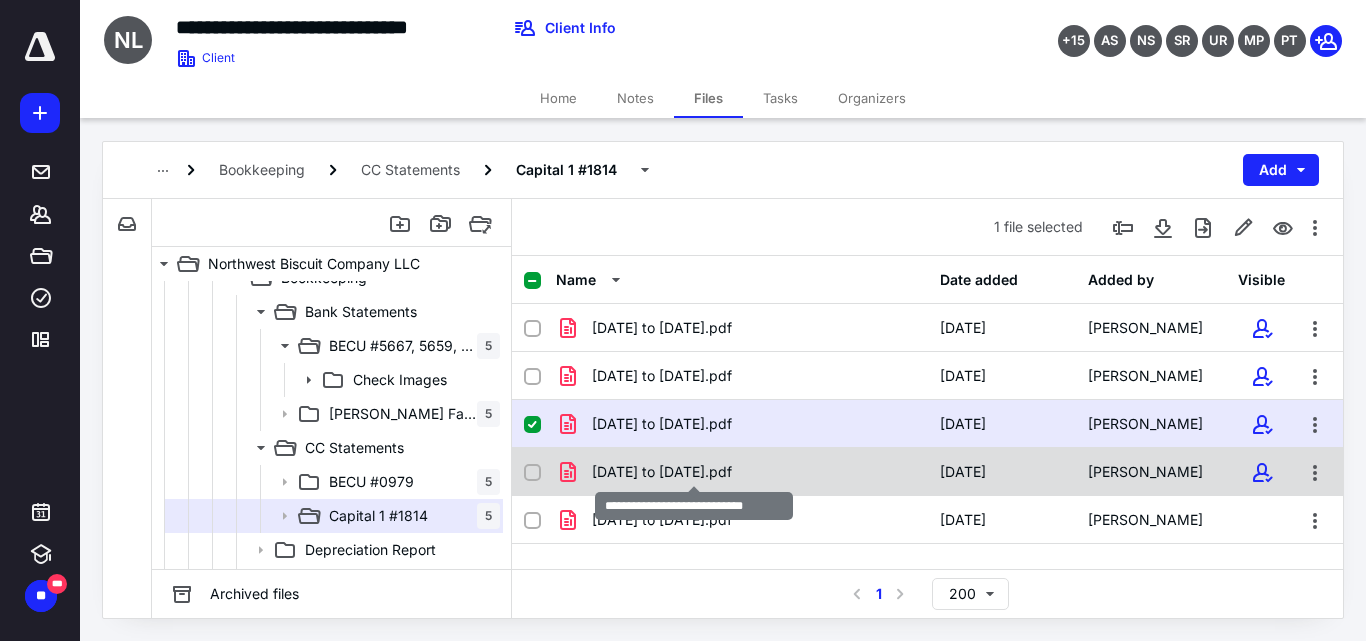 click on "[DATE] to [DATE].pdf" at bounding box center [662, 472] 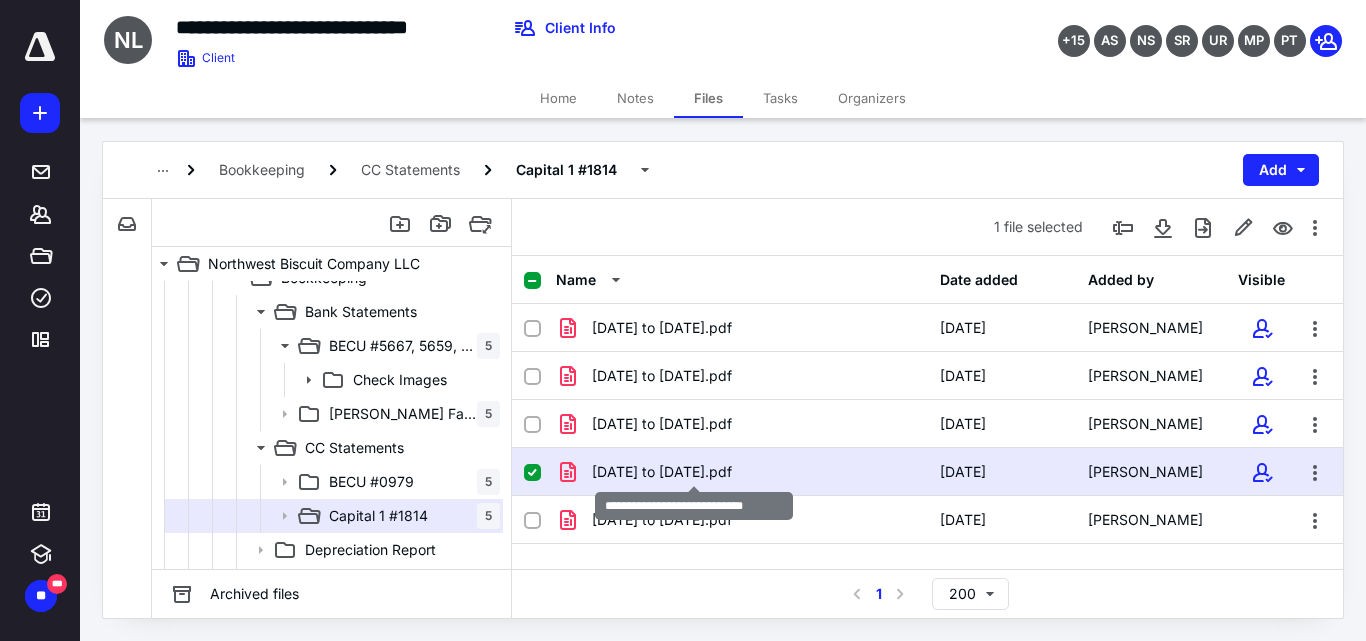 click on "[DATE] to [DATE].pdf" at bounding box center [662, 472] 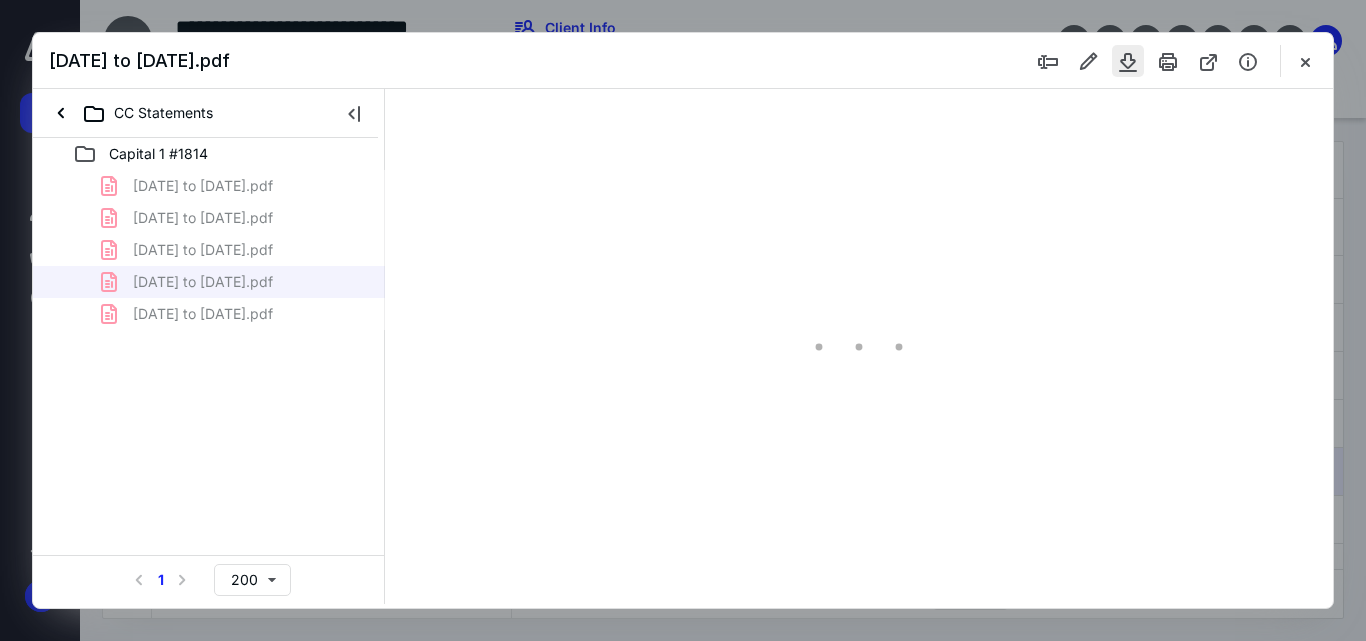 click at bounding box center [1128, 61] 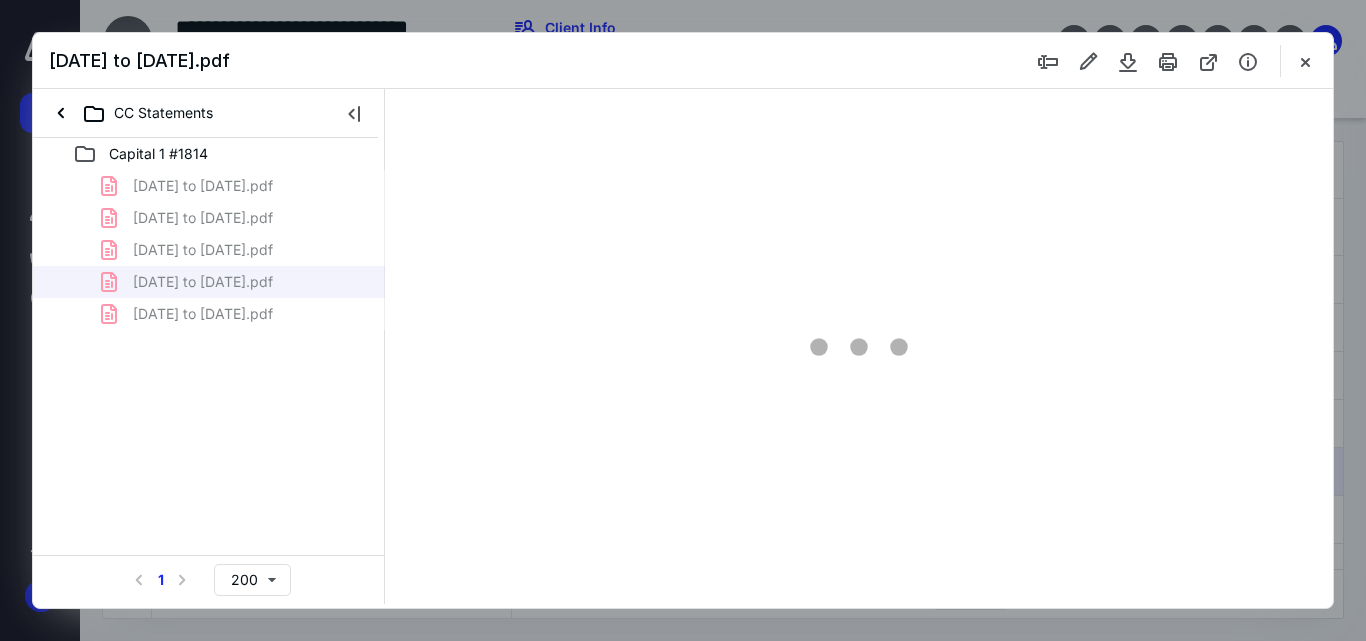 scroll, scrollTop: 0, scrollLeft: 0, axis: both 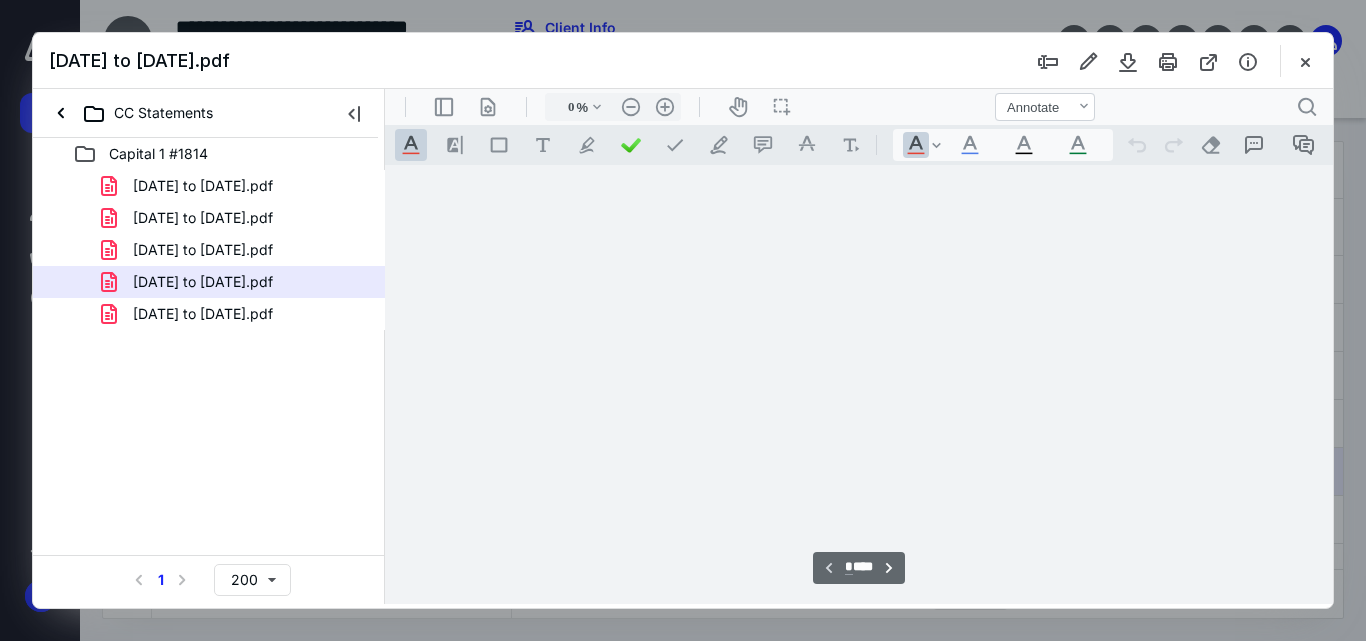 type on "55" 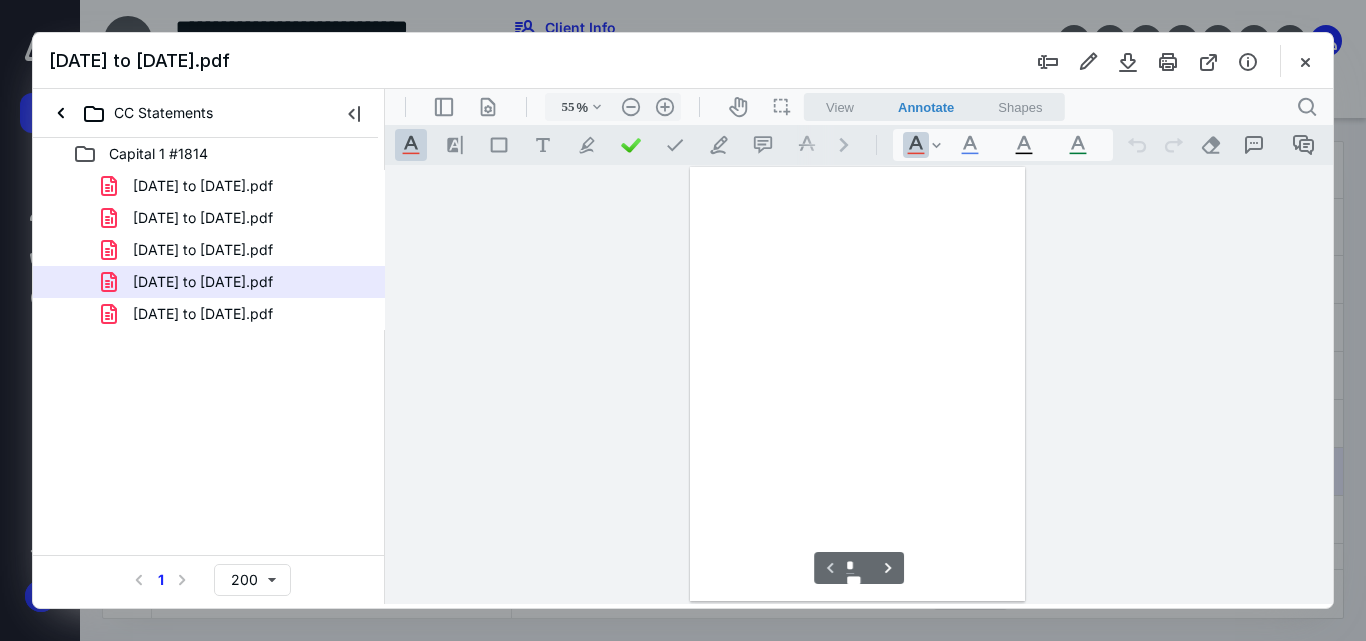 scroll, scrollTop: 78, scrollLeft: 0, axis: vertical 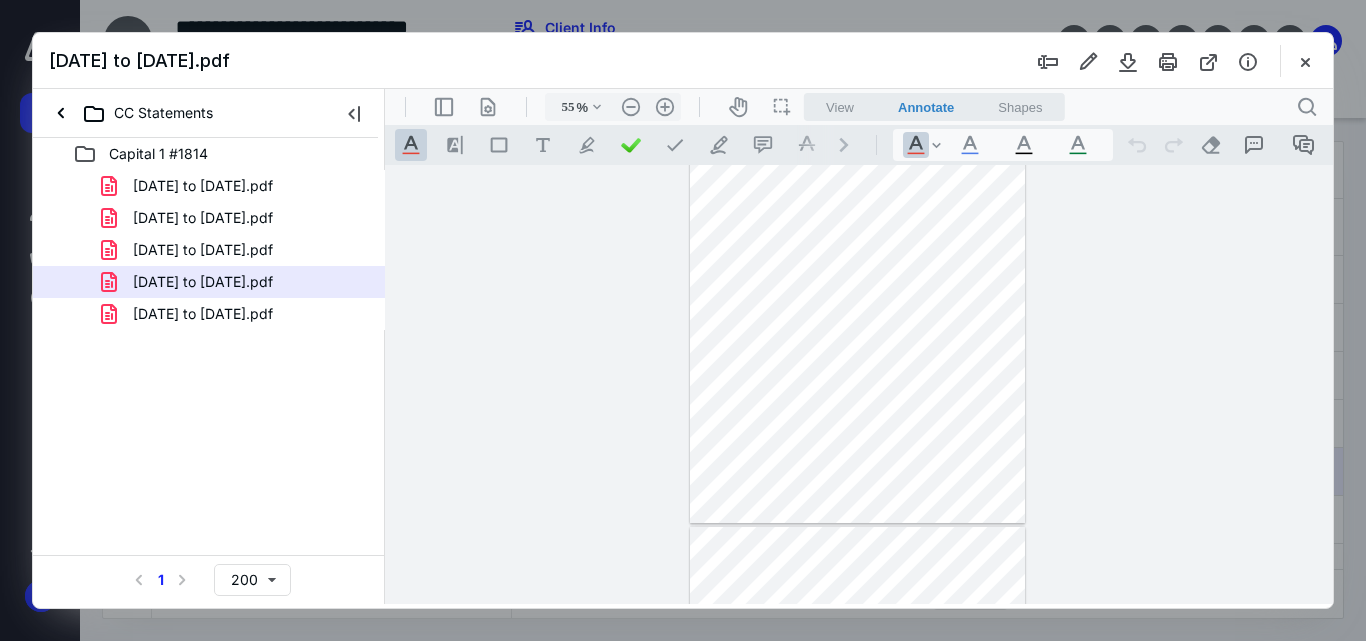 type 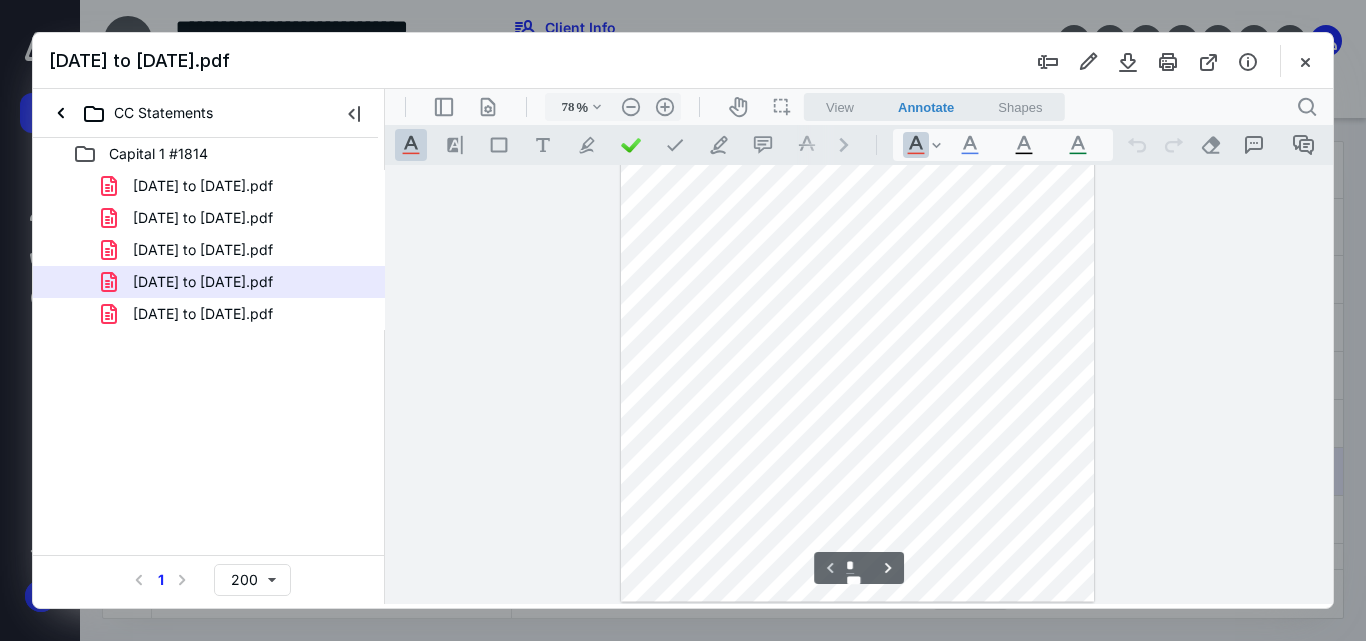 type on "110" 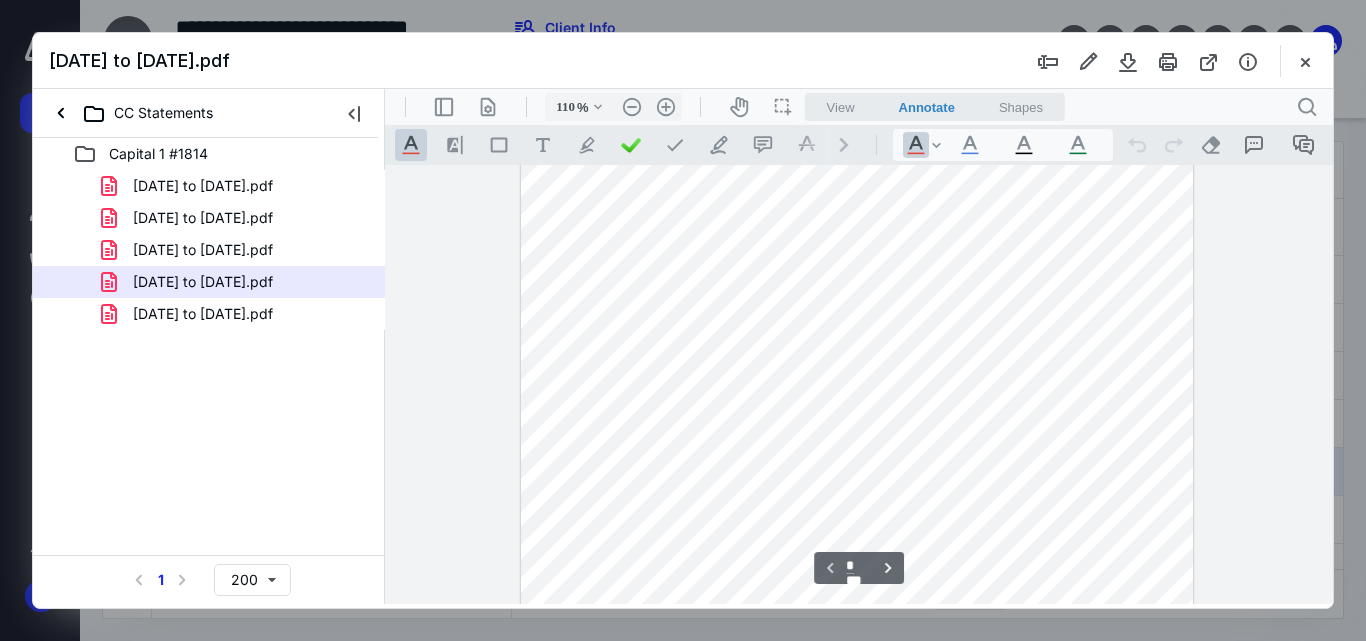 scroll, scrollTop: 0, scrollLeft: 0, axis: both 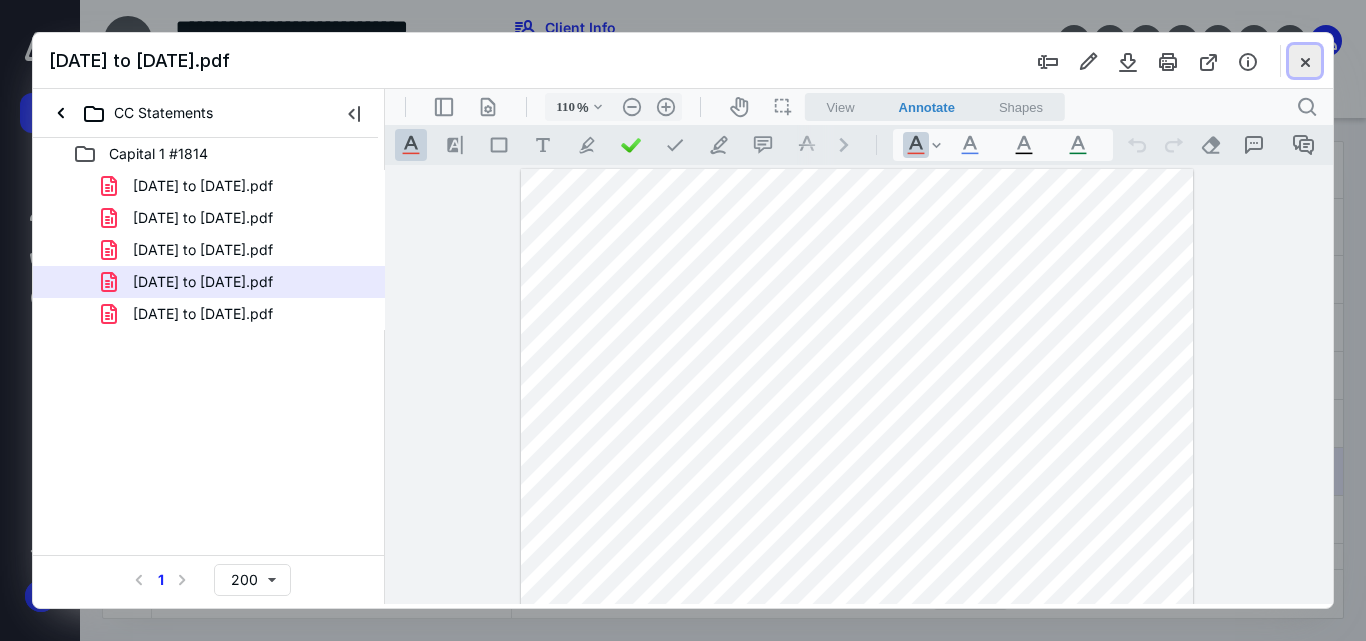 click at bounding box center (1305, 61) 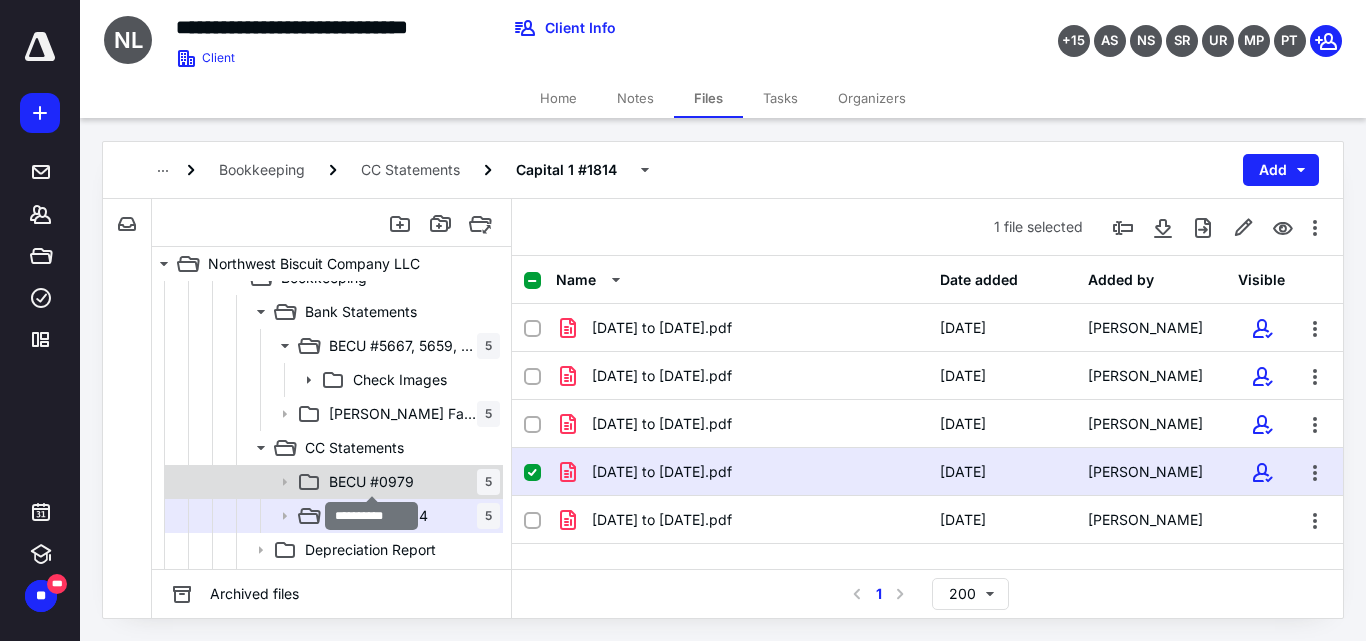 click on "BECU #0979" at bounding box center [371, 482] 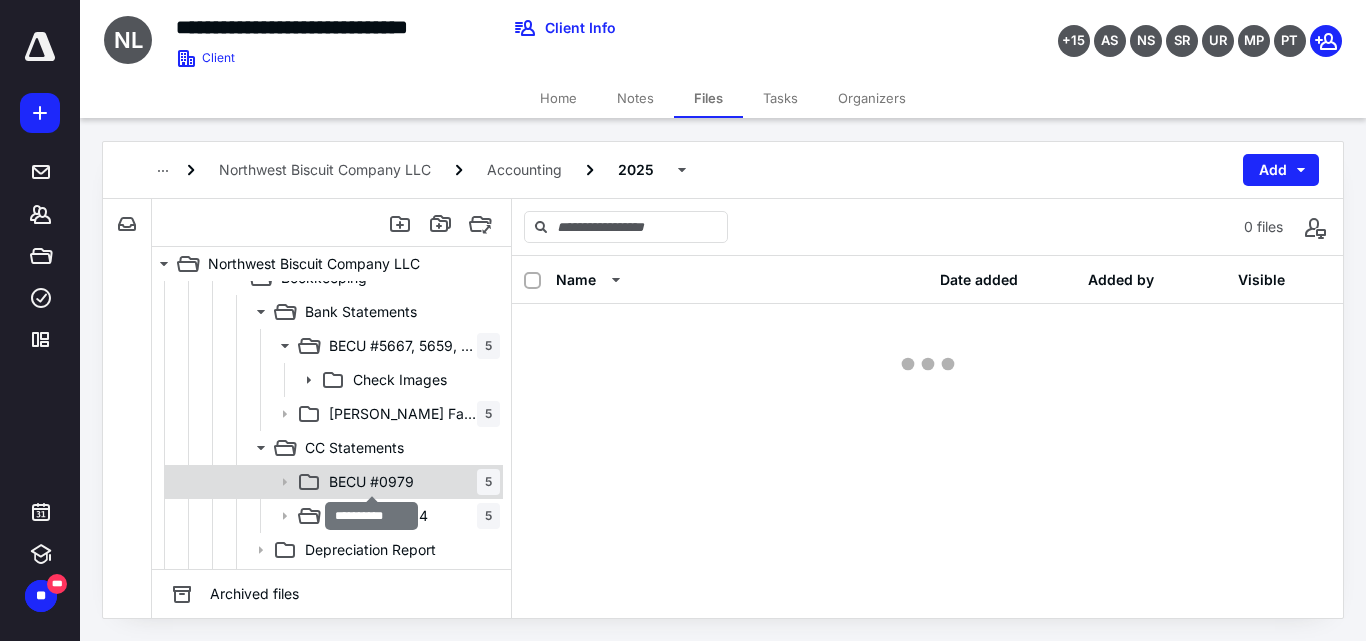 click on "BECU #0979" at bounding box center (371, 482) 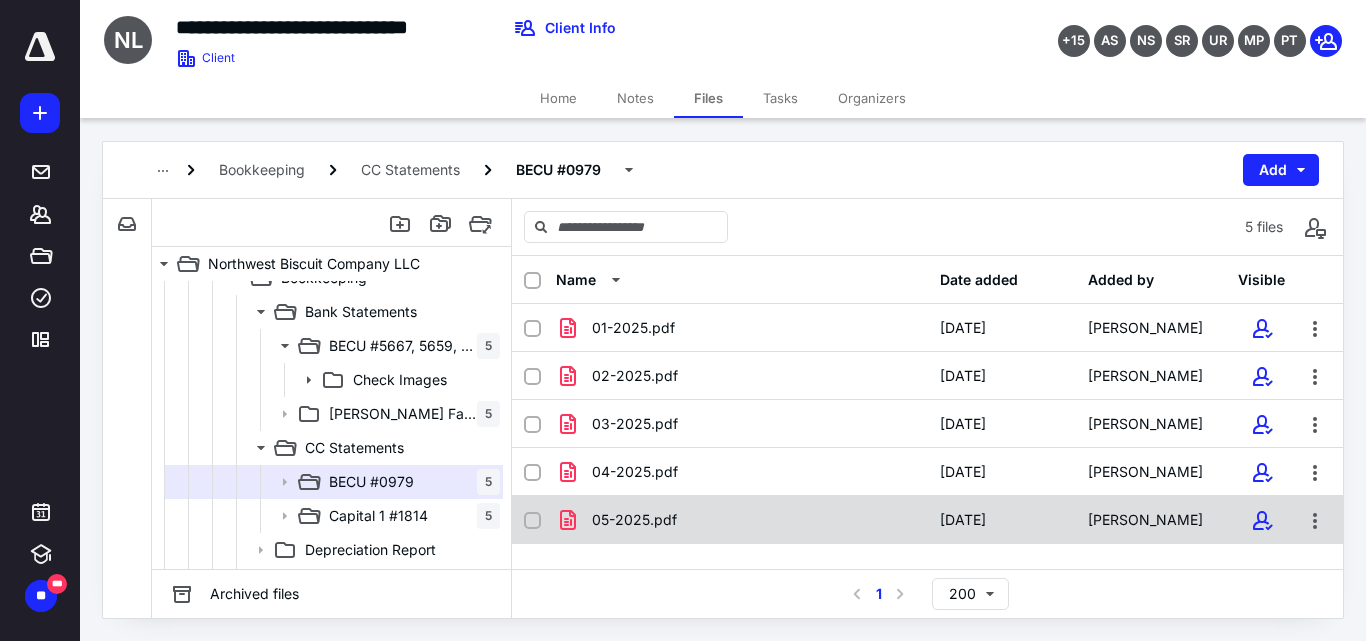 click on "05-2025.pdf" at bounding box center (742, 520) 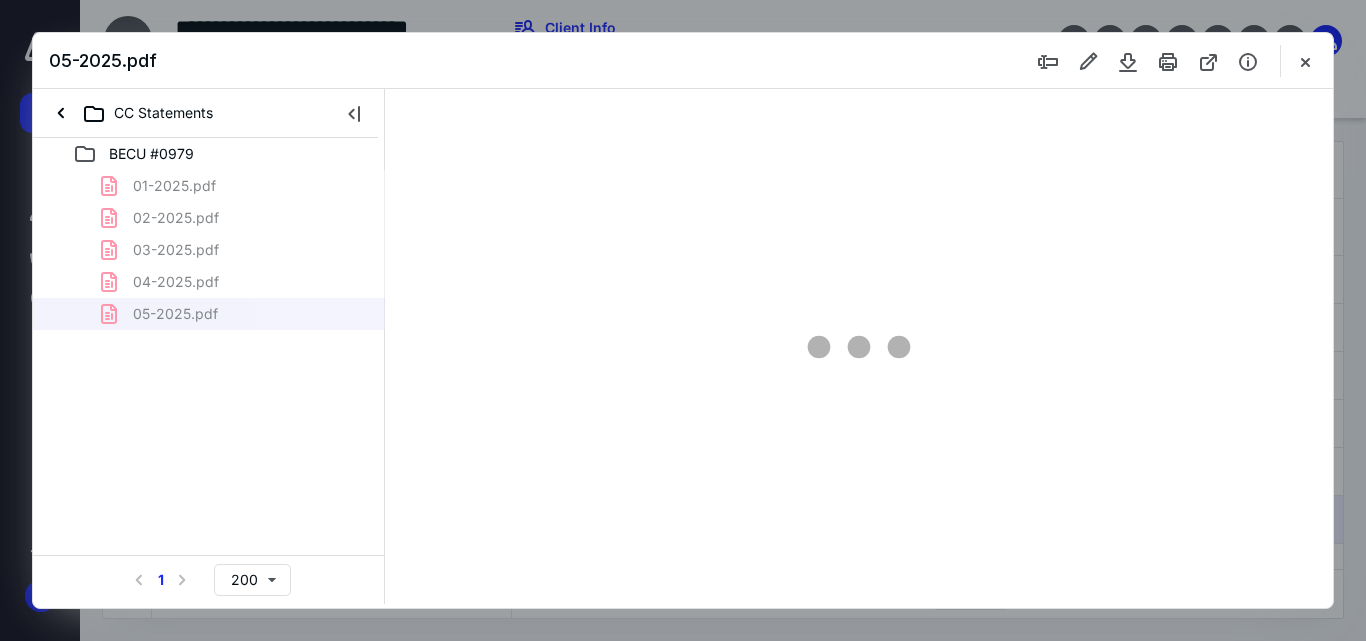 scroll, scrollTop: 0, scrollLeft: 0, axis: both 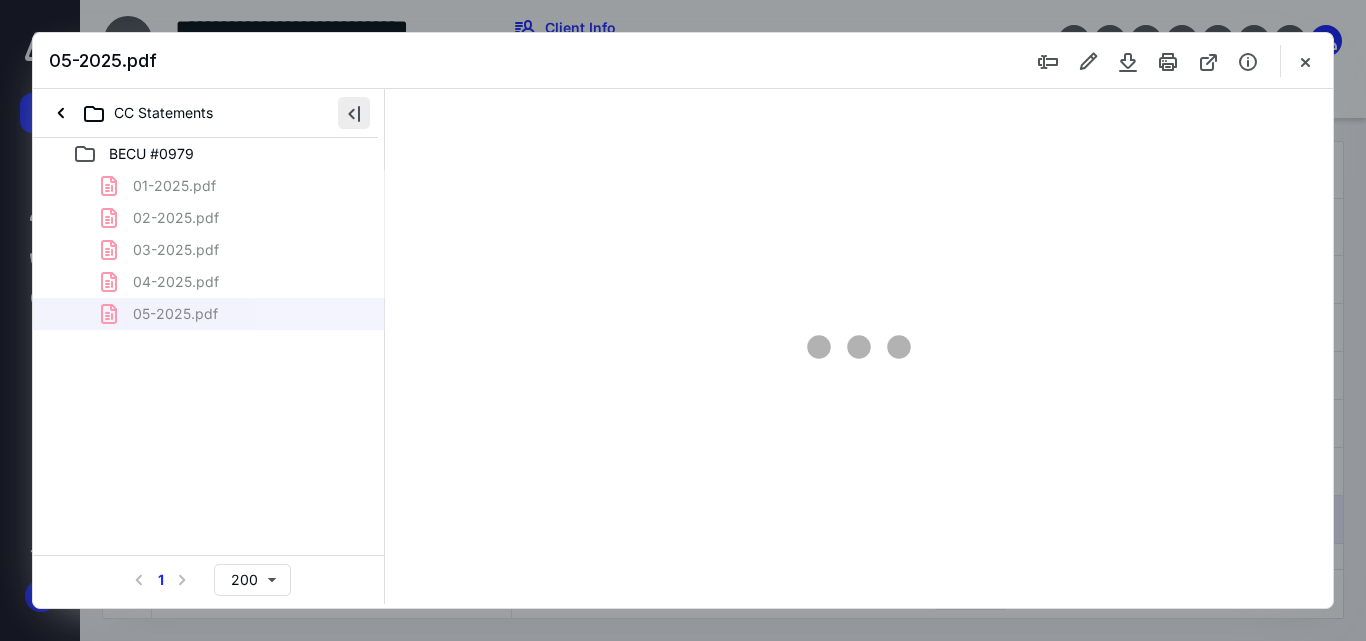 click at bounding box center (354, 113) 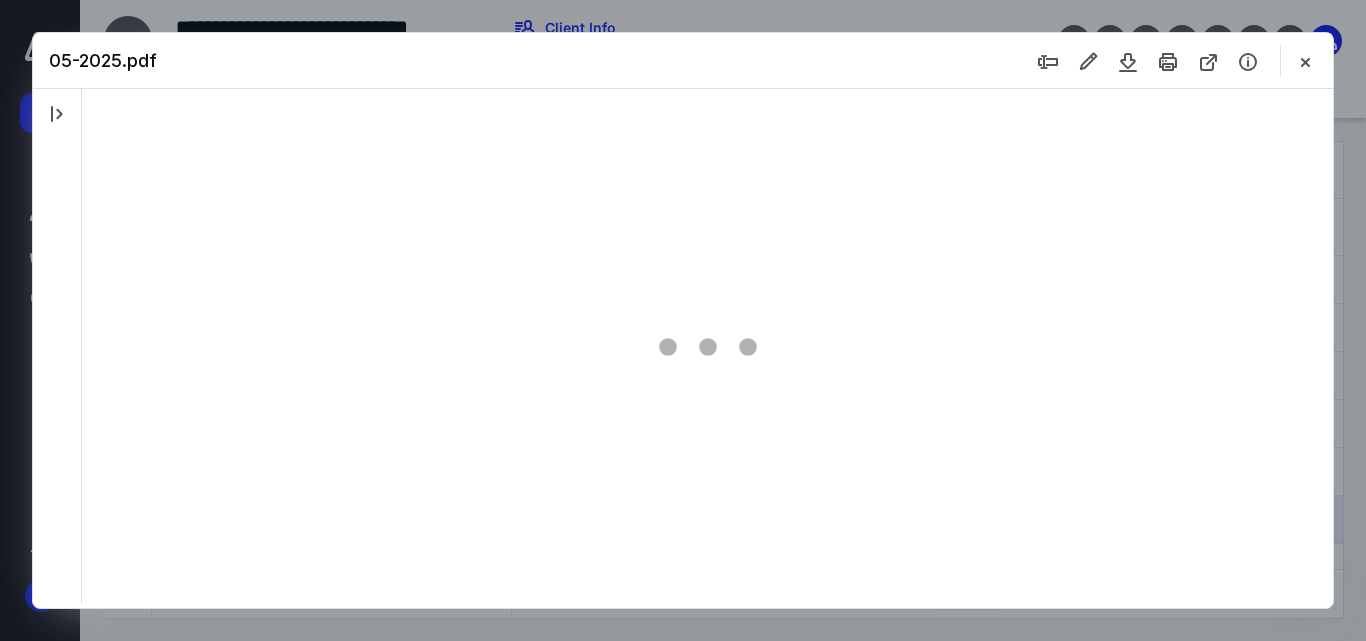 type on "55" 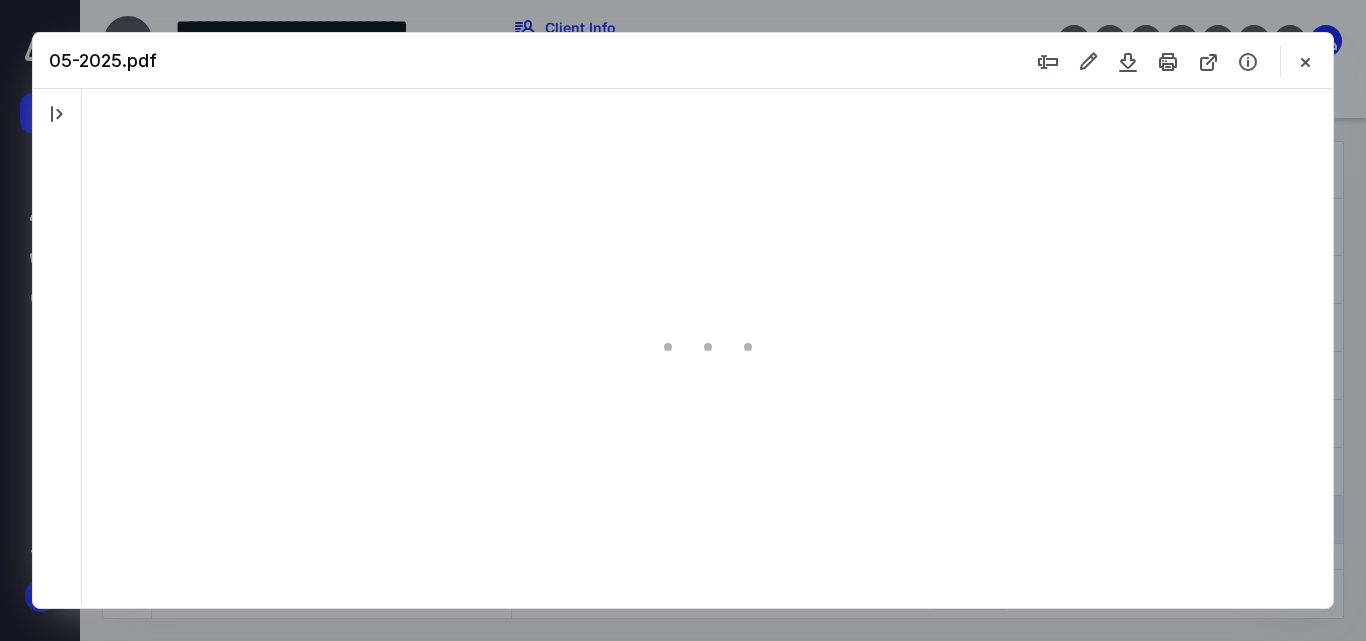 scroll, scrollTop: 78, scrollLeft: 0, axis: vertical 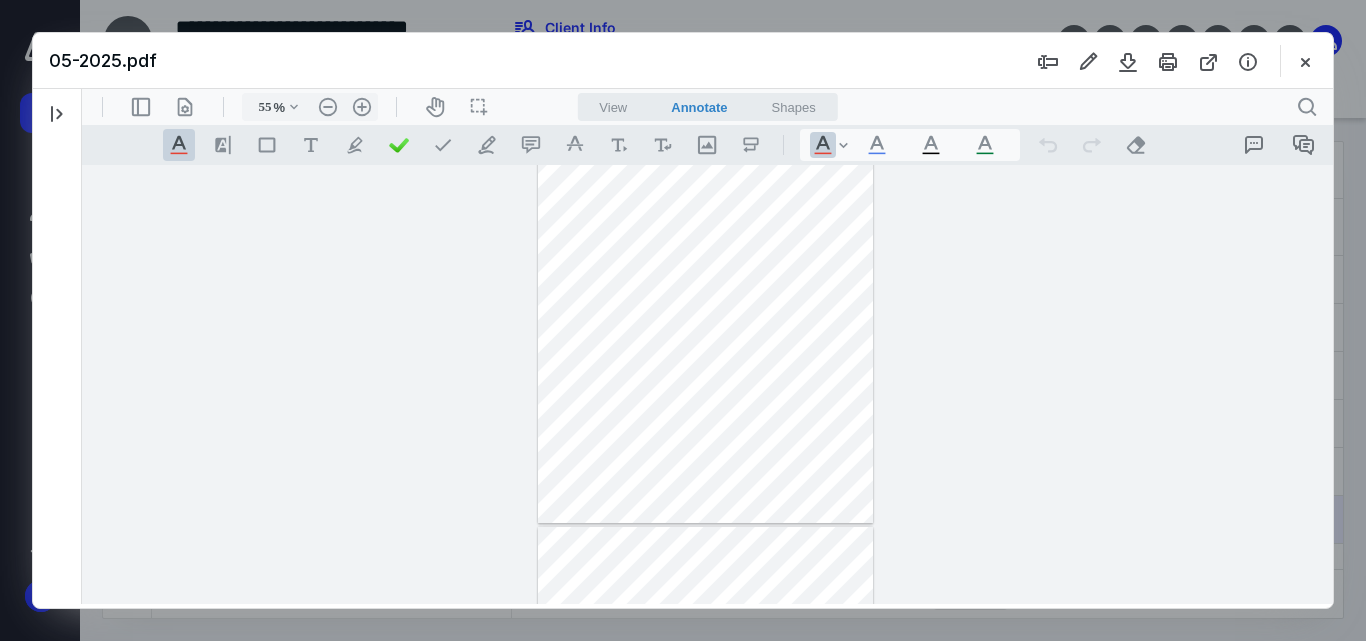 type 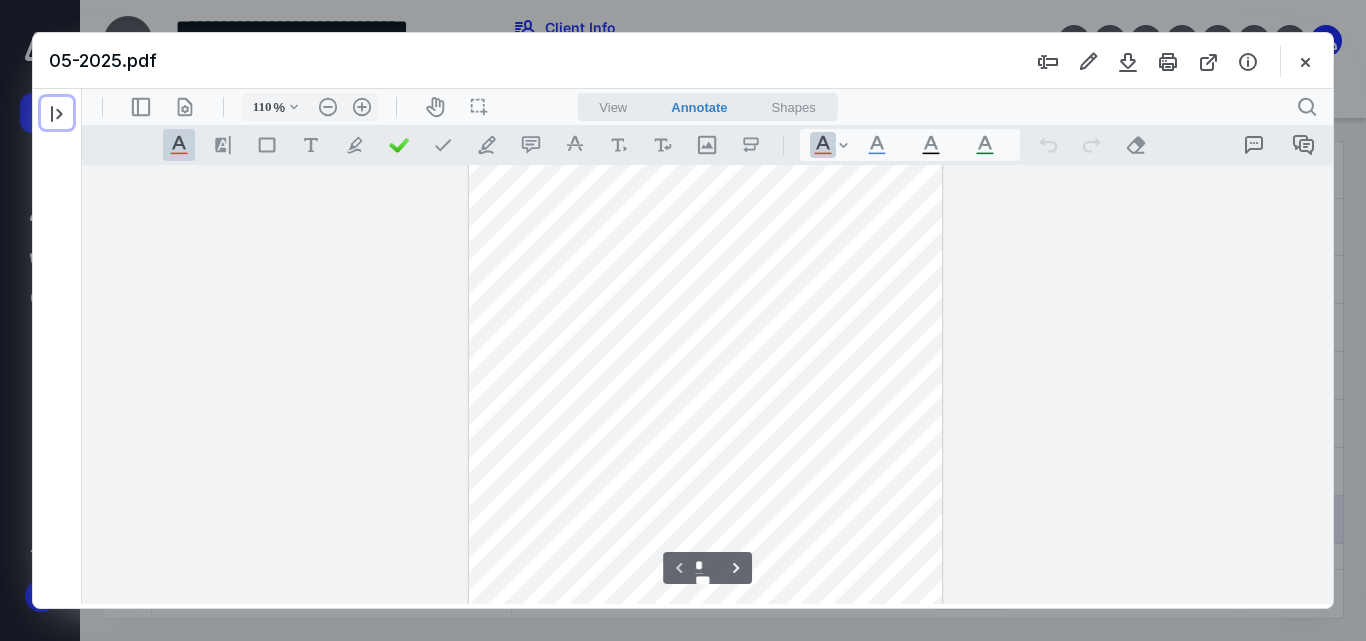 type on "135" 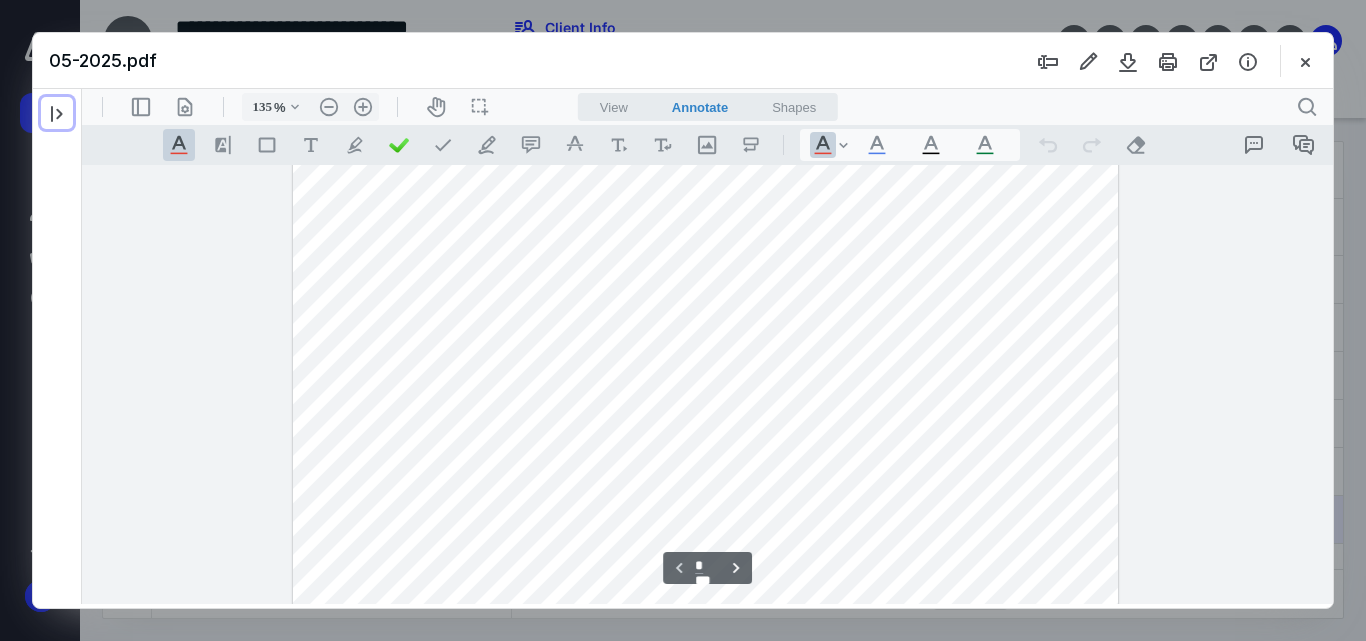 scroll, scrollTop: 300, scrollLeft: 0, axis: vertical 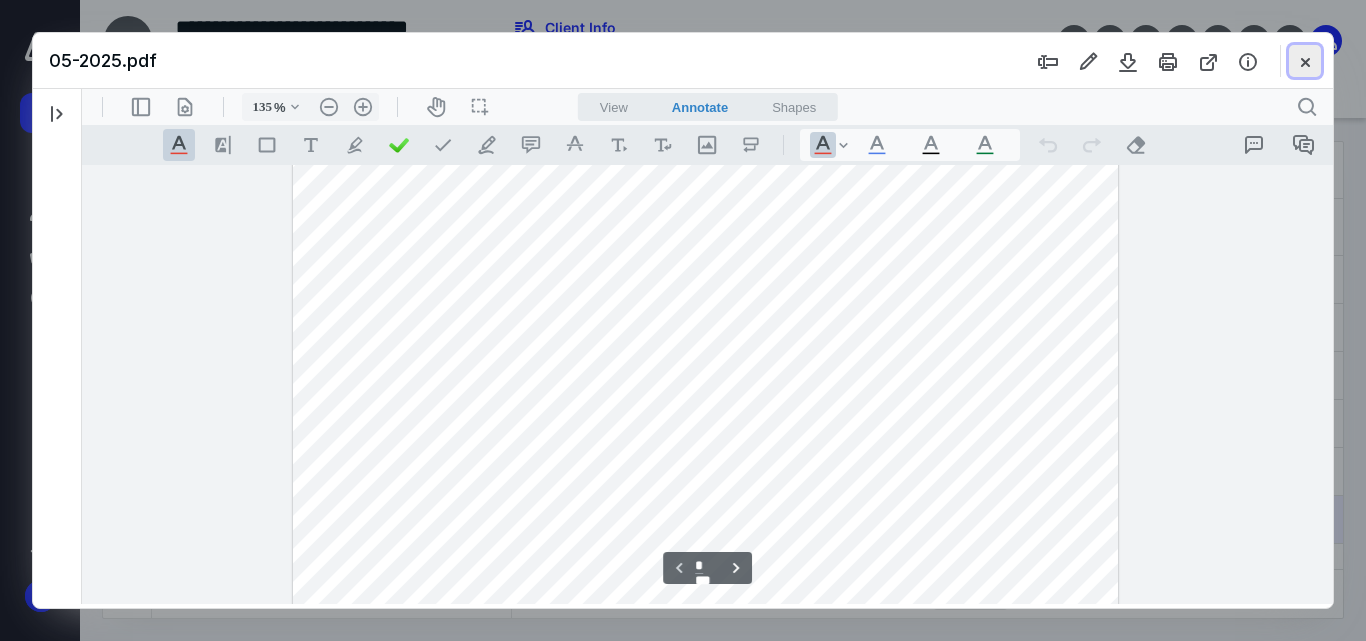 click at bounding box center (1305, 61) 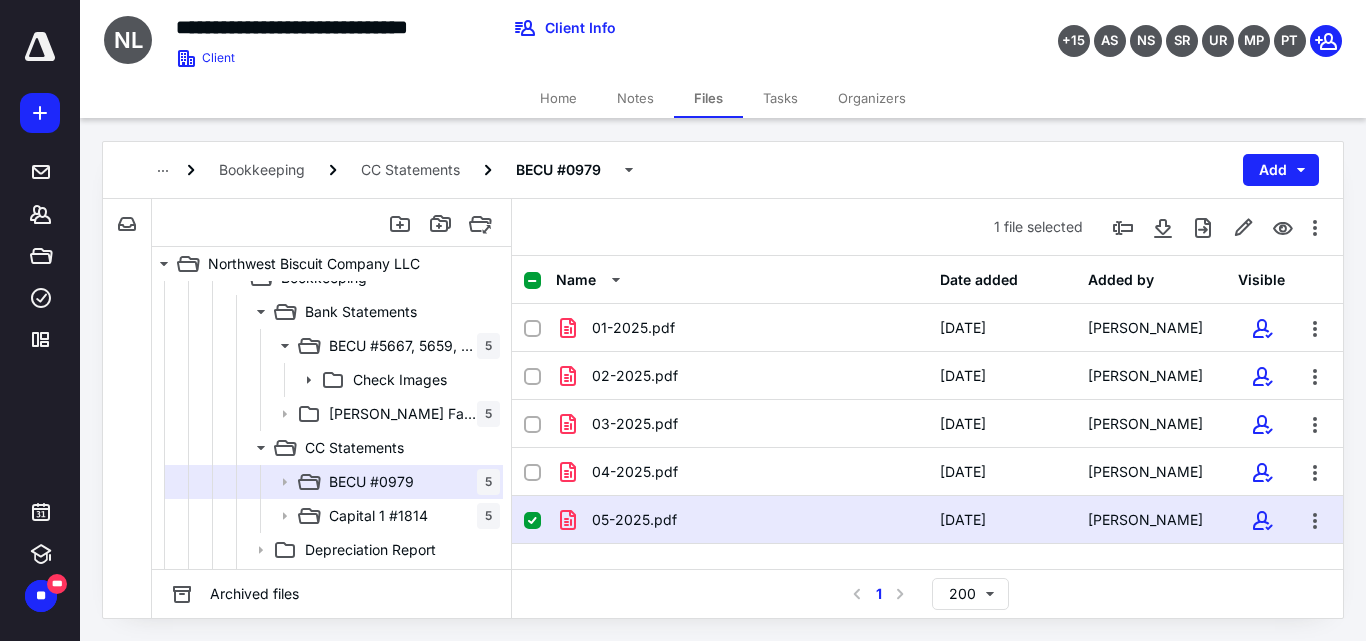 click on "05-2025.pdf" at bounding box center (742, 520) 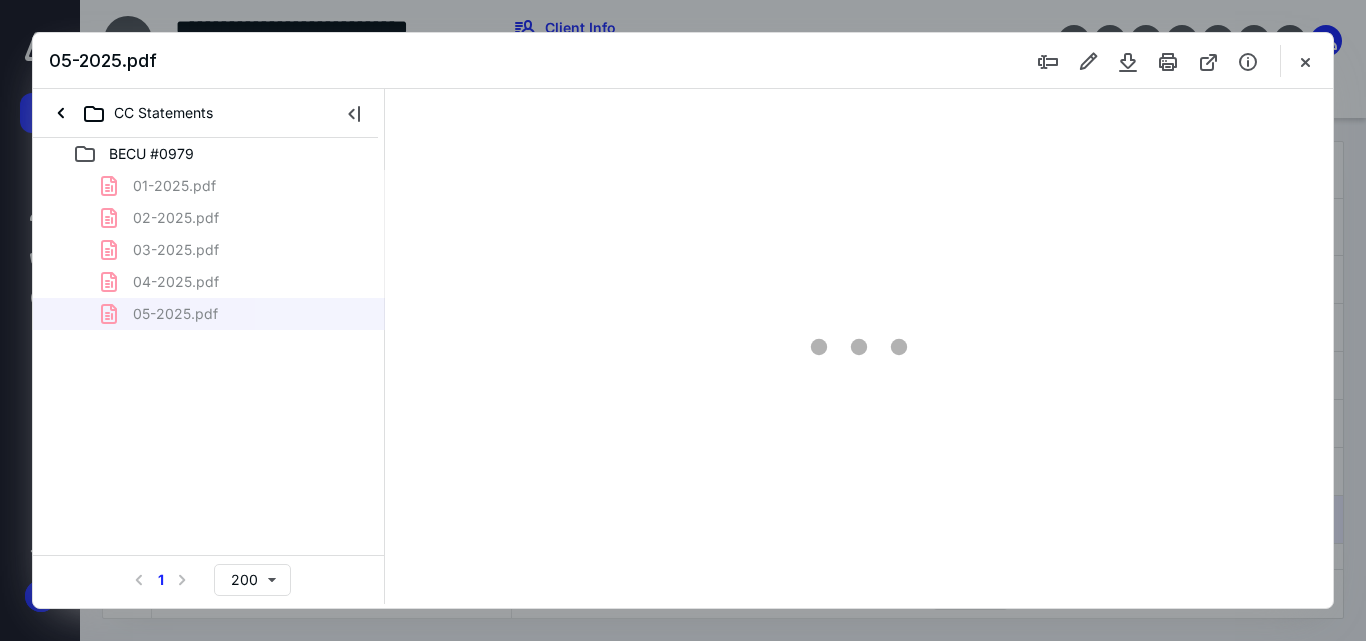 scroll, scrollTop: 0, scrollLeft: 0, axis: both 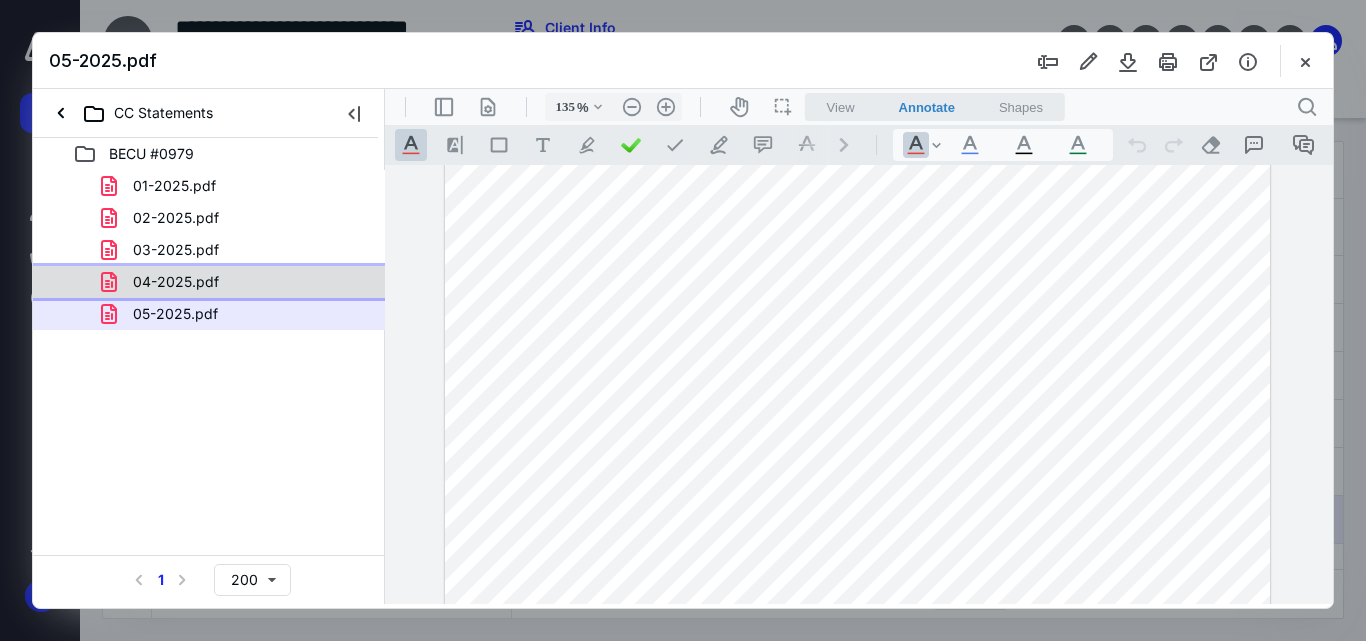 click on "04-2025.pdf" at bounding box center (176, 282) 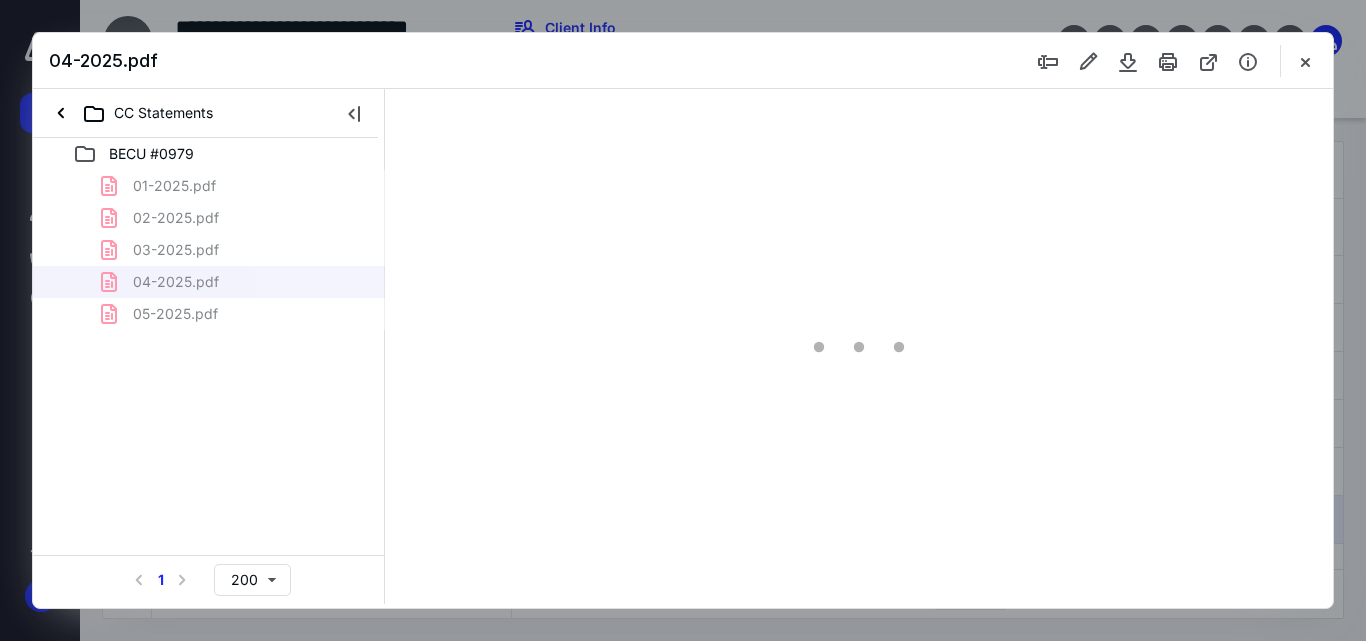 type on "55" 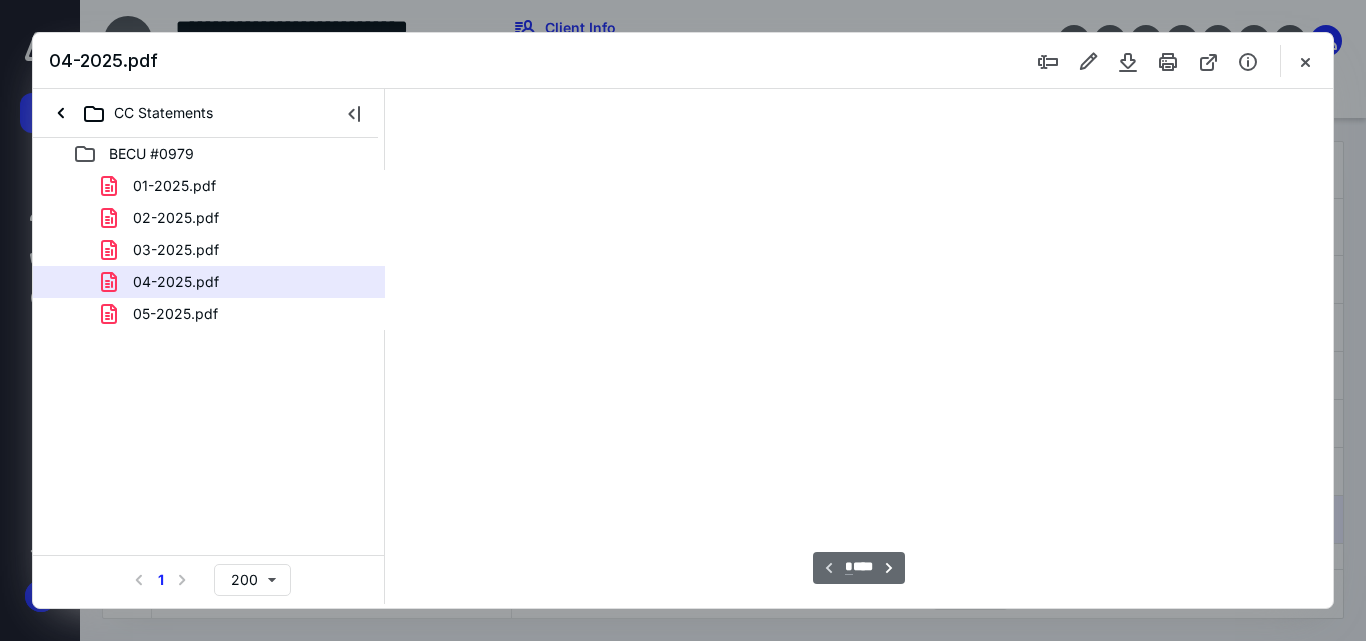 scroll, scrollTop: 78, scrollLeft: 0, axis: vertical 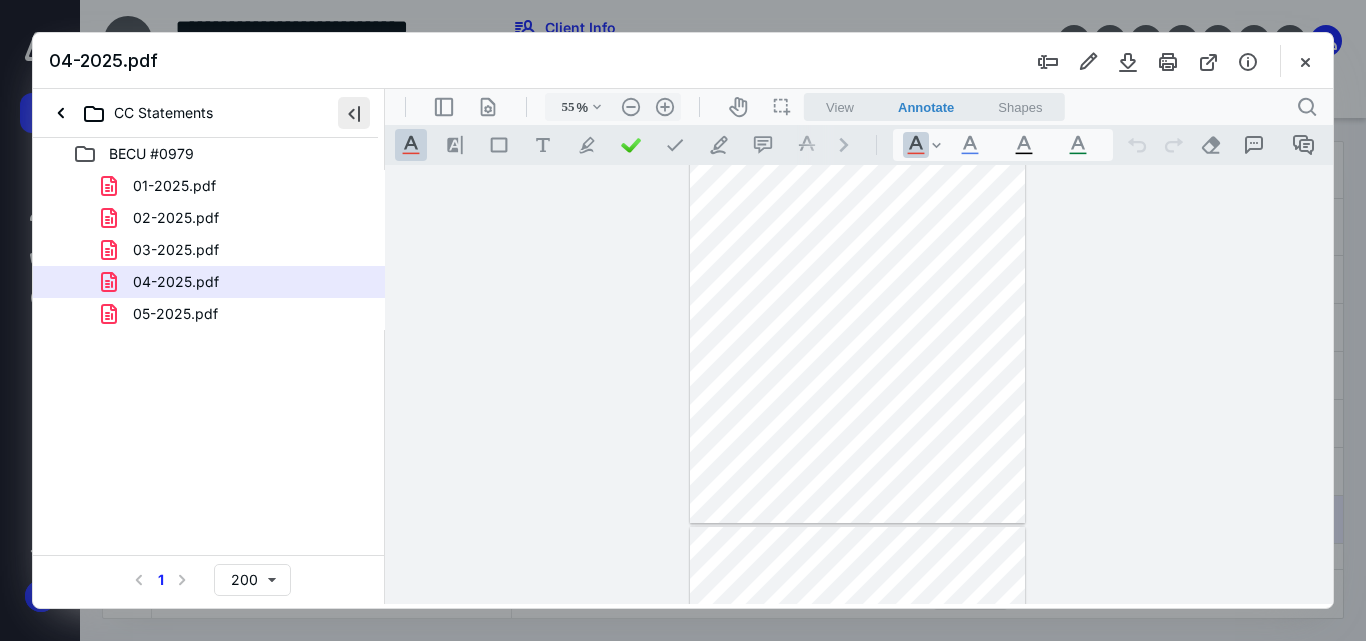 click at bounding box center (354, 113) 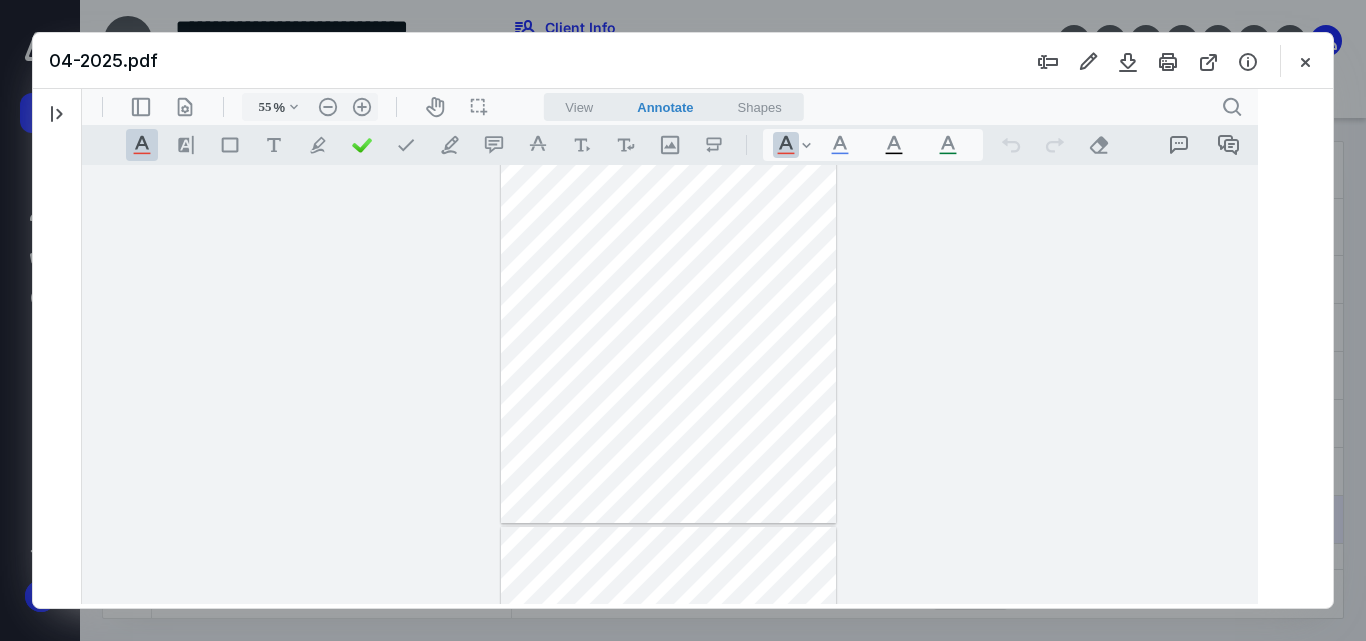 type 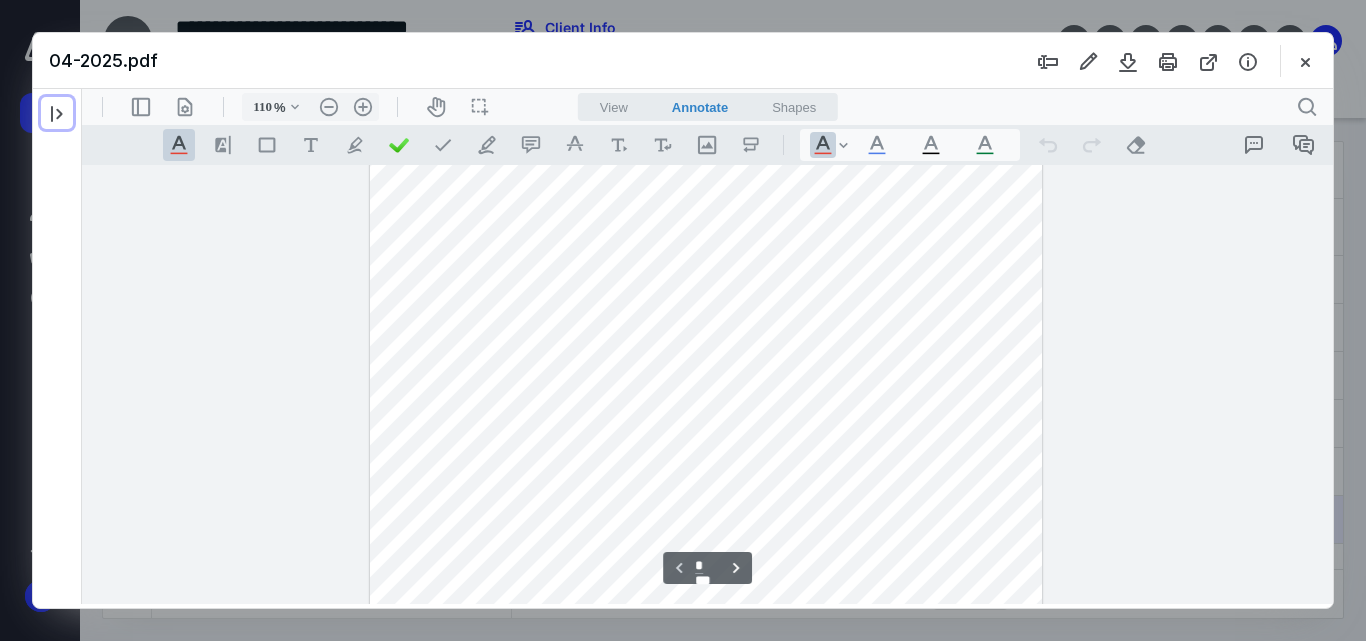 type on "160" 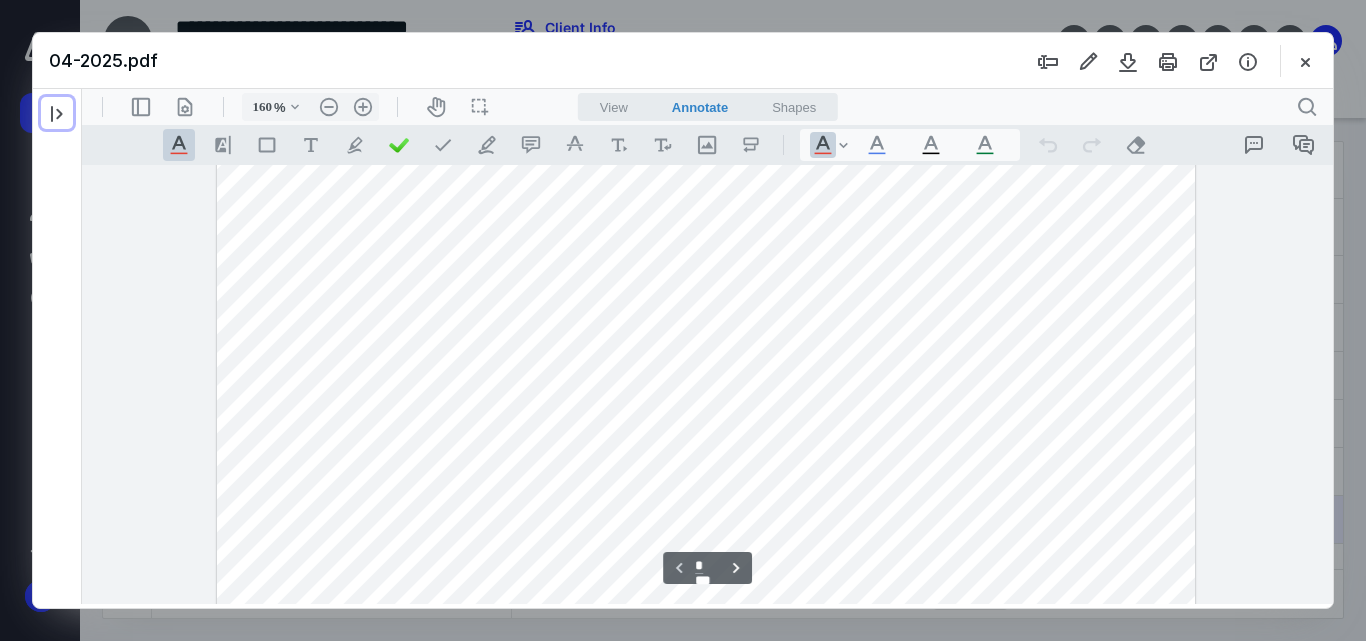 scroll, scrollTop: 362, scrollLeft: 0, axis: vertical 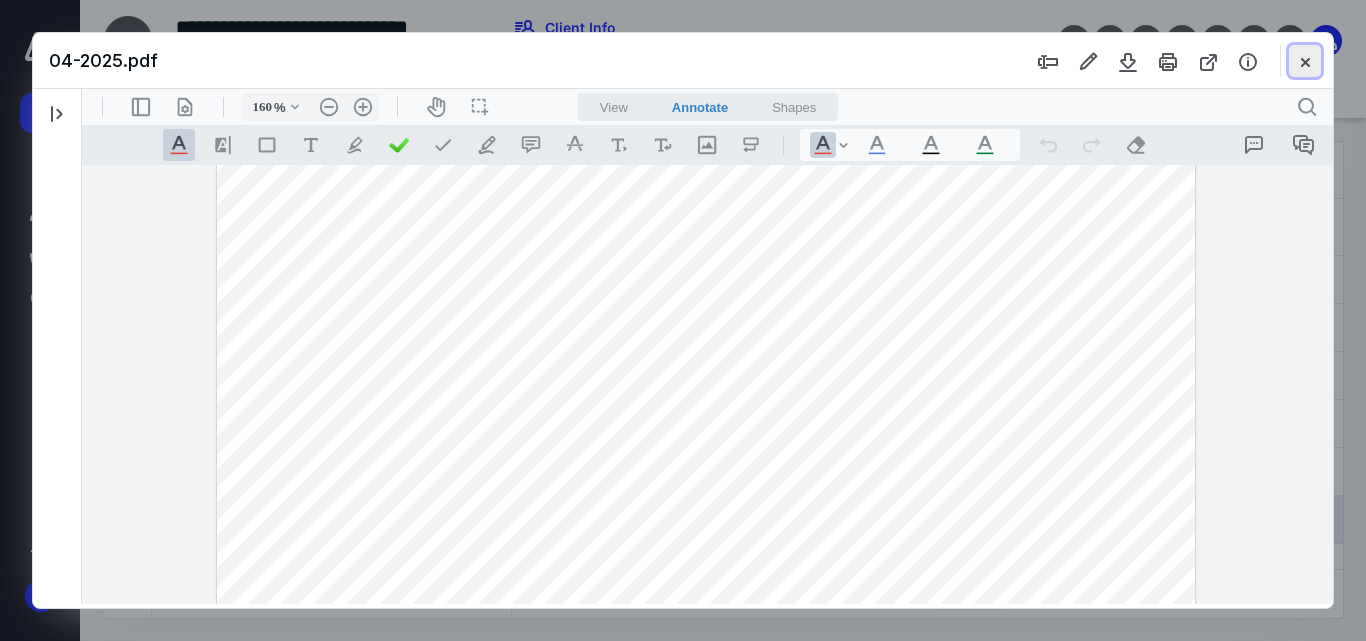 click at bounding box center [1305, 61] 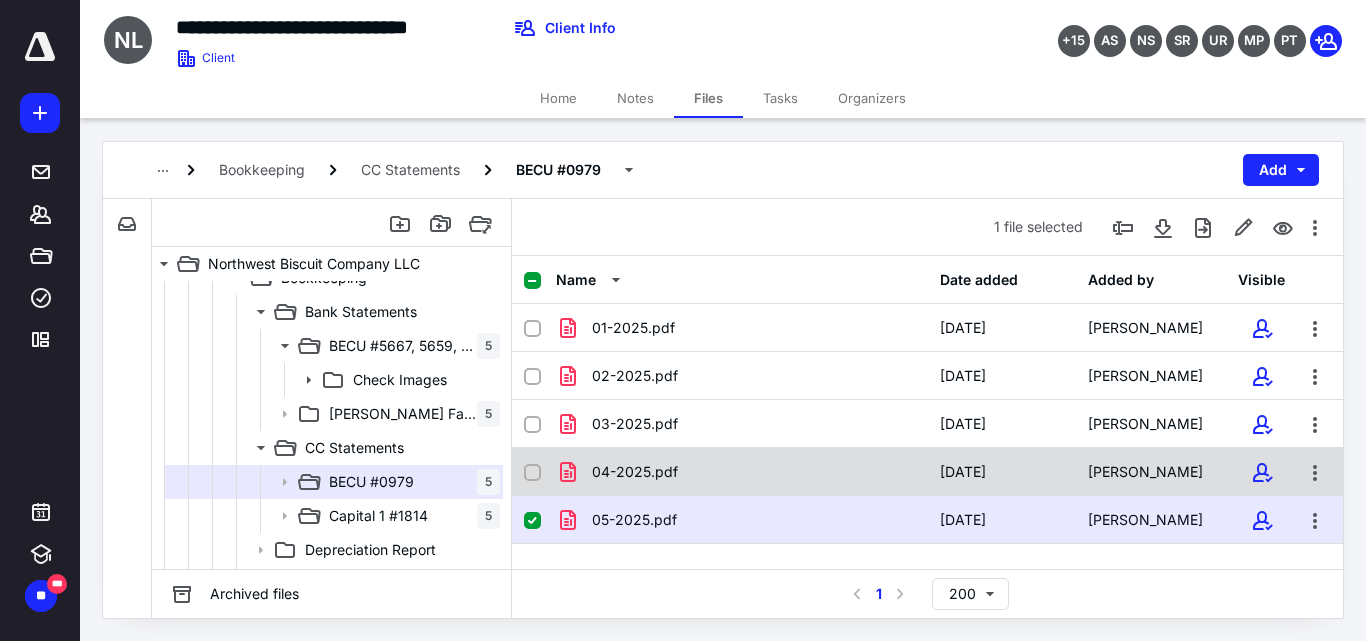 click 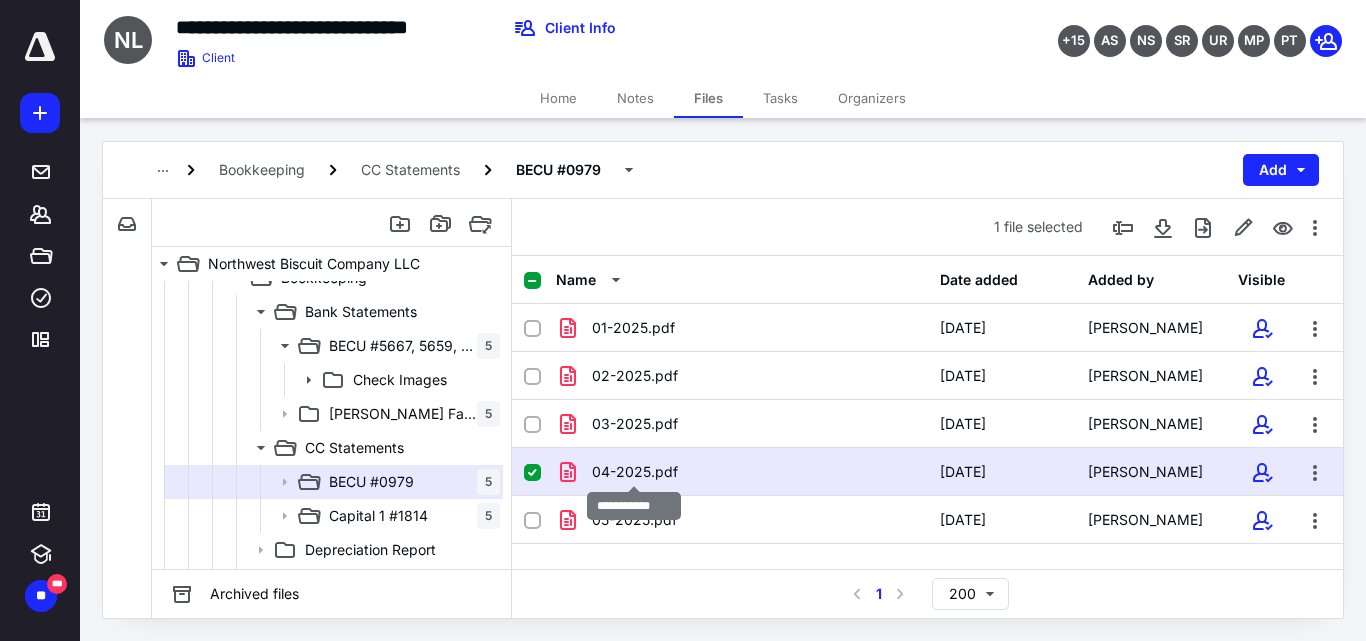 click on "04-2025.pdf" at bounding box center [635, 472] 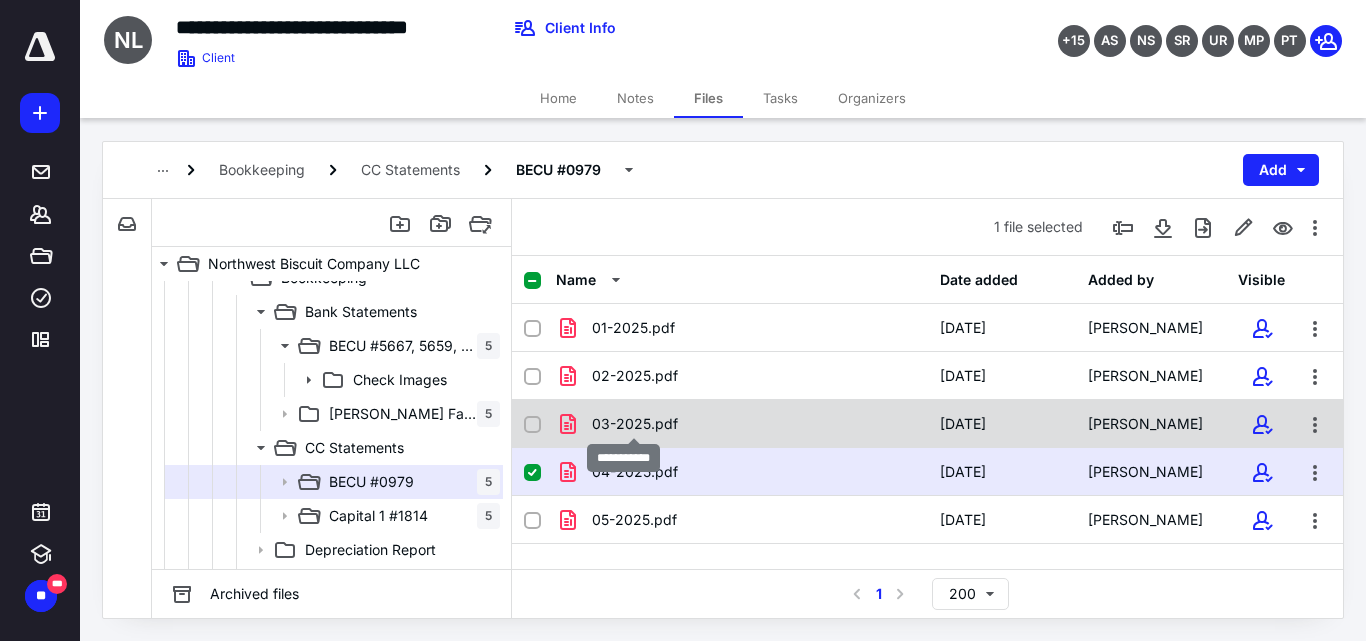 click on "03-2025.pdf" at bounding box center (635, 424) 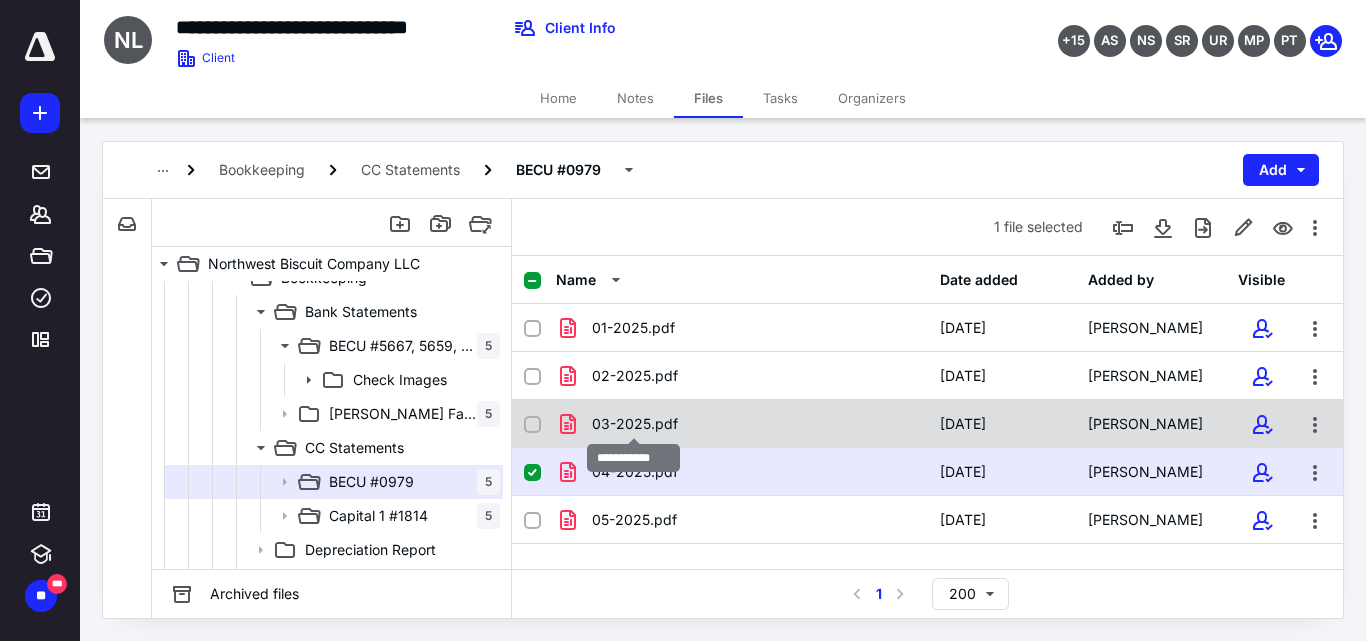 click on "03-2025.pdf" at bounding box center (635, 424) 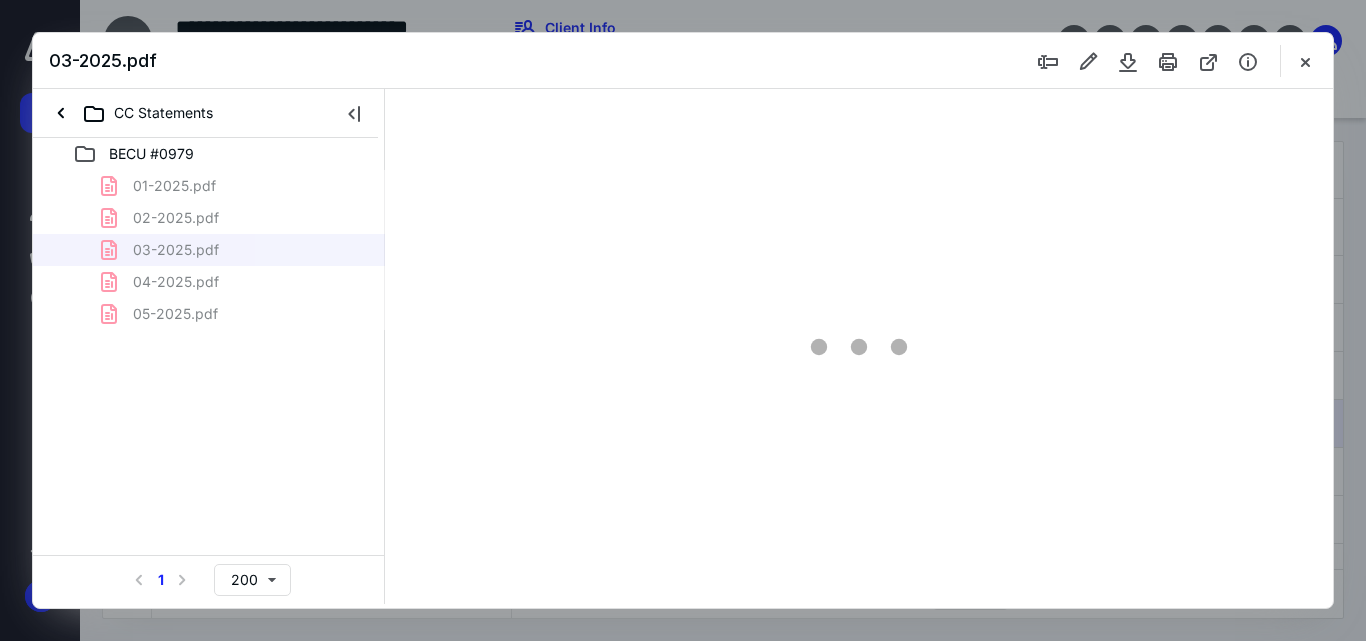 scroll, scrollTop: 0, scrollLeft: 0, axis: both 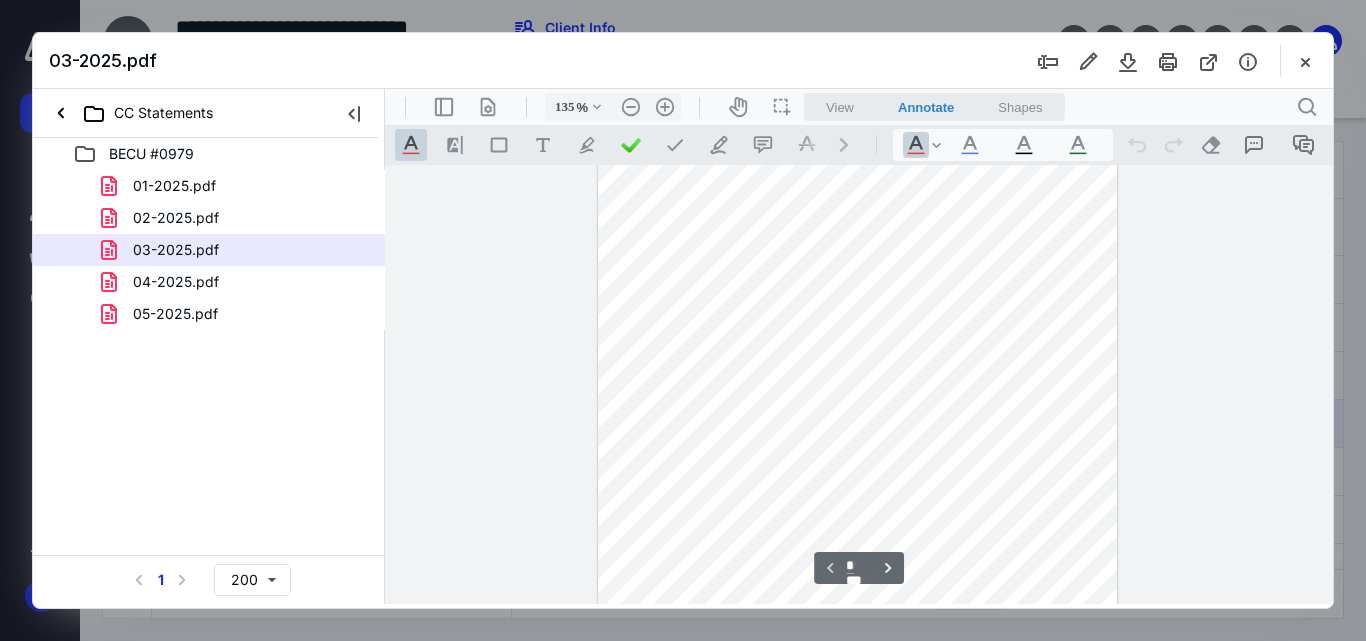 type on "160" 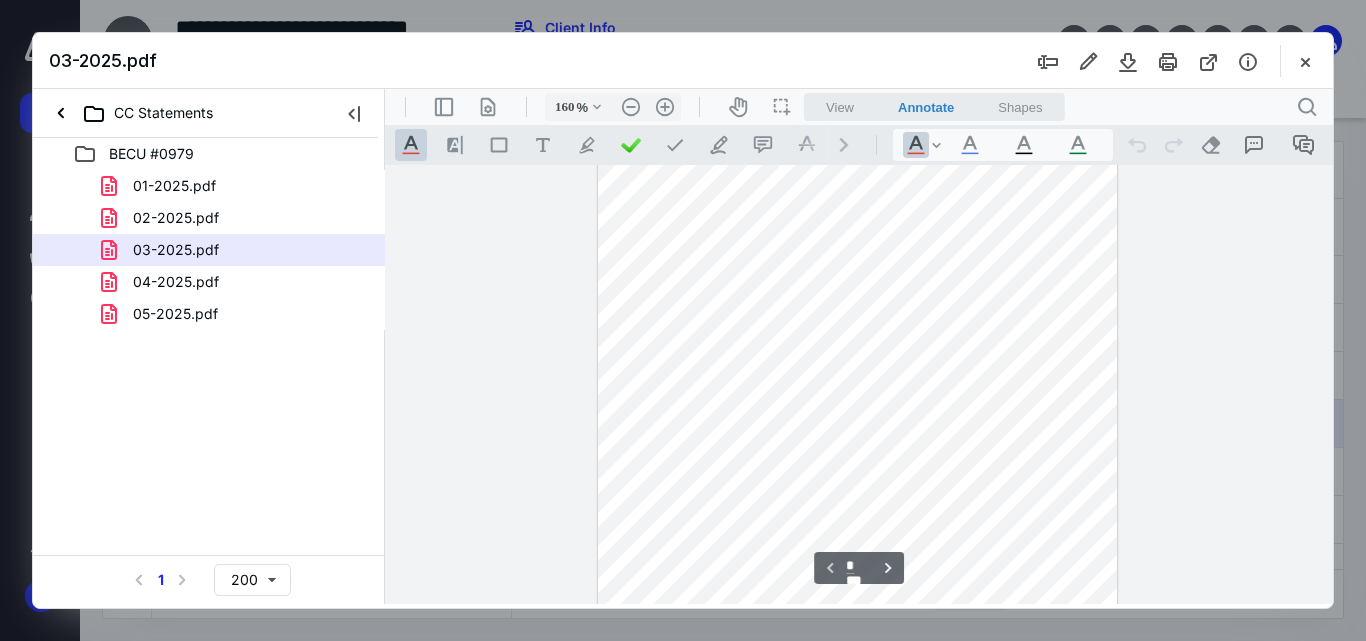 scroll, scrollTop: 373, scrollLeft: 23, axis: both 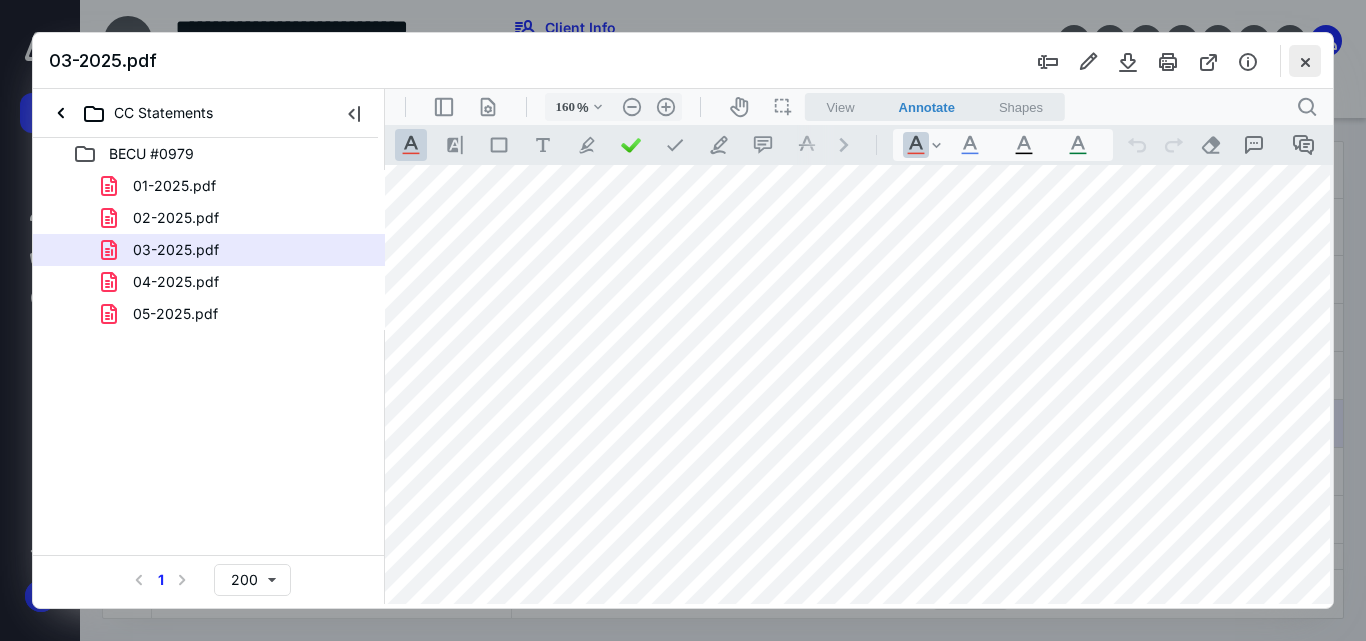 click at bounding box center (1305, 61) 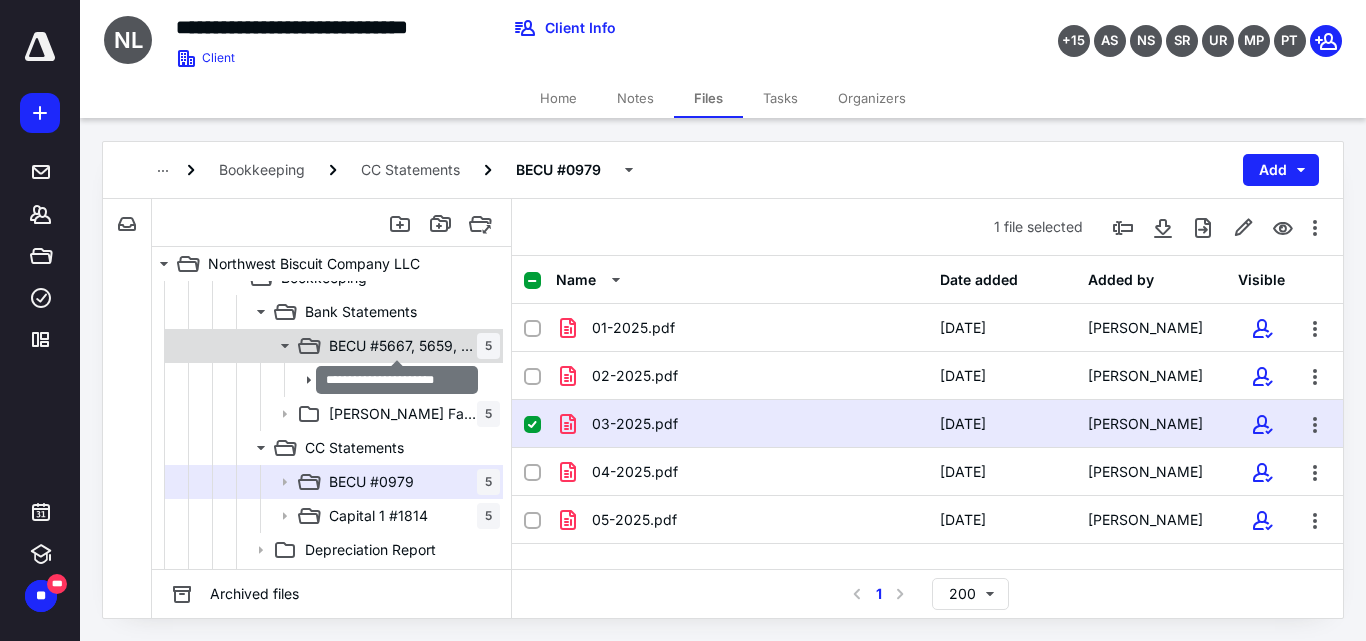 click on "BECU #5667, 5659, 2621" at bounding box center (403, 346) 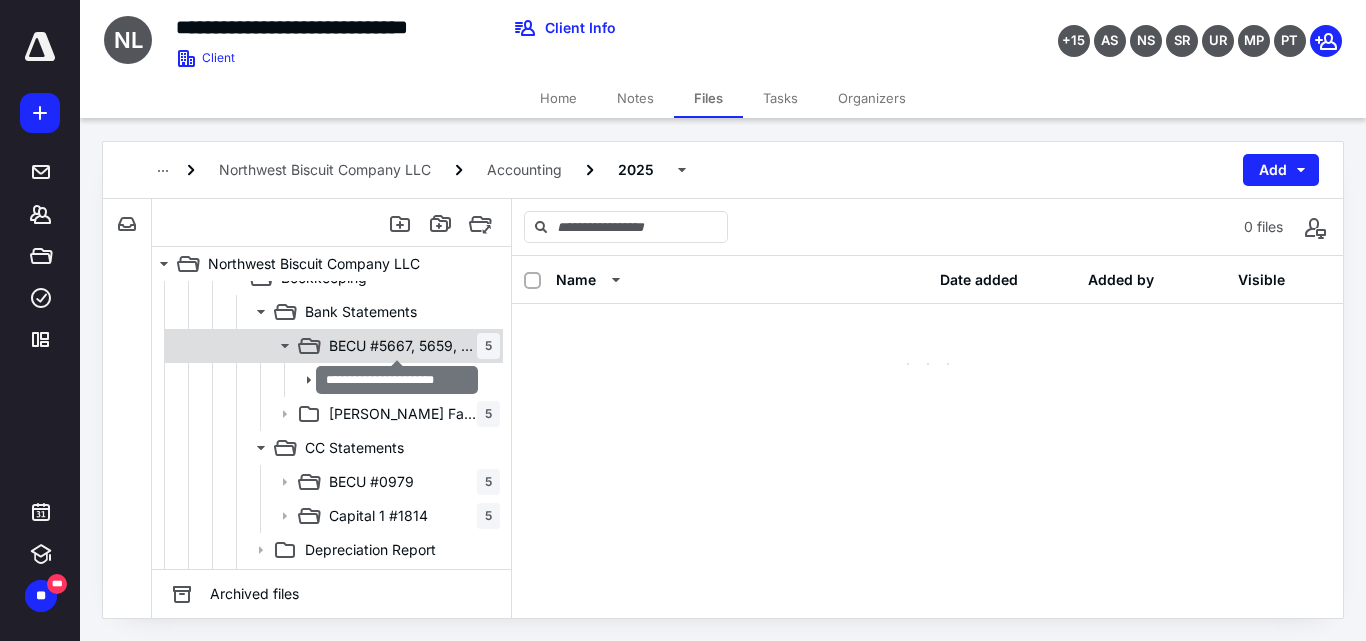 click on "BECU #5667, 5659, 2621" at bounding box center [403, 346] 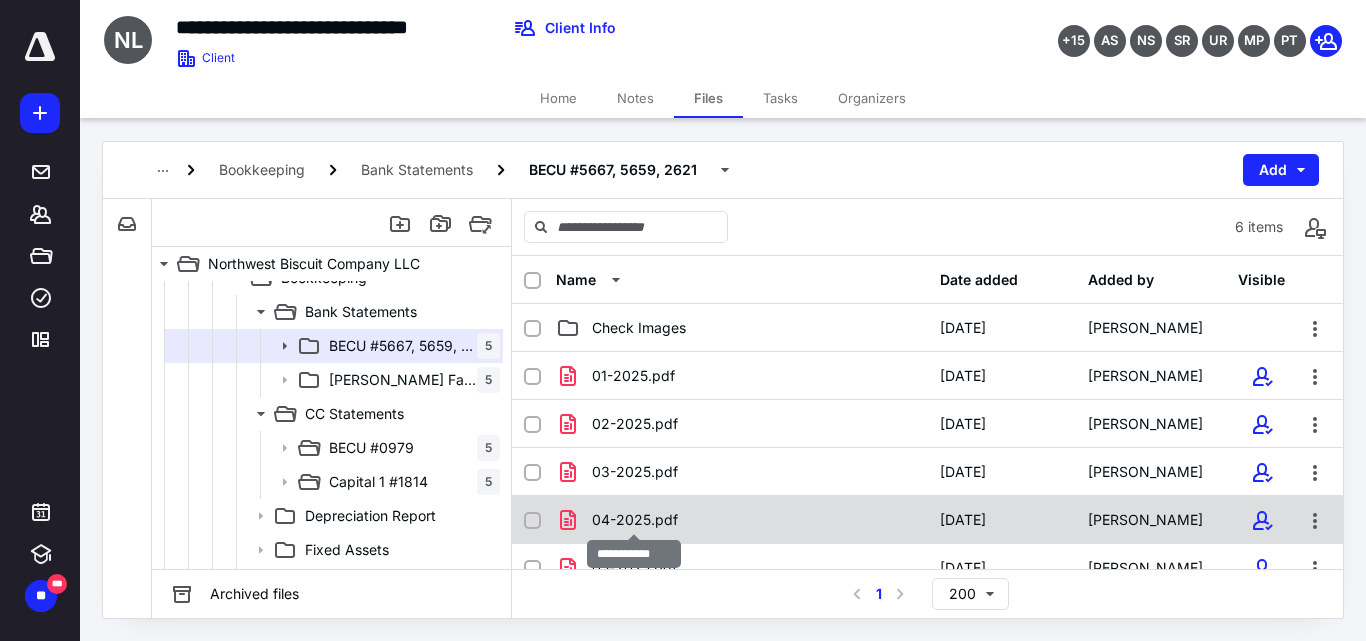 click on "04-2025.pdf" at bounding box center (635, 520) 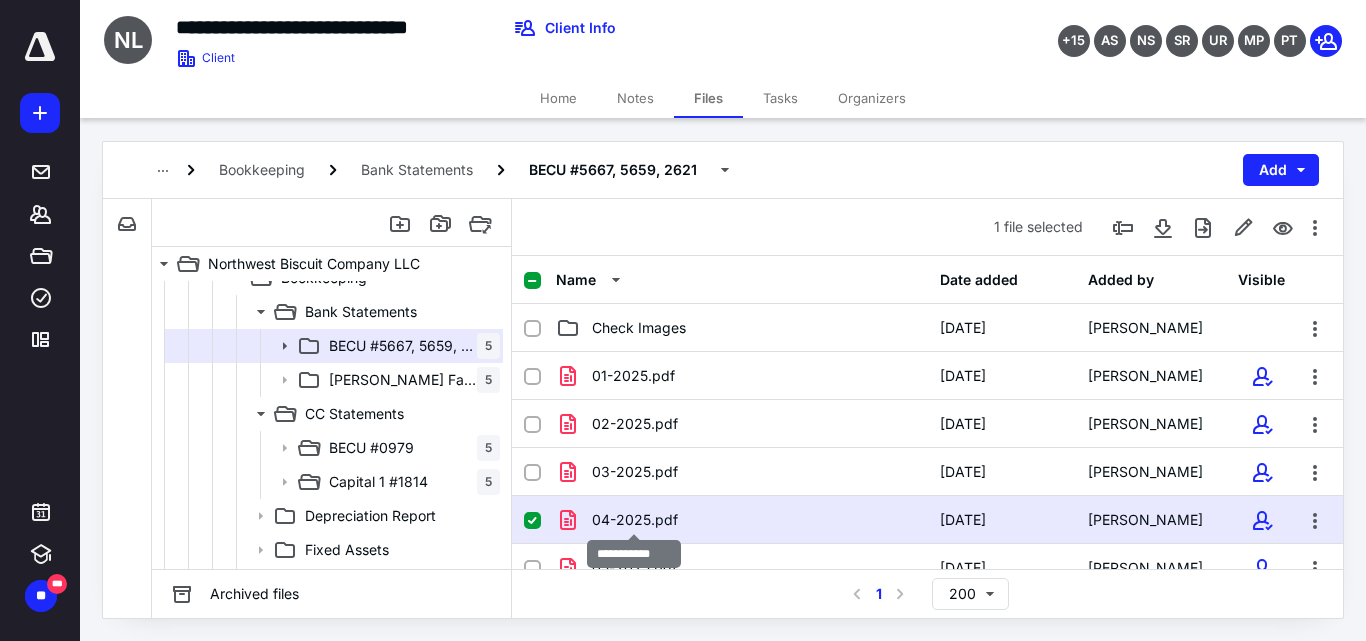 click on "04-2025.pdf" at bounding box center [635, 520] 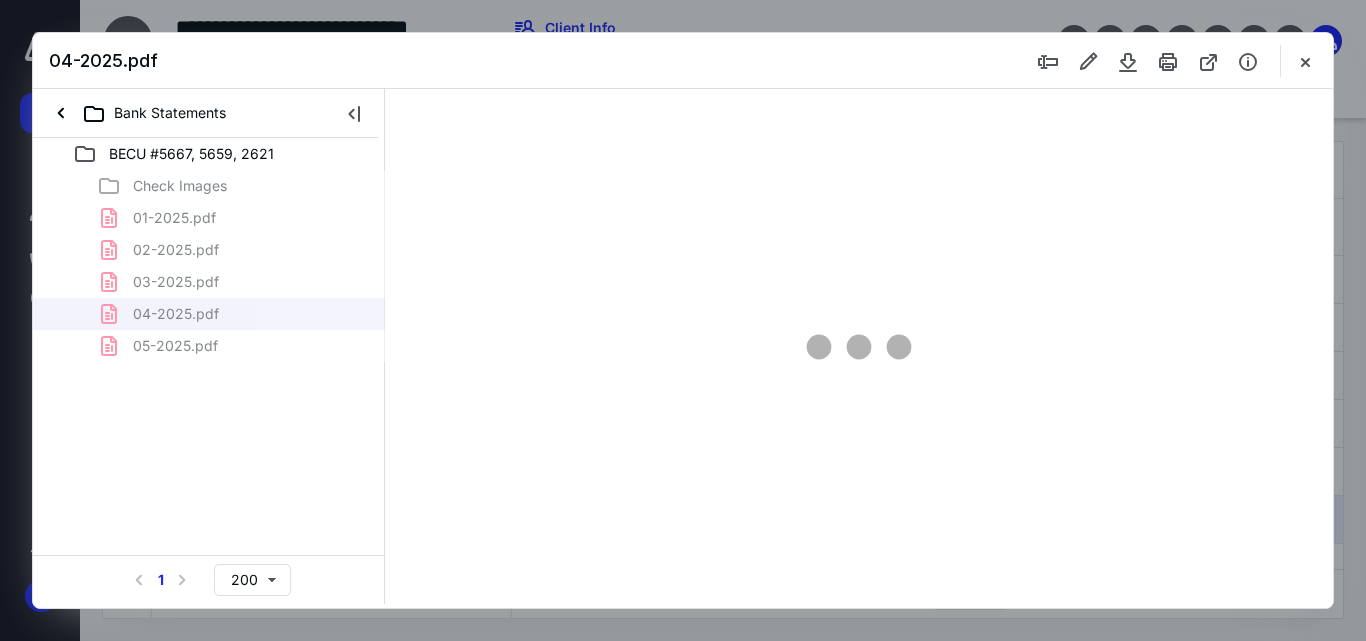 scroll, scrollTop: 0, scrollLeft: 0, axis: both 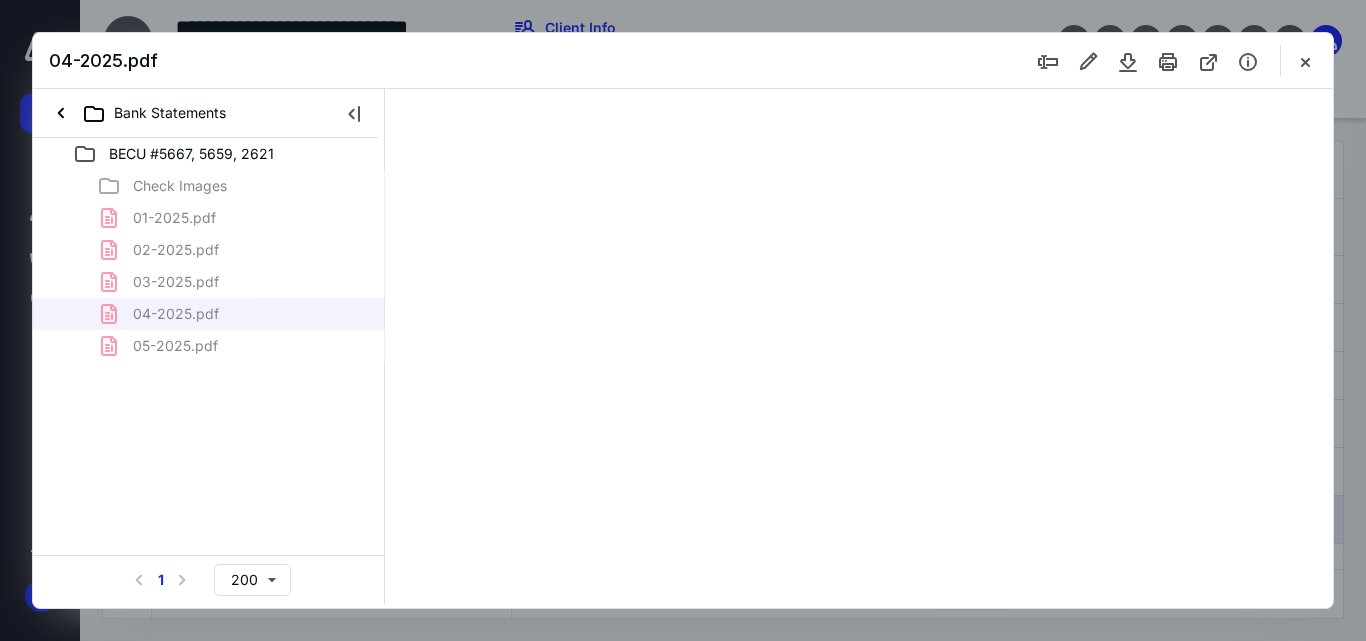 type on "55" 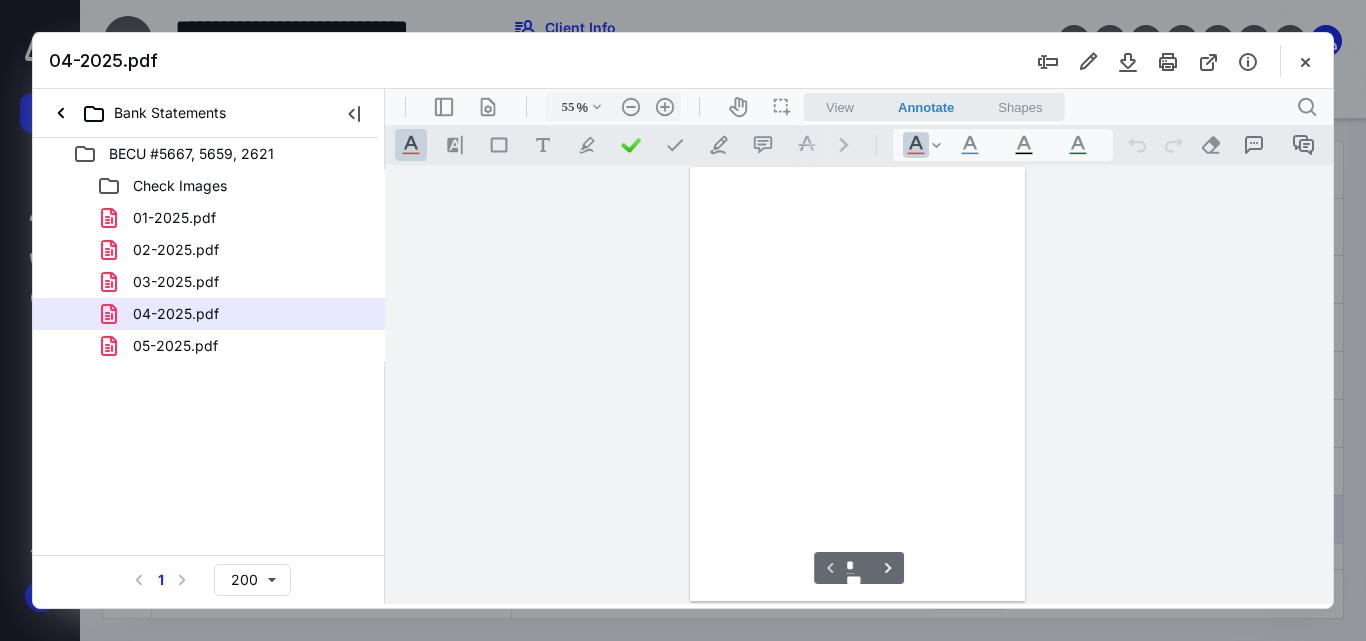 scroll, scrollTop: 78, scrollLeft: 0, axis: vertical 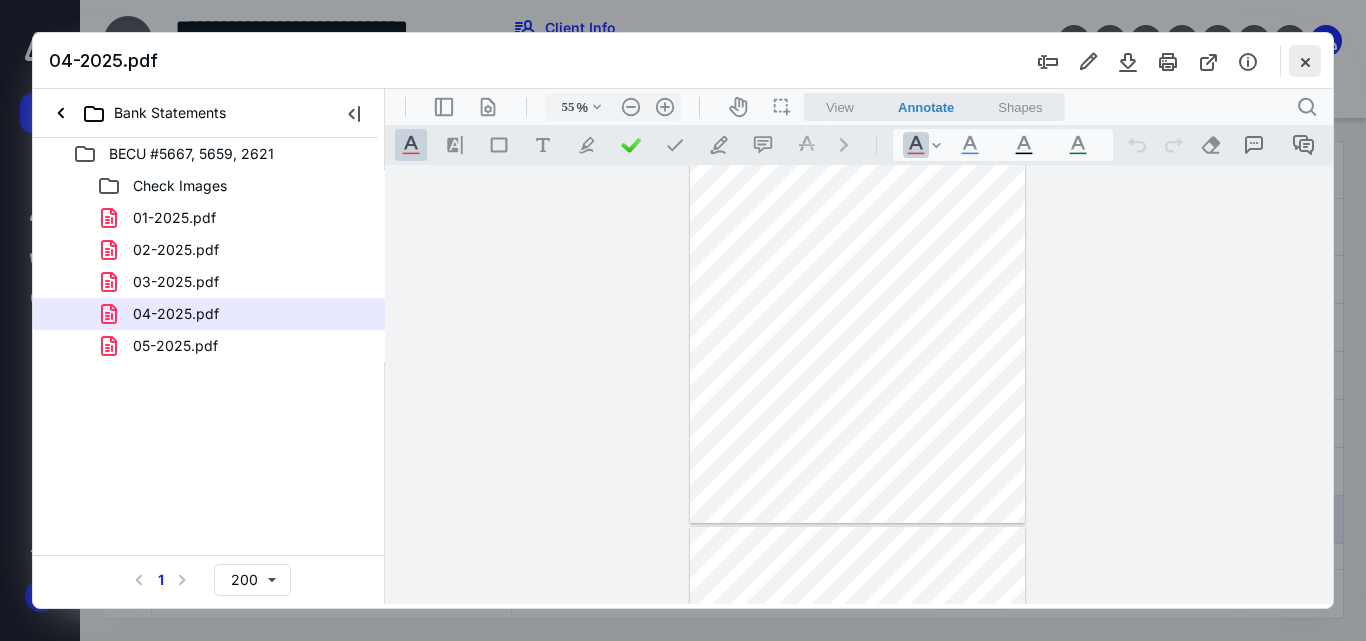 click at bounding box center (1305, 61) 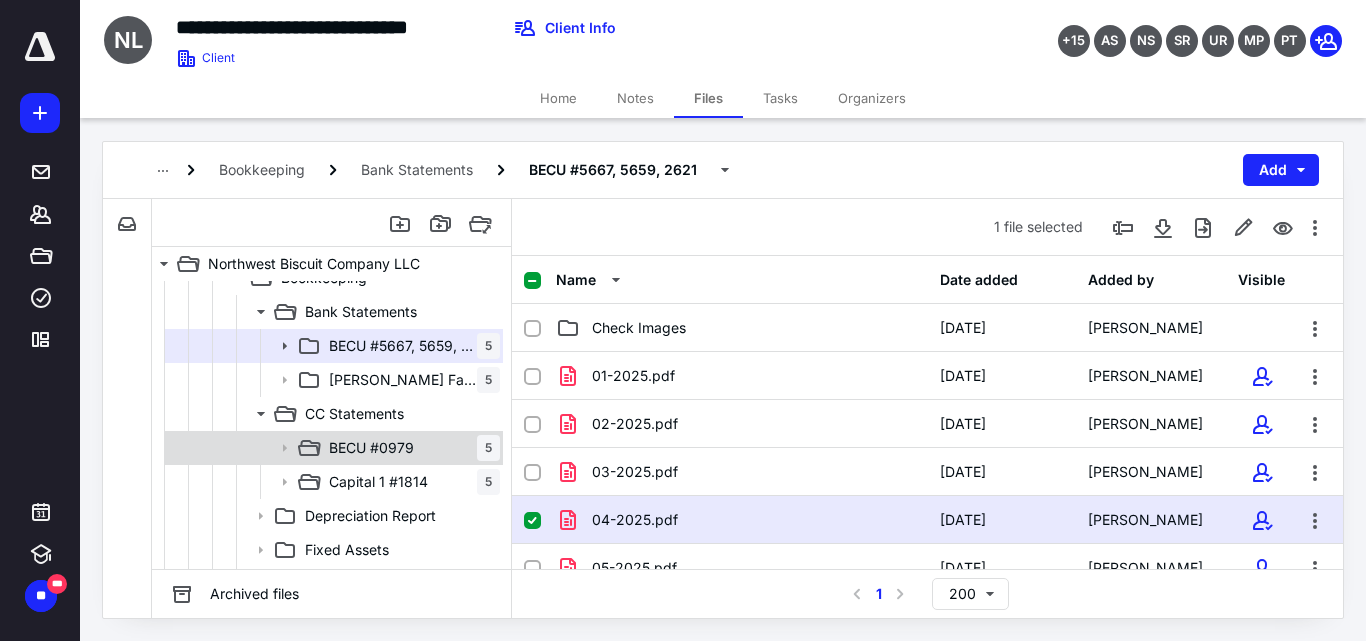 click on "BECU #0979 5" at bounding box center [410, 448] 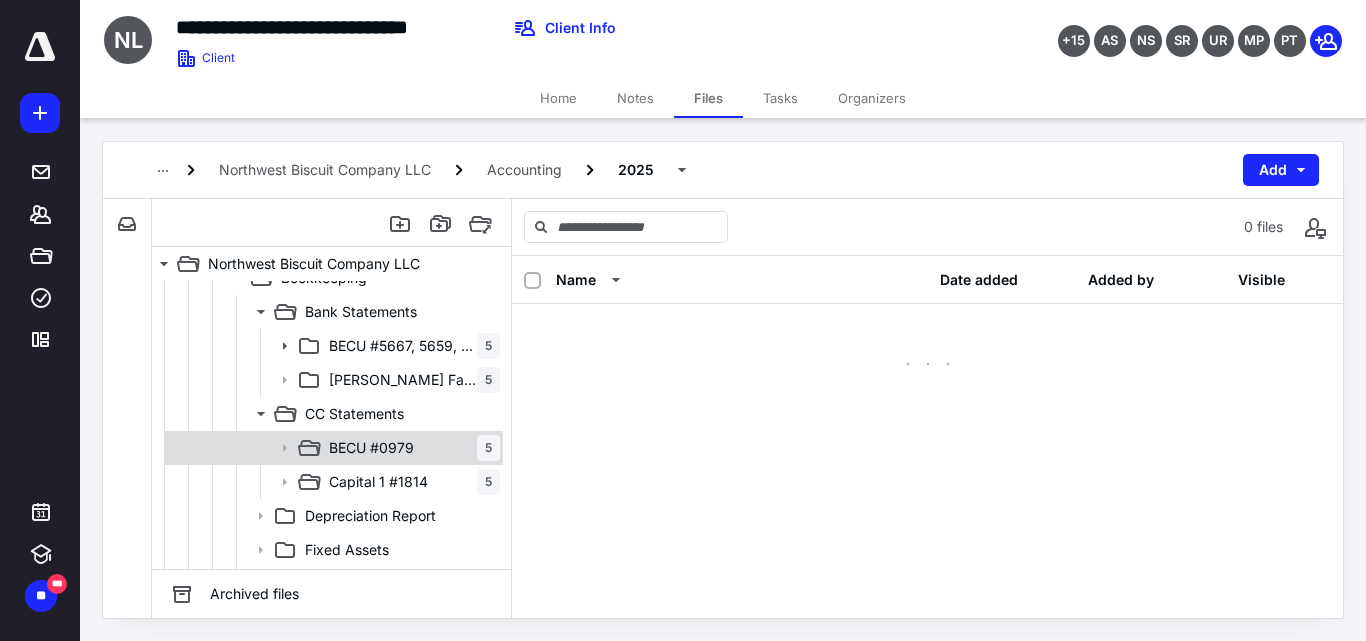 click on "BECU #0979 5" at bounding box center (410, 448) 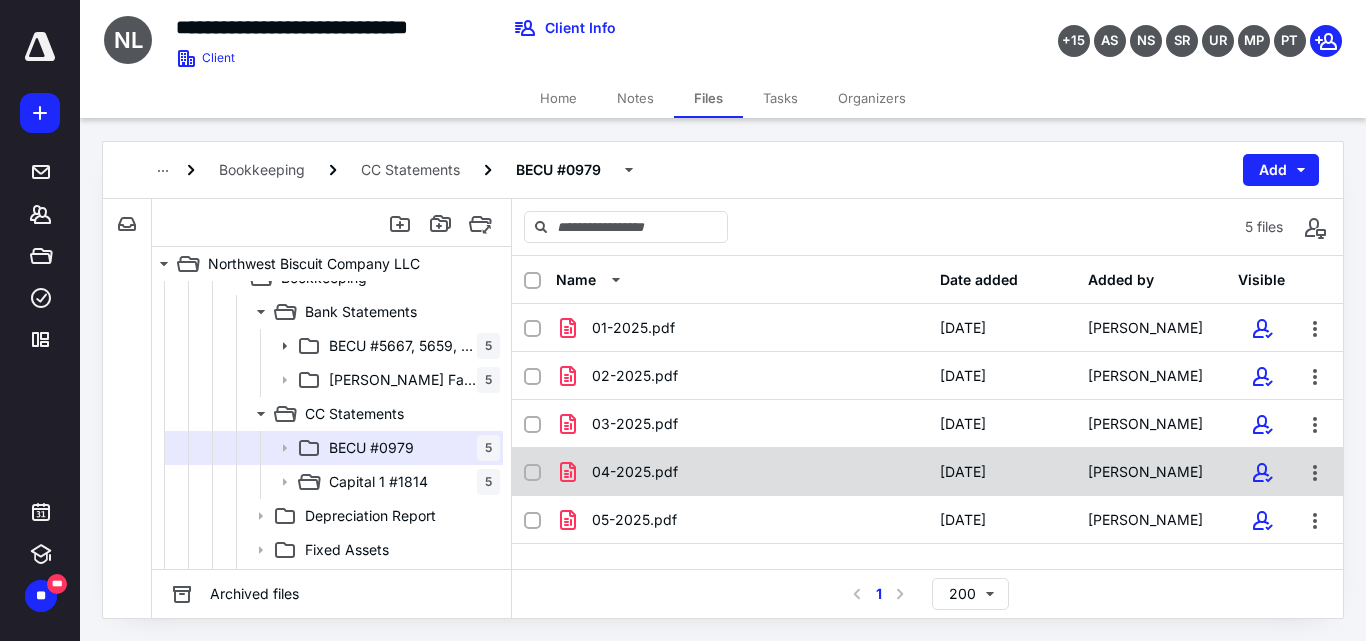 click on "04-2025.pdf" at bounding box center (635, 472) 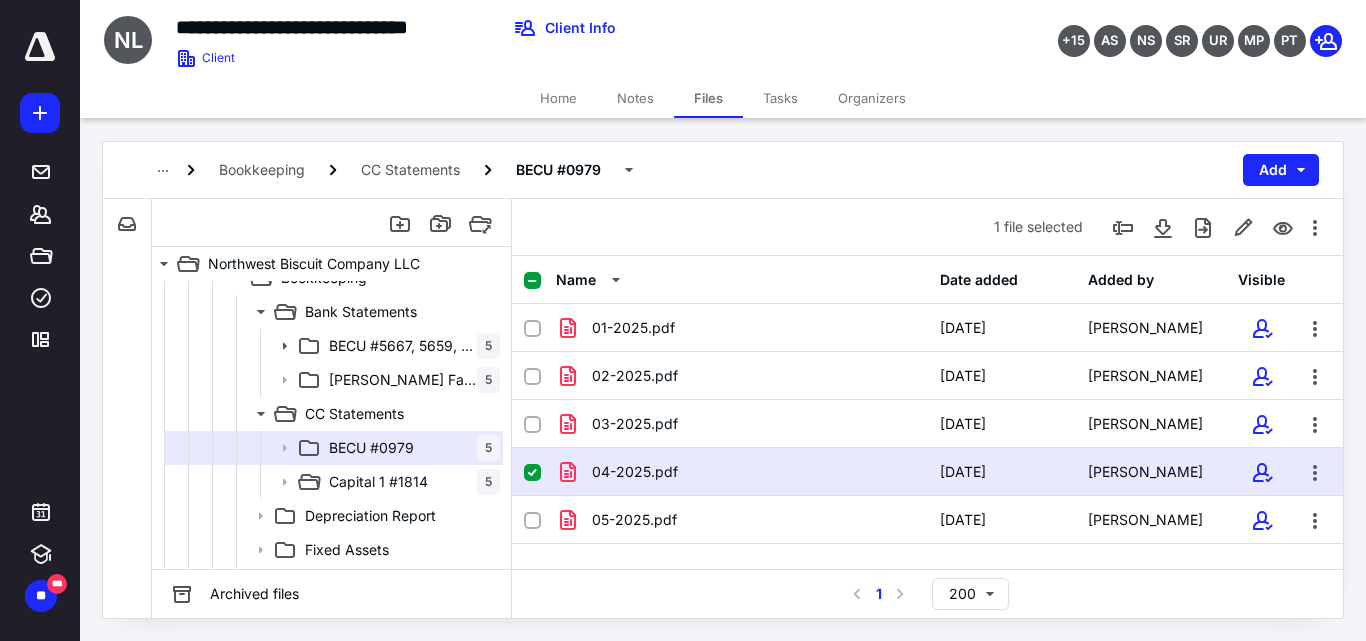 click on "04-2025.pdf" at bounding box center (635, 472) 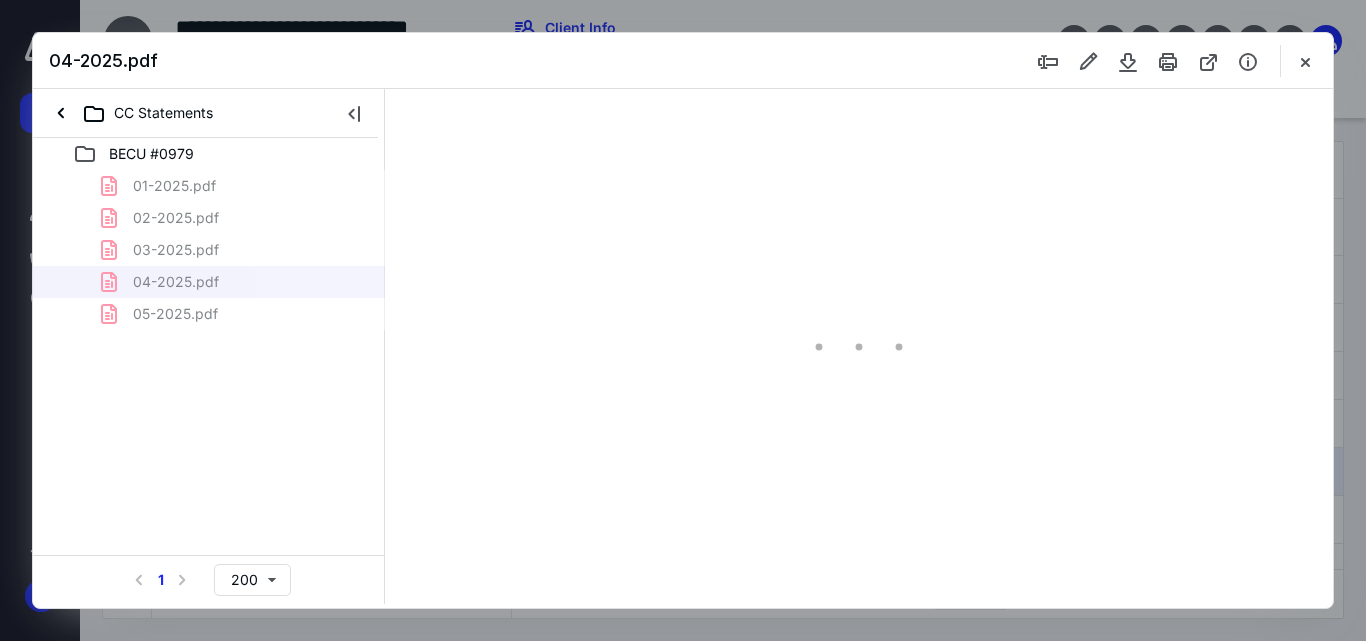 scroll, scrollTop: 0, scrollLeft: 0, axis: both 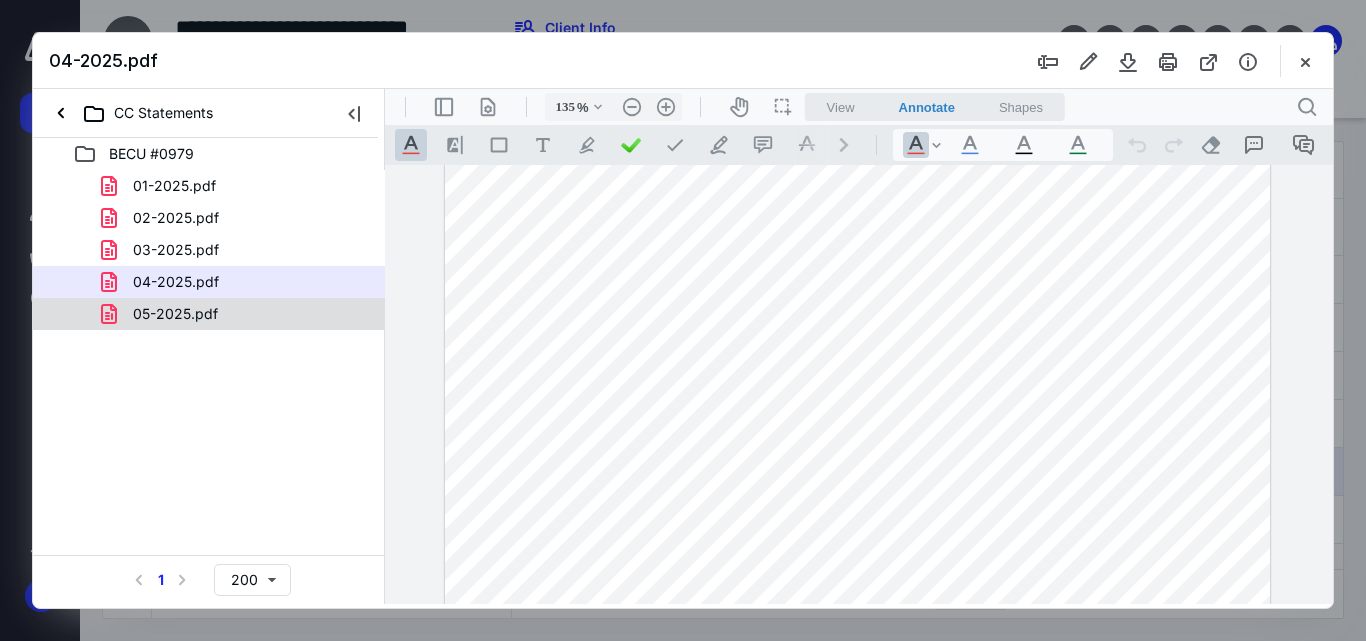 click on "05-2025.pdf" at bounding box center (209, 314) 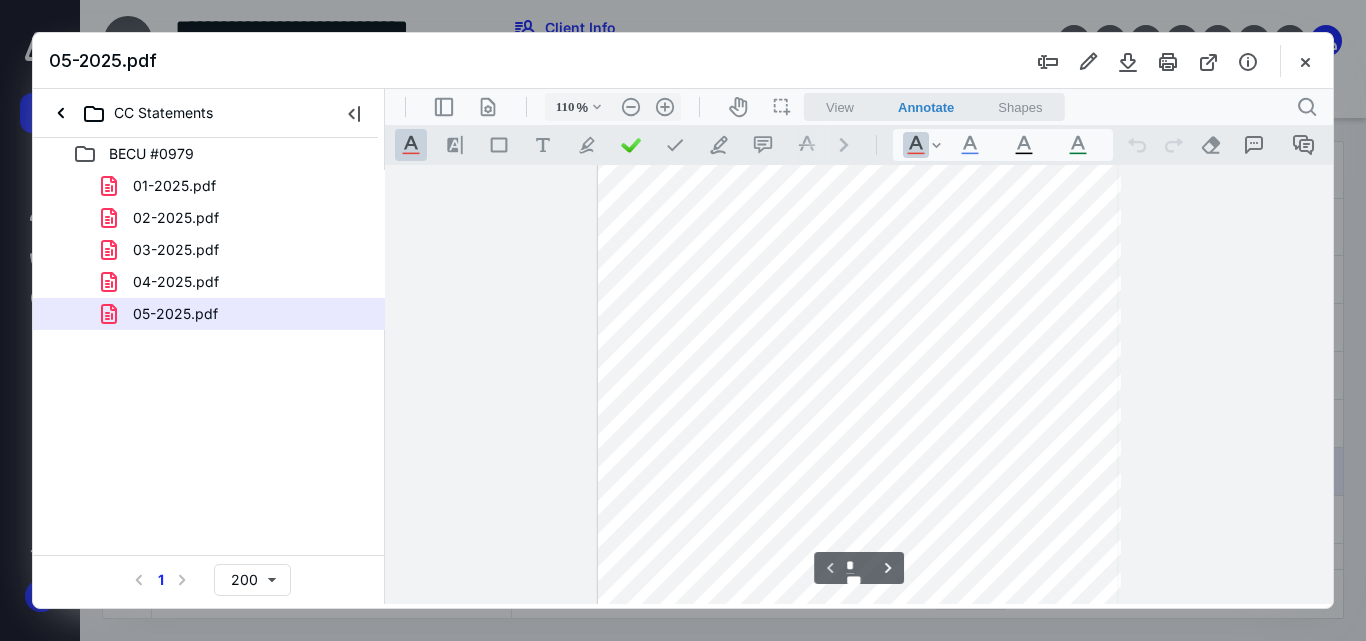 scroll, scrollTop: 329, scrollLeft: 0, axis: vertical 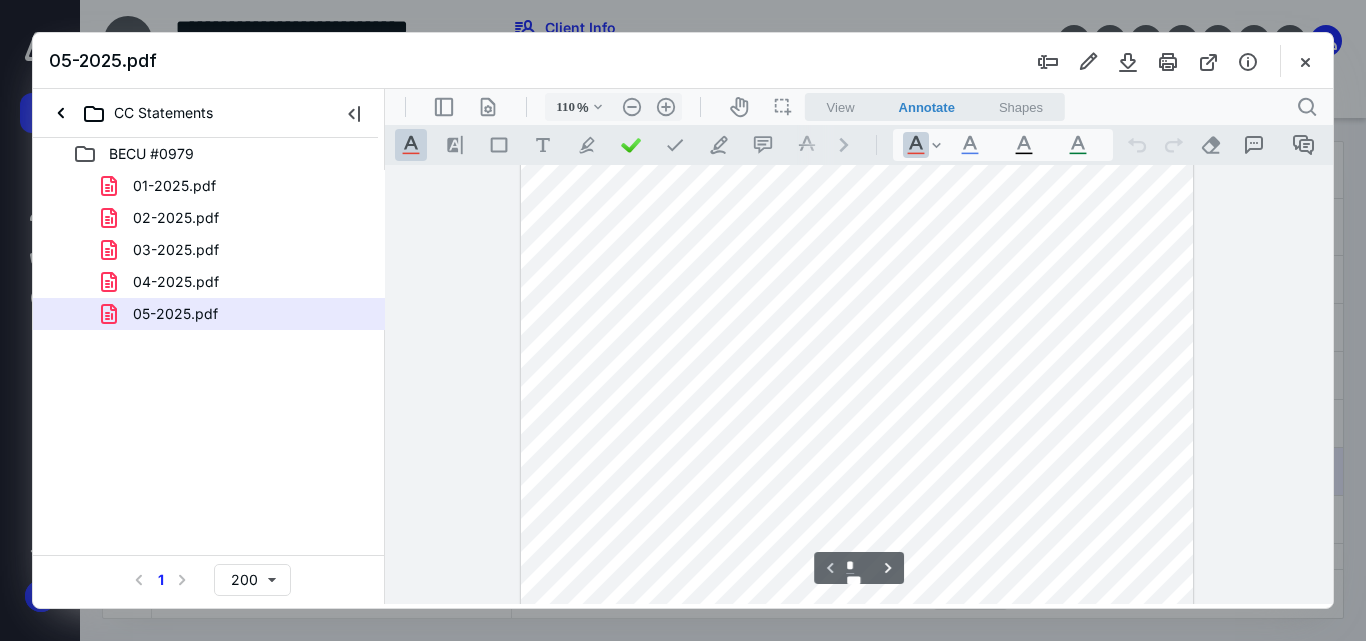 type on "160" 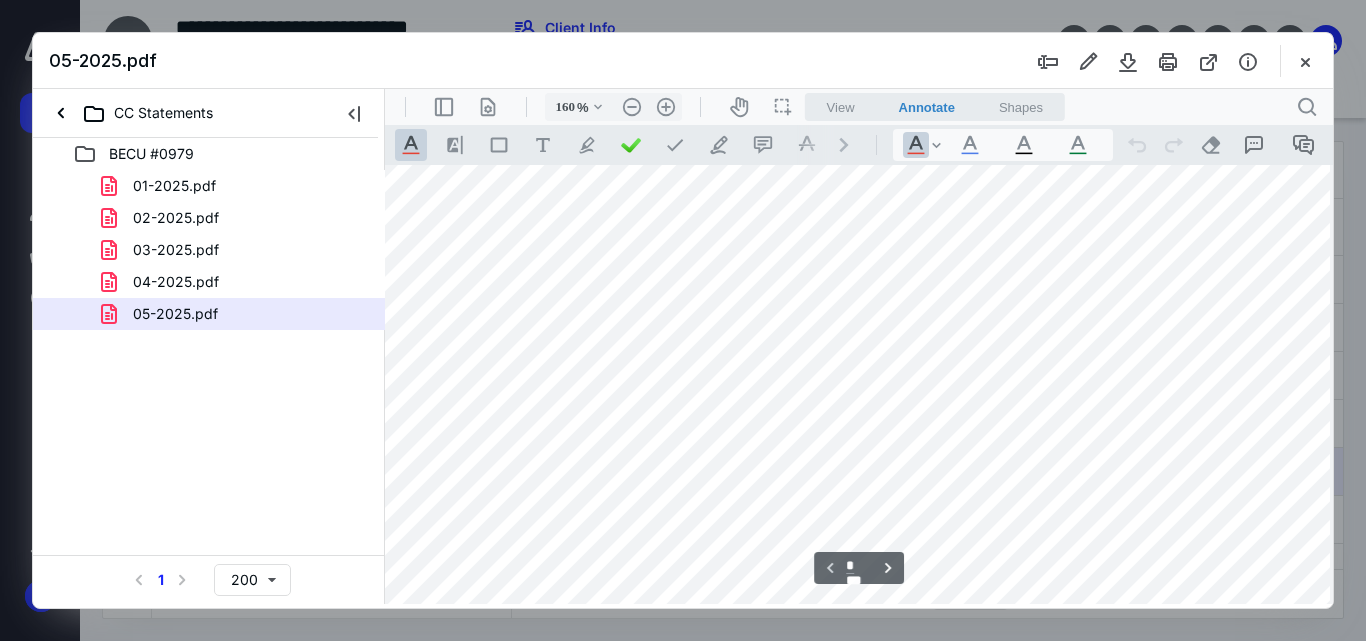 scroll, scrollTop: 257, scrollLeft: 25, axis: both 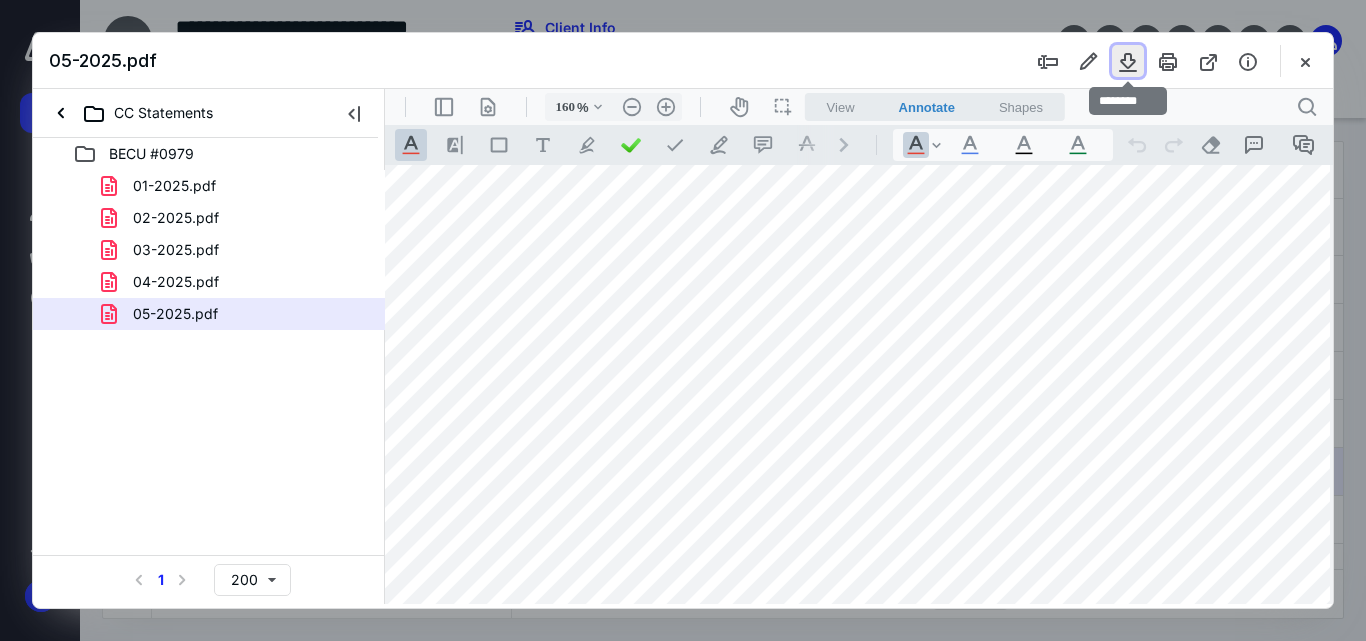 click at bounding box center [1128, 61] 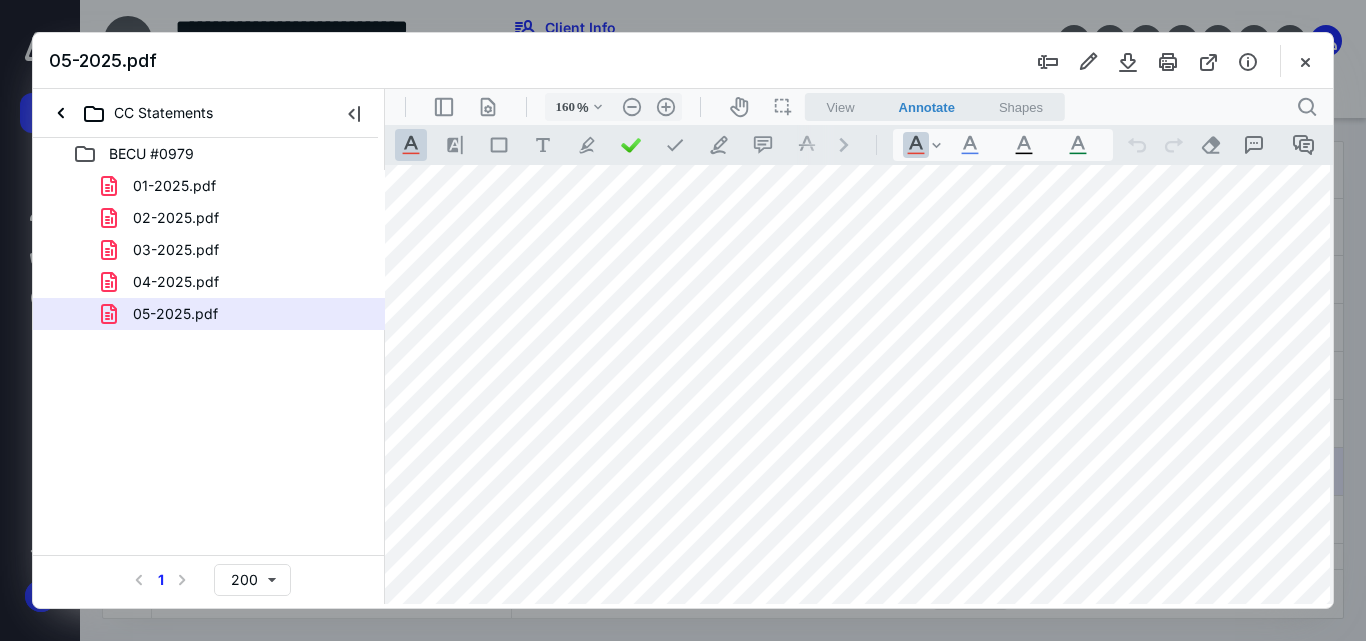type 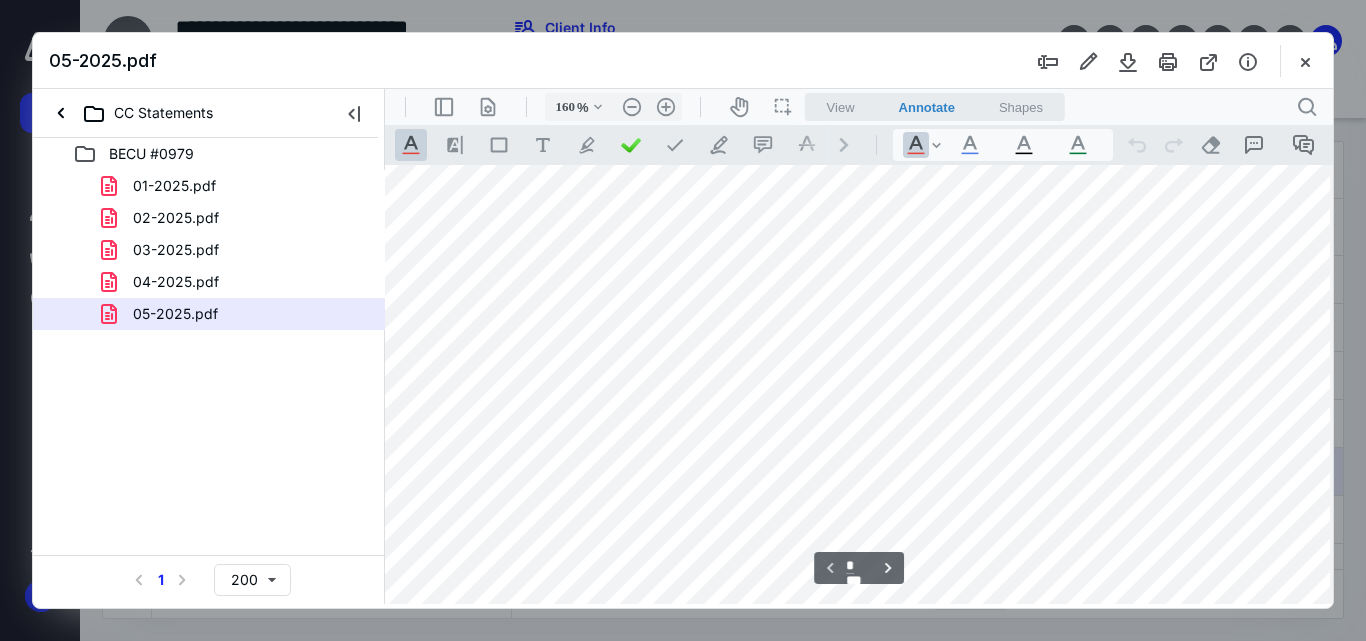 scroll, scrollTop: 0, scrollLeft: 25, axis: horizontal 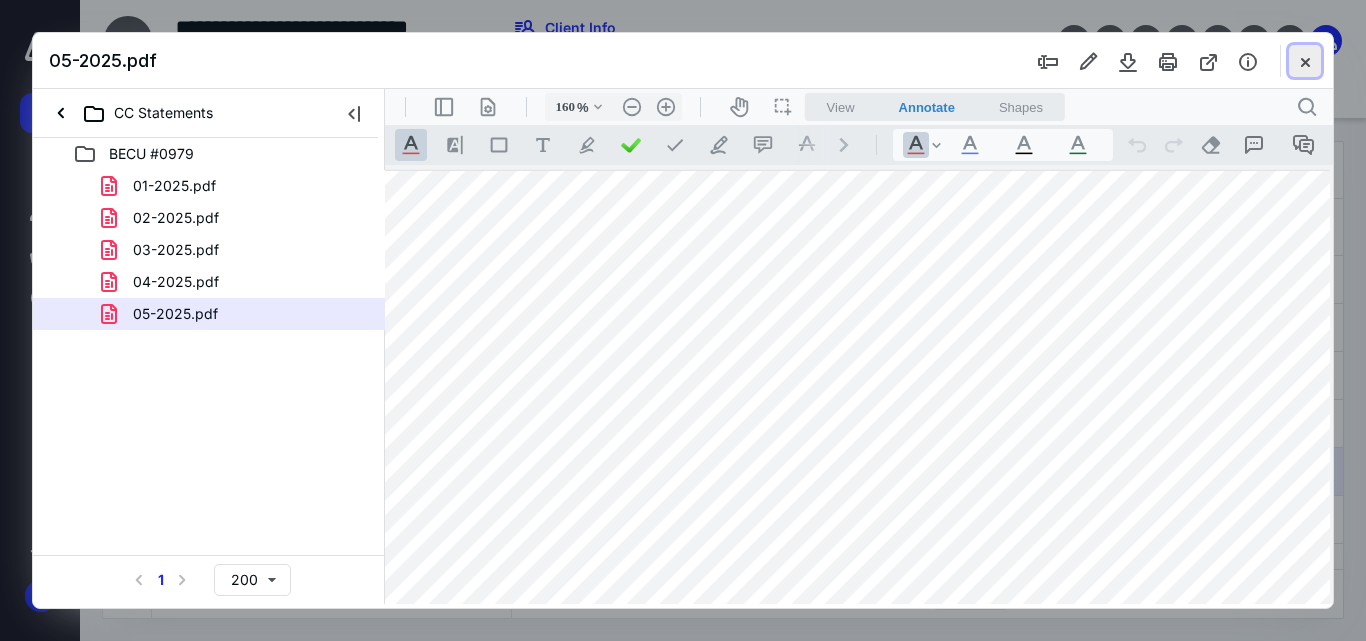 click at bounding box center (1305, 61) 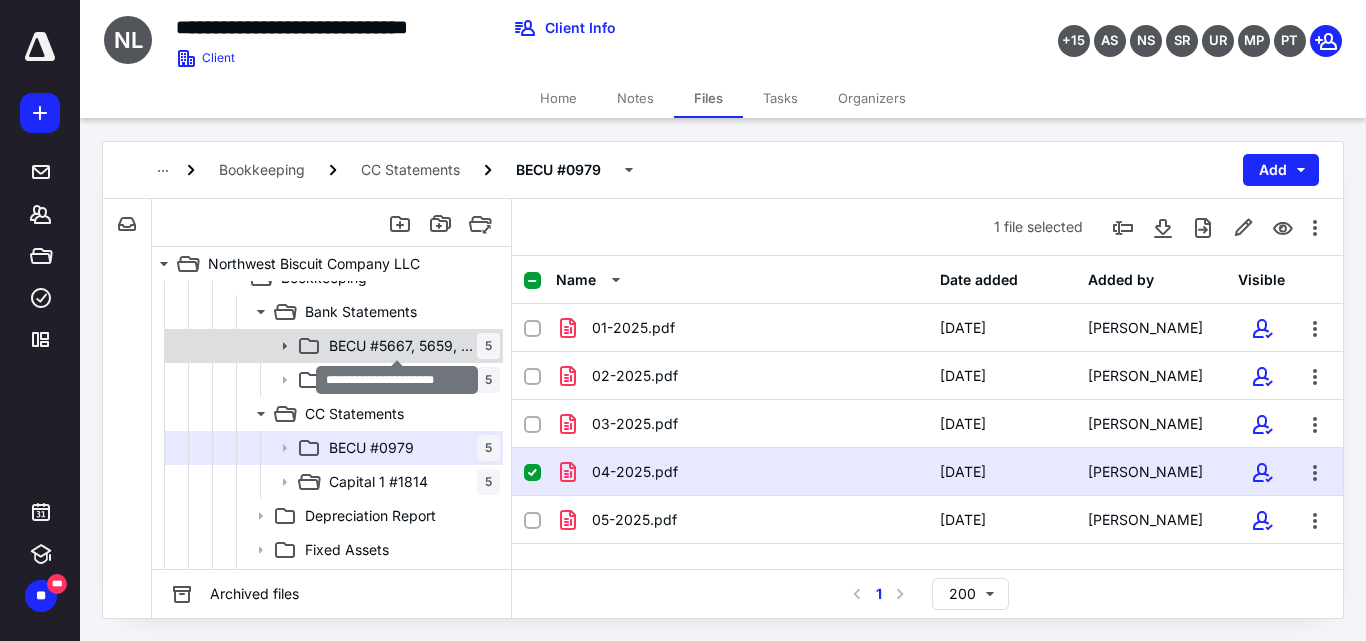 click on "BECU #5667, 5659, 2621" at bounding box center (403, 346) 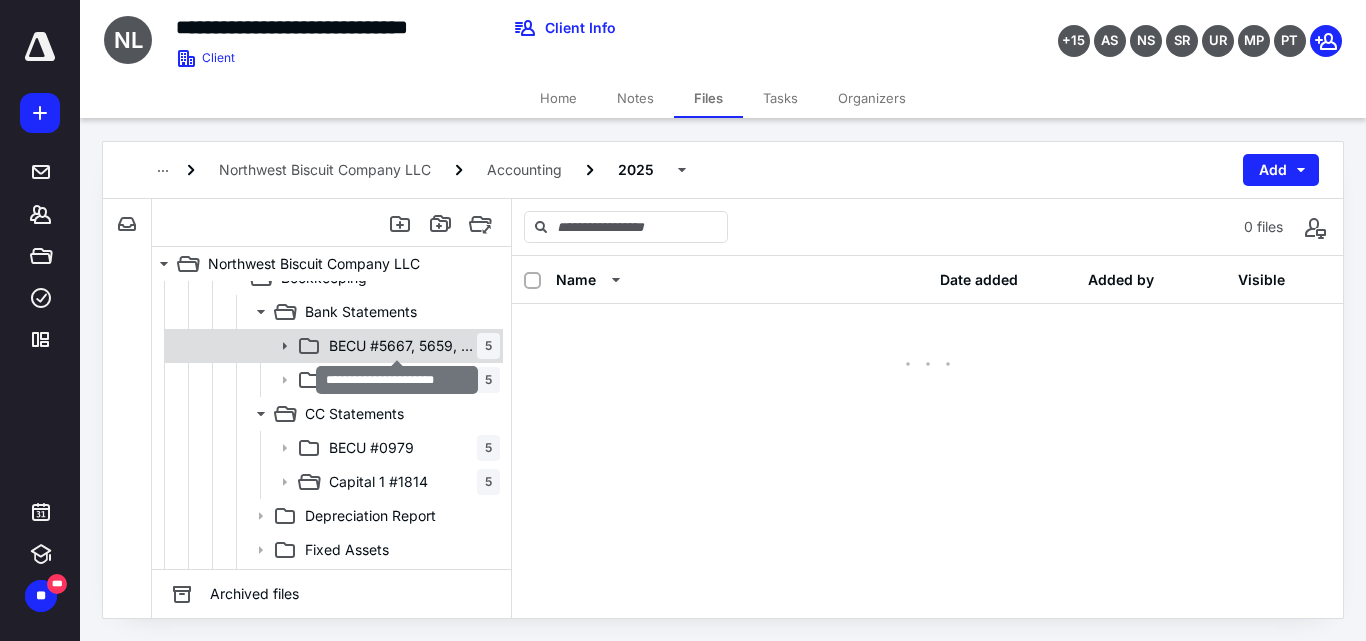 click on "BECU #5667, 5659, 2621" at bounding box center [403, 346] 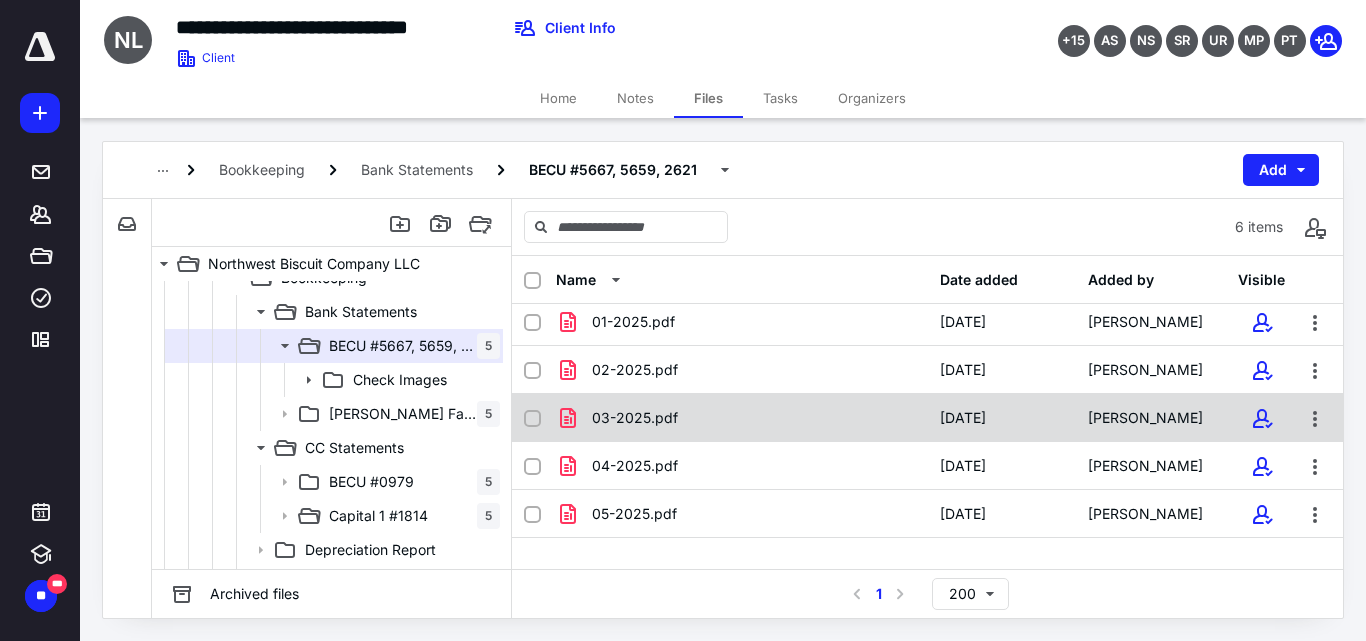 scroll, scrollTop: 83, scrollLeft: 0, axis: vertical 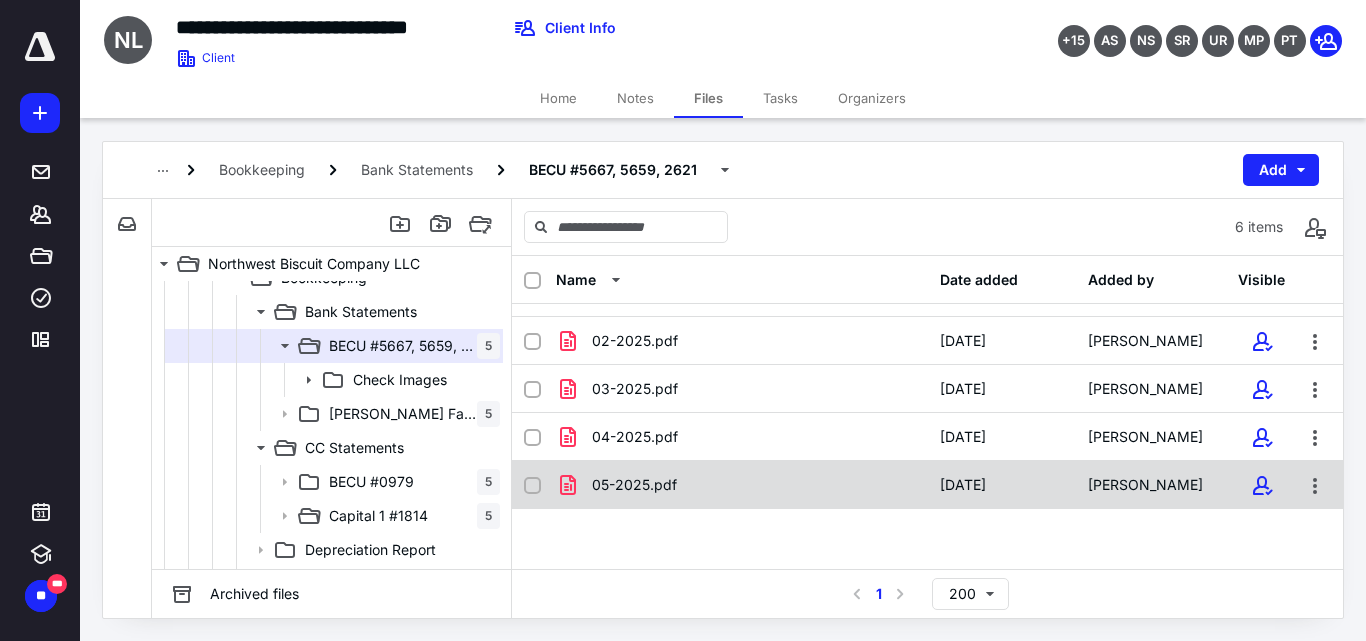 click on "05-2025.pdf" at bounding box center (634, 485) 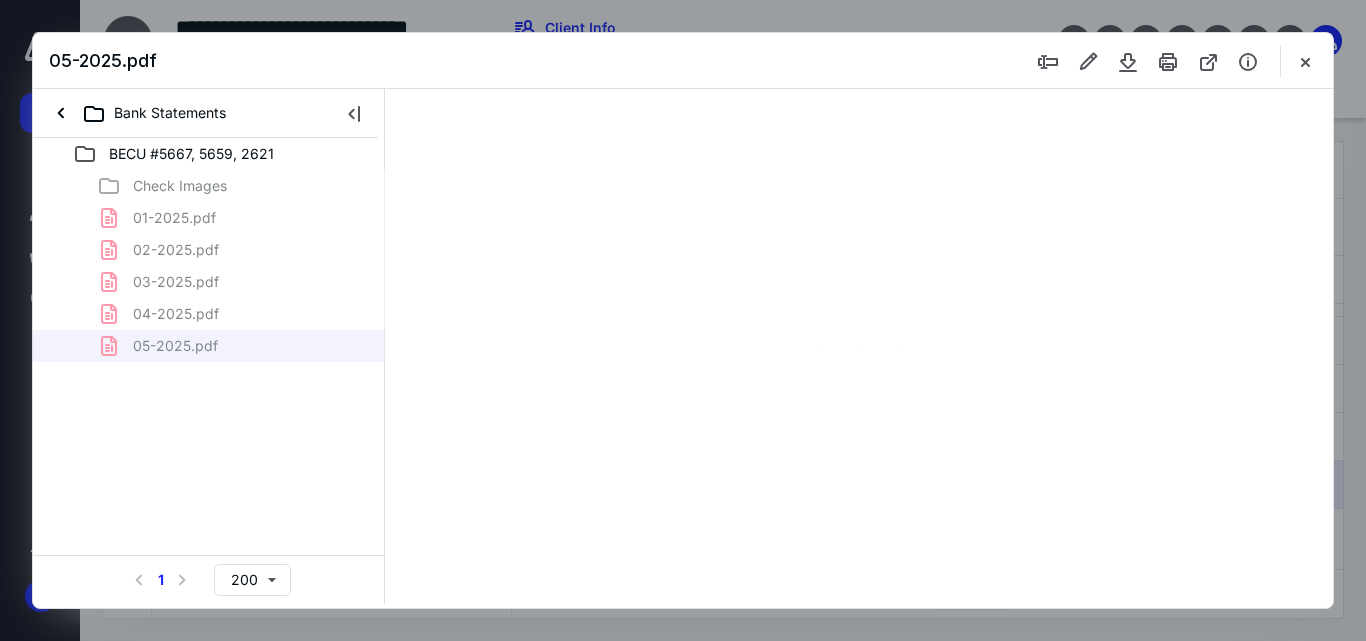 scroll, scrollTop: 0, scrollLeft: 0, axis: both 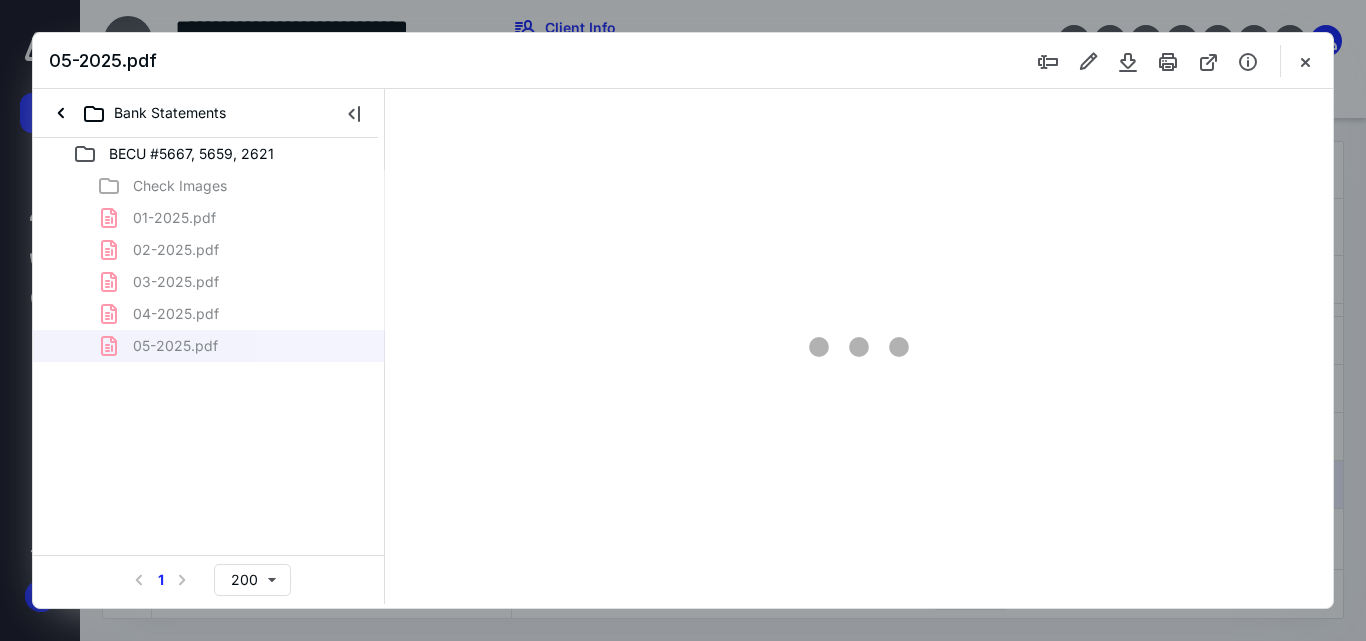 type on "55" 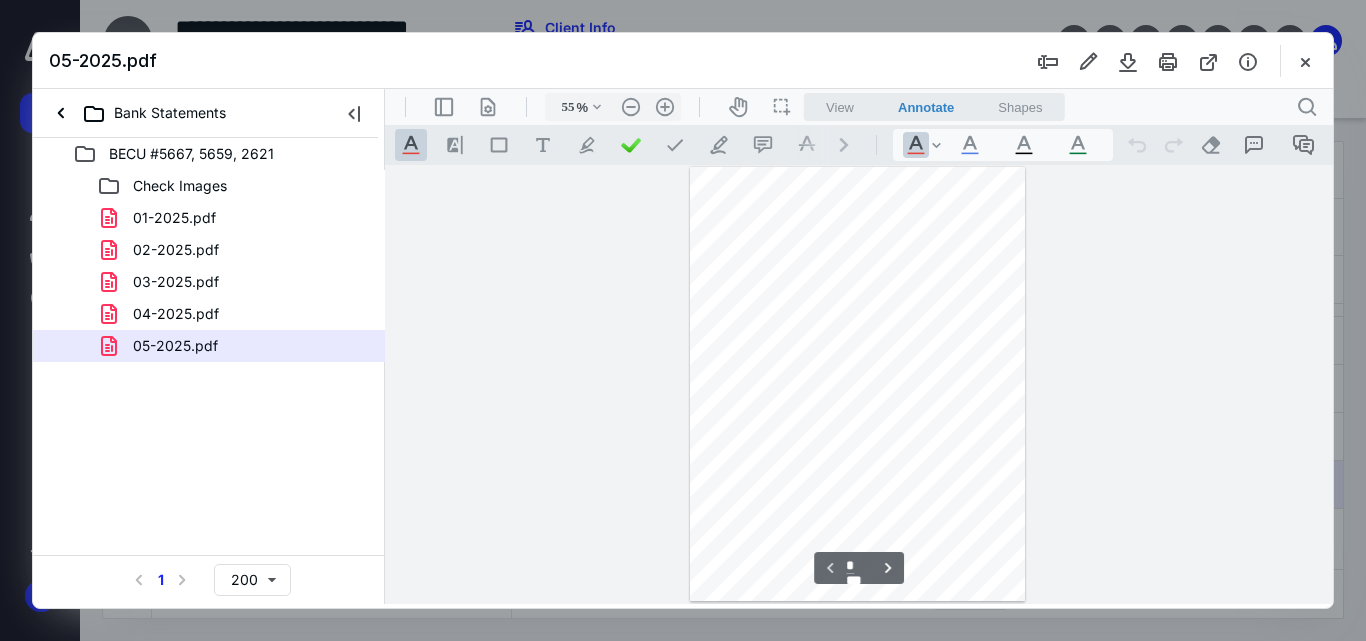 scroll, scrollTop: 78, scrollLeft: 0, axis: vertical 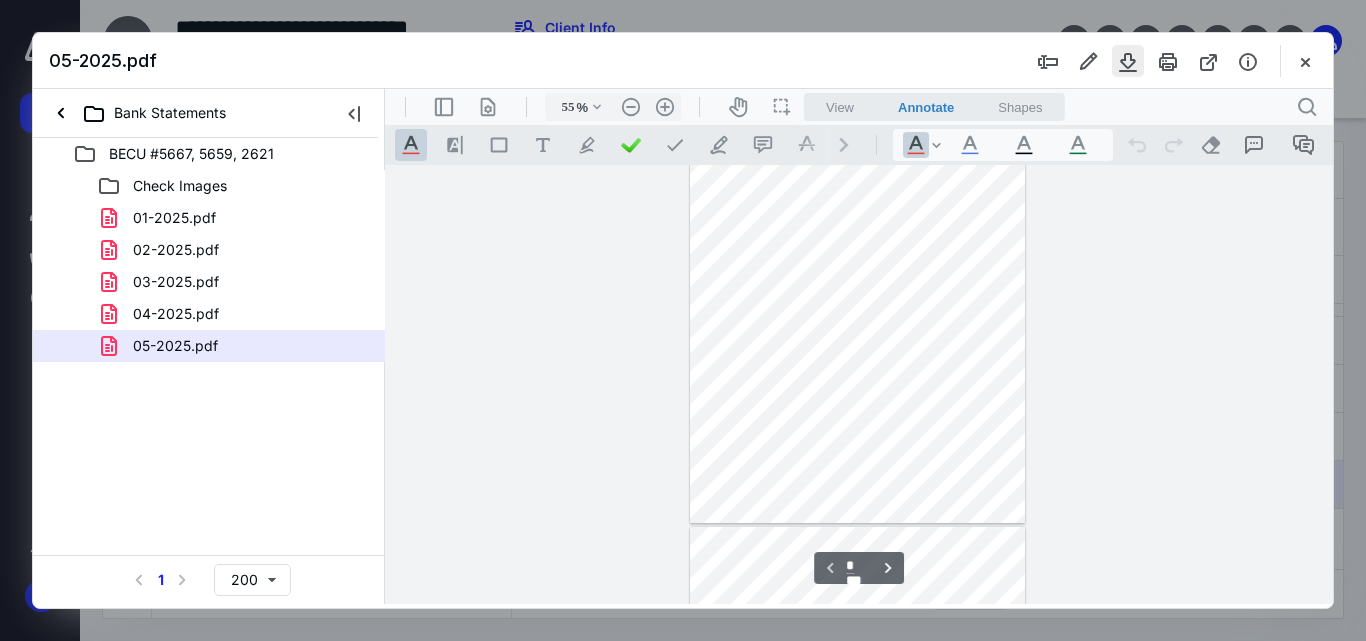 click at bounding box center [1128, 61] 